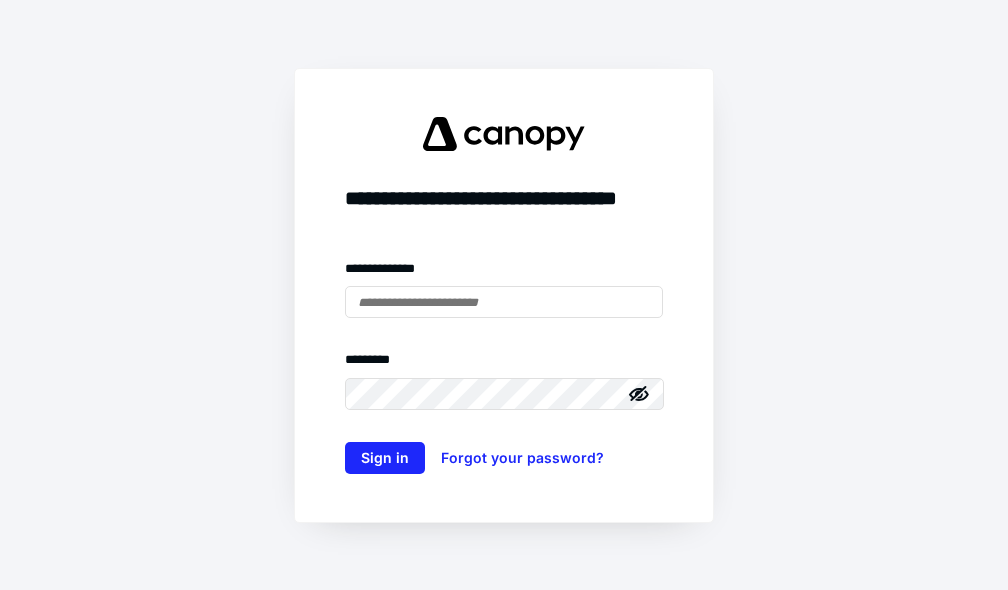 scroll, scrollTop: 0, scrollLeft: 0, axis: both 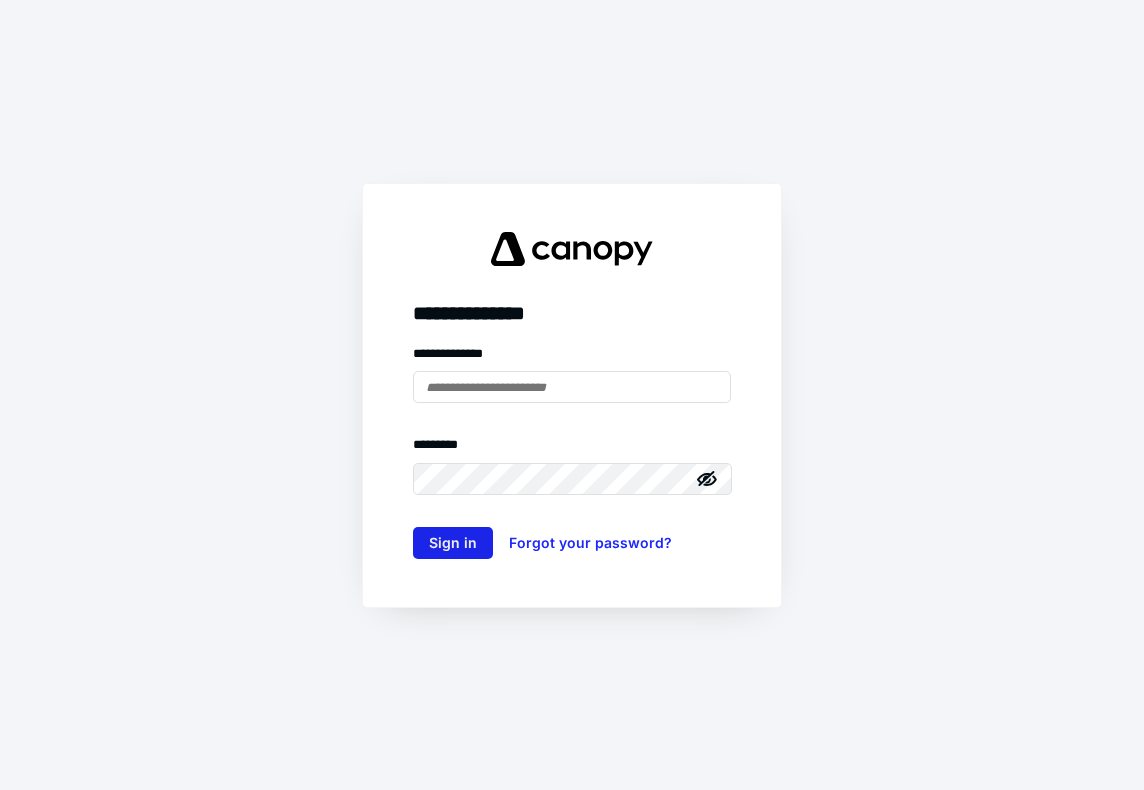 type on "**********" 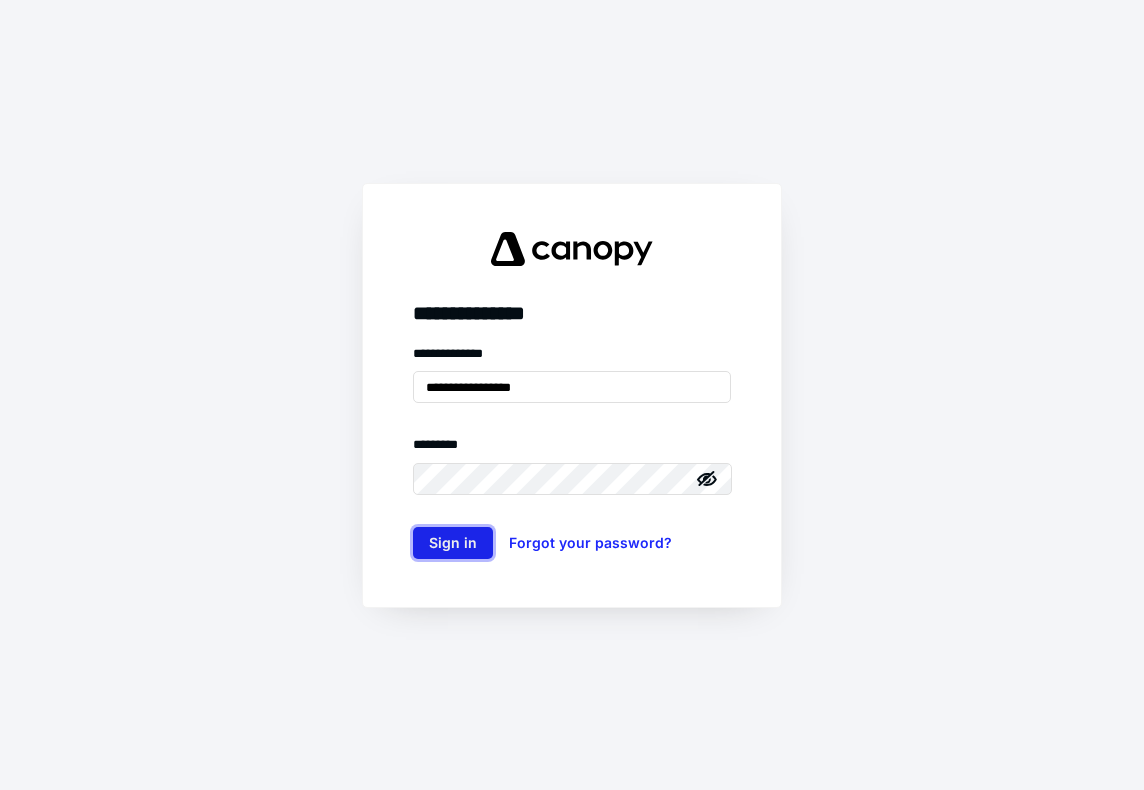 click on "Sign in" at bounding box center (453, 543) 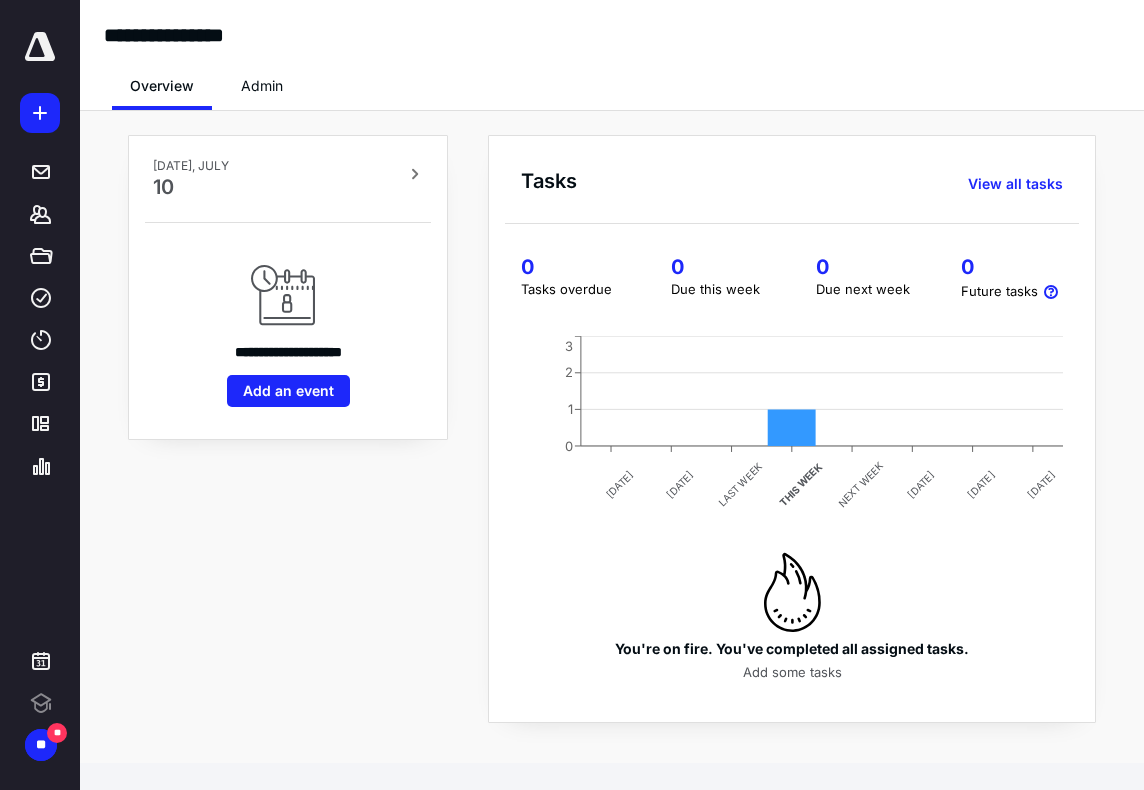 scroll, scrollTop: 0, scrollLeft: 0, axis: both 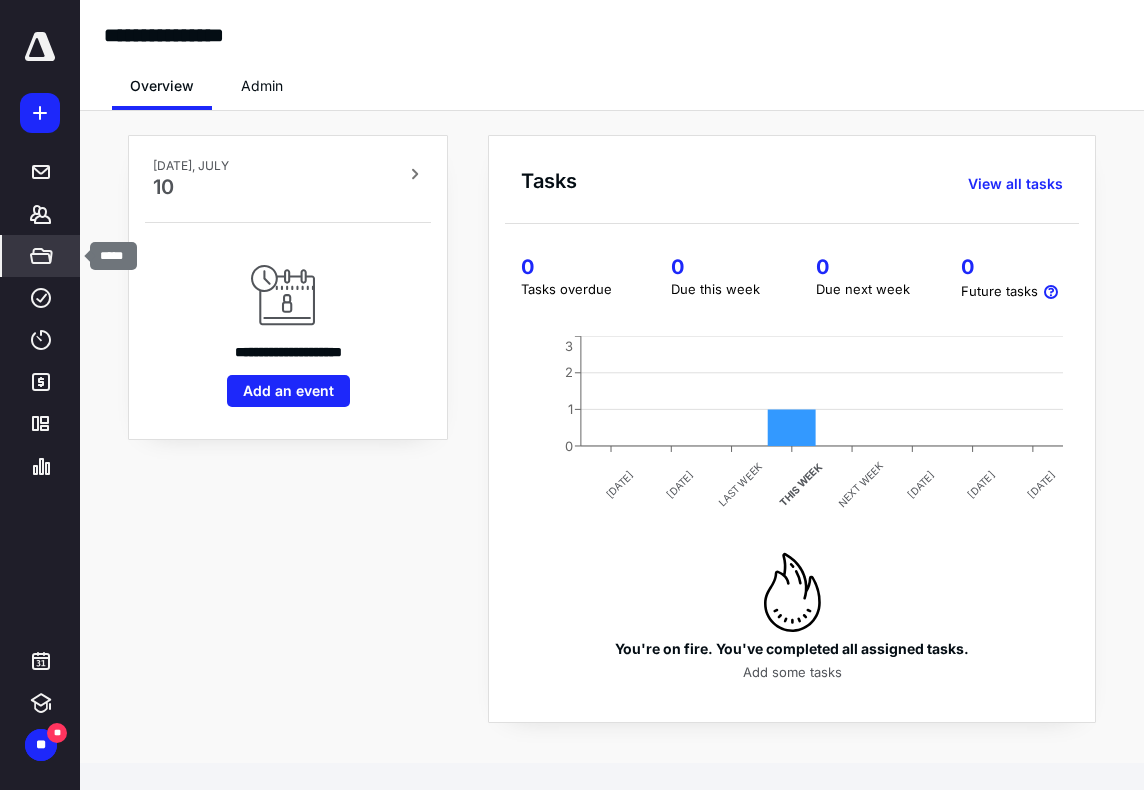 click on "*****" at bounding box center [41, 256] 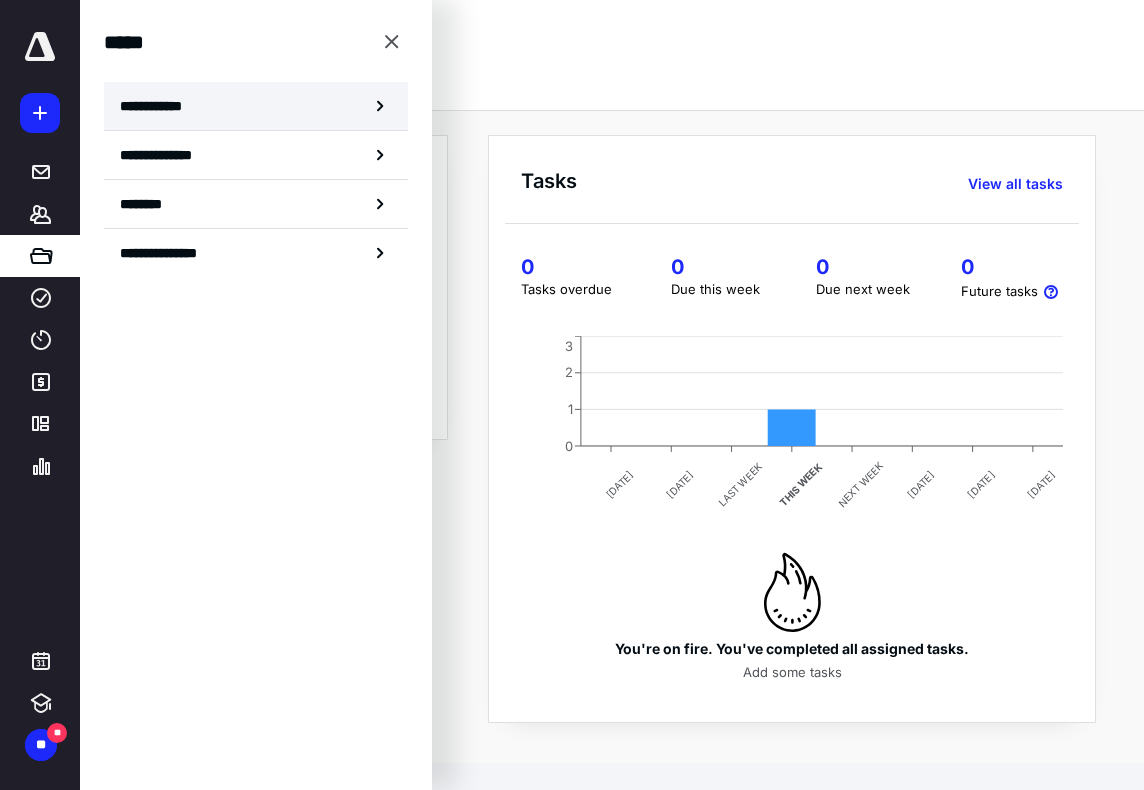 click on "**********" at bounding box center (157, 106) 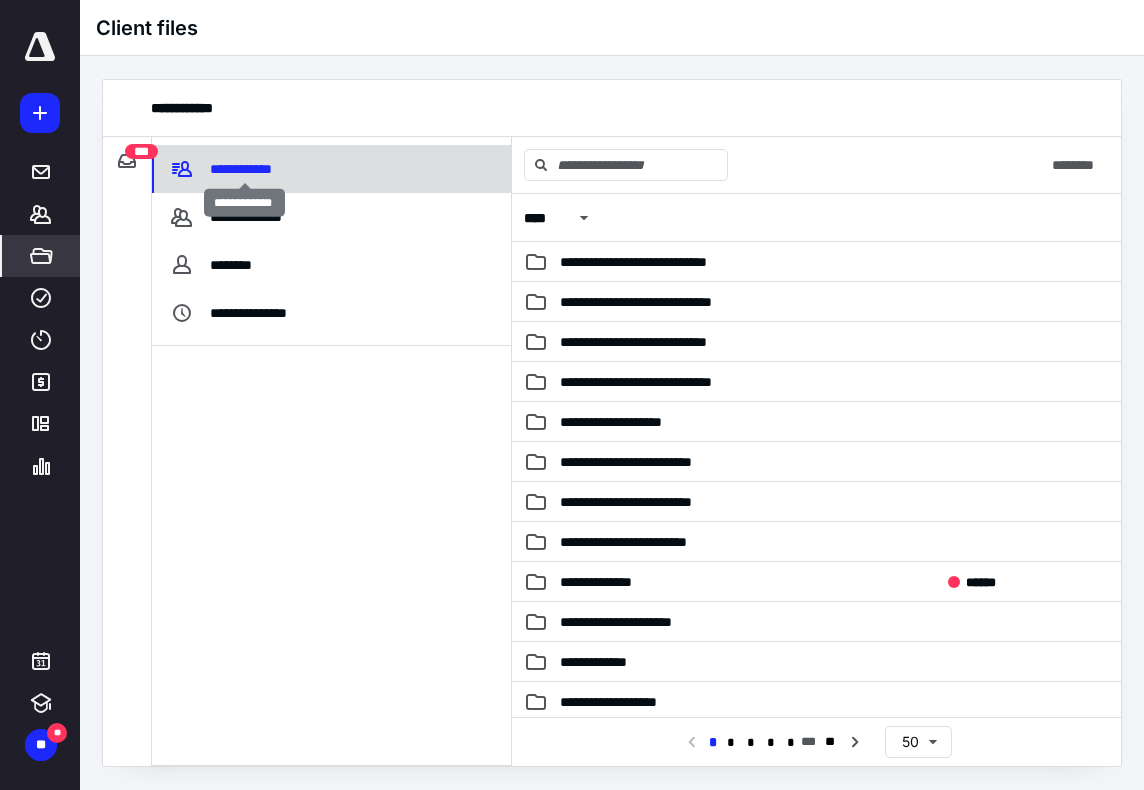 click on "**********" at bounding box center [244, 169] 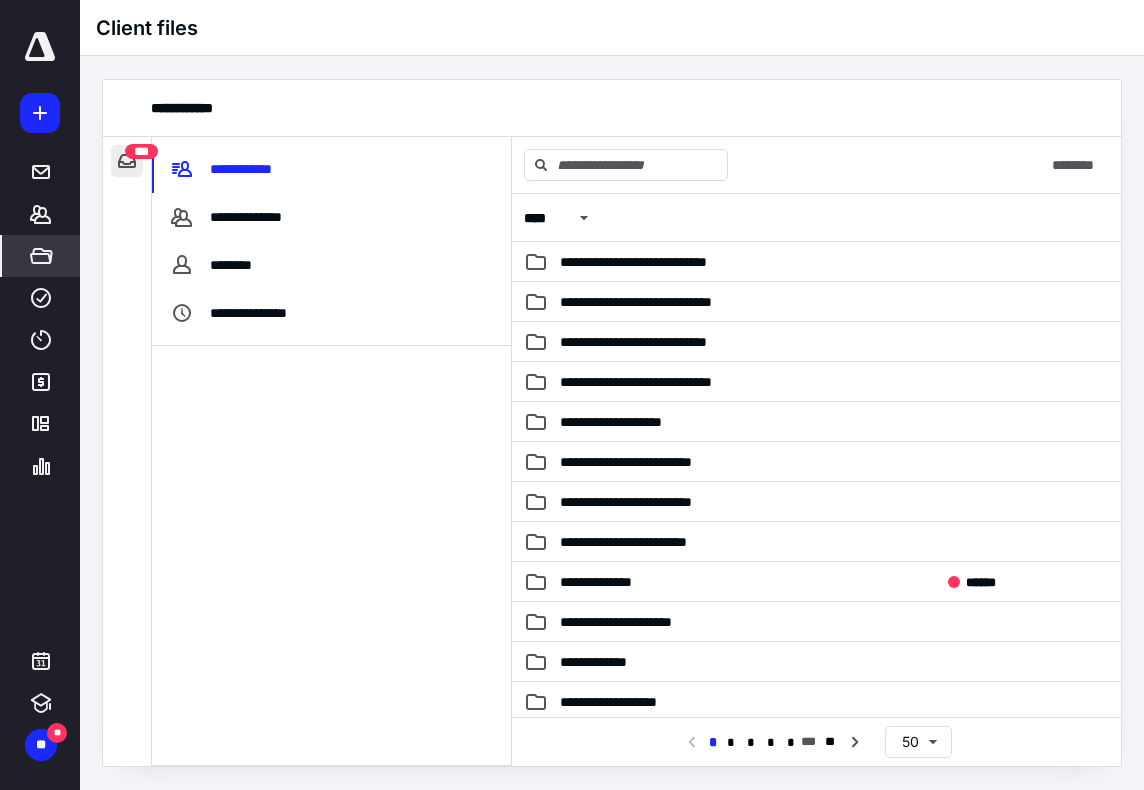 click at bounding box center (127, 161) 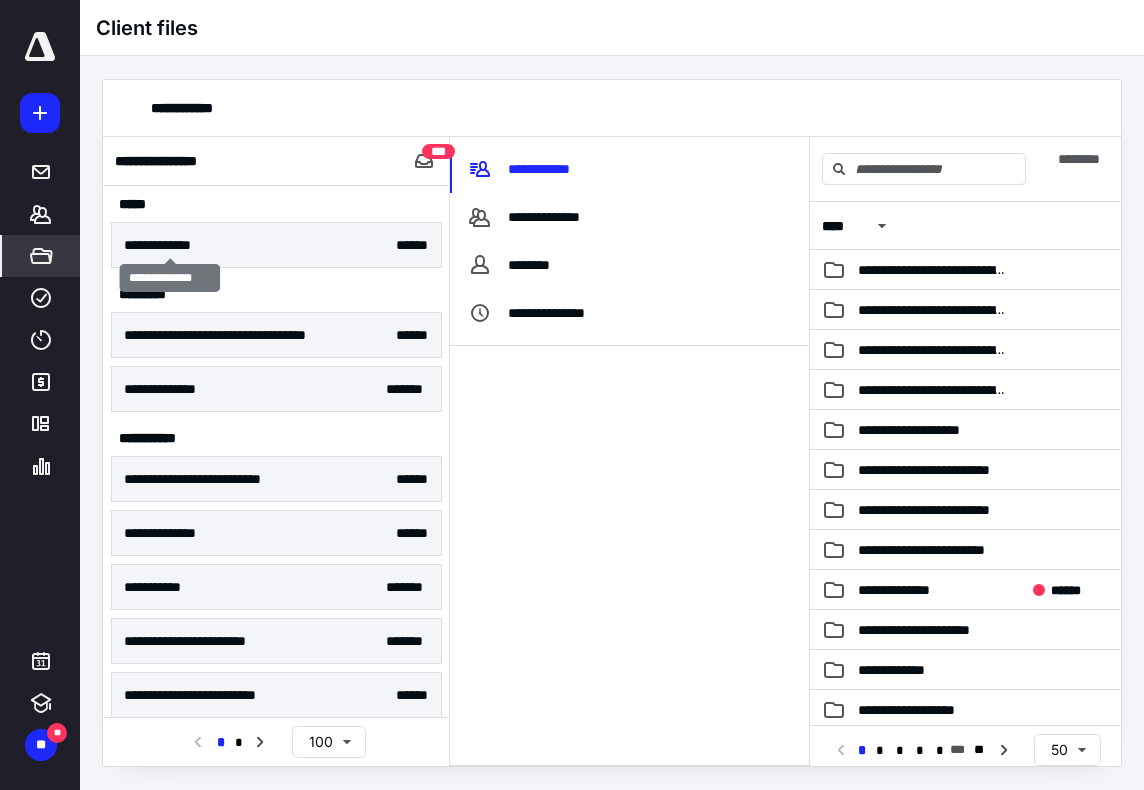click on "**********" at bounding box center [170, 245] 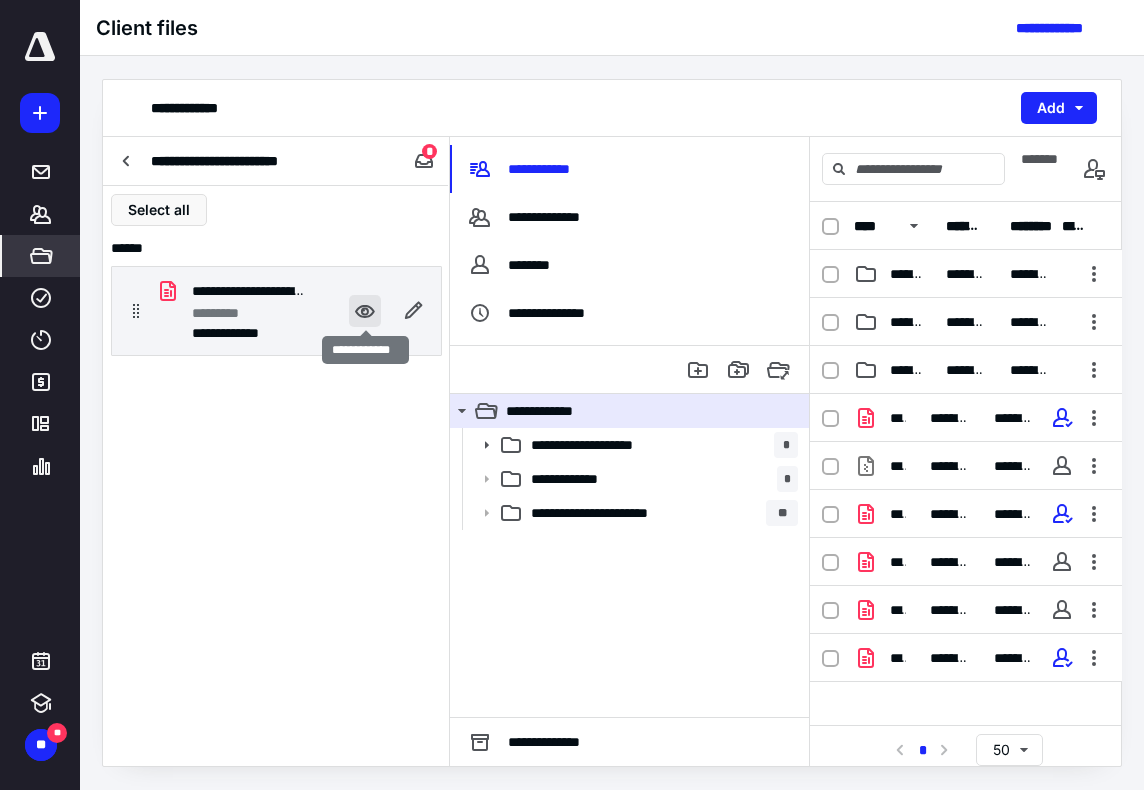 click at bounding box center [365, 311] 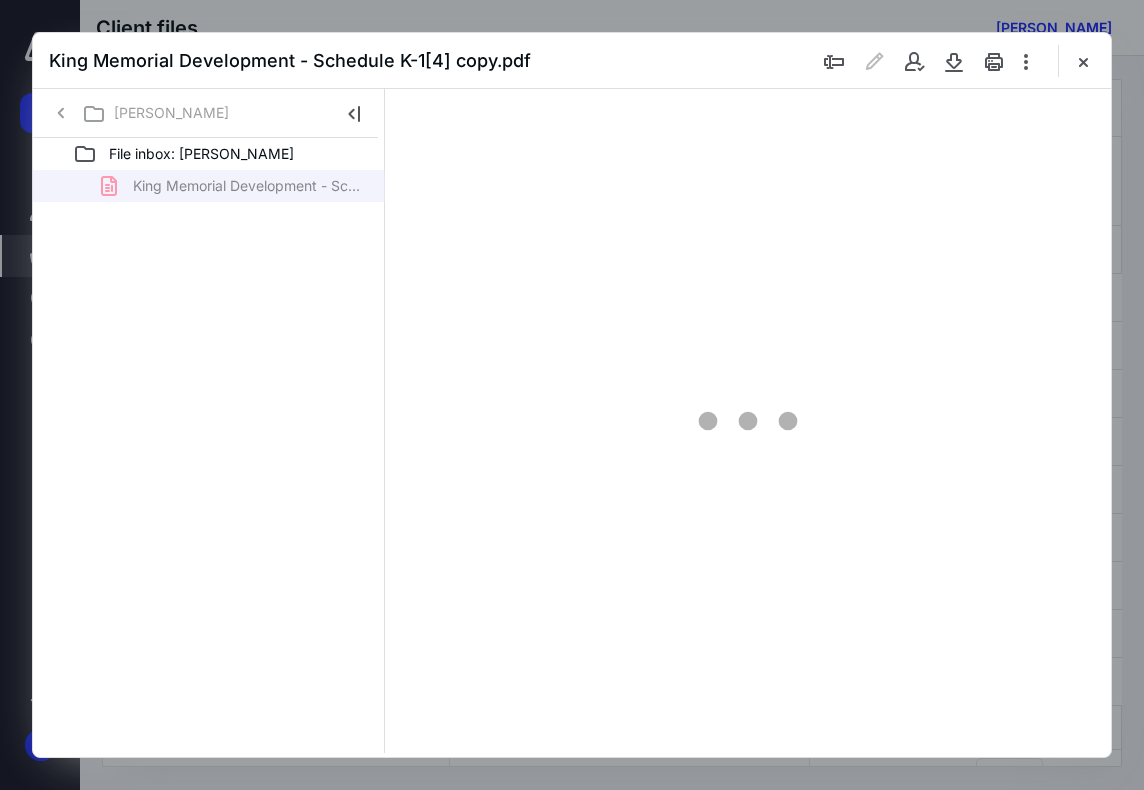scroll, scrollTop: 0, scrollLeft: 0, axis: both 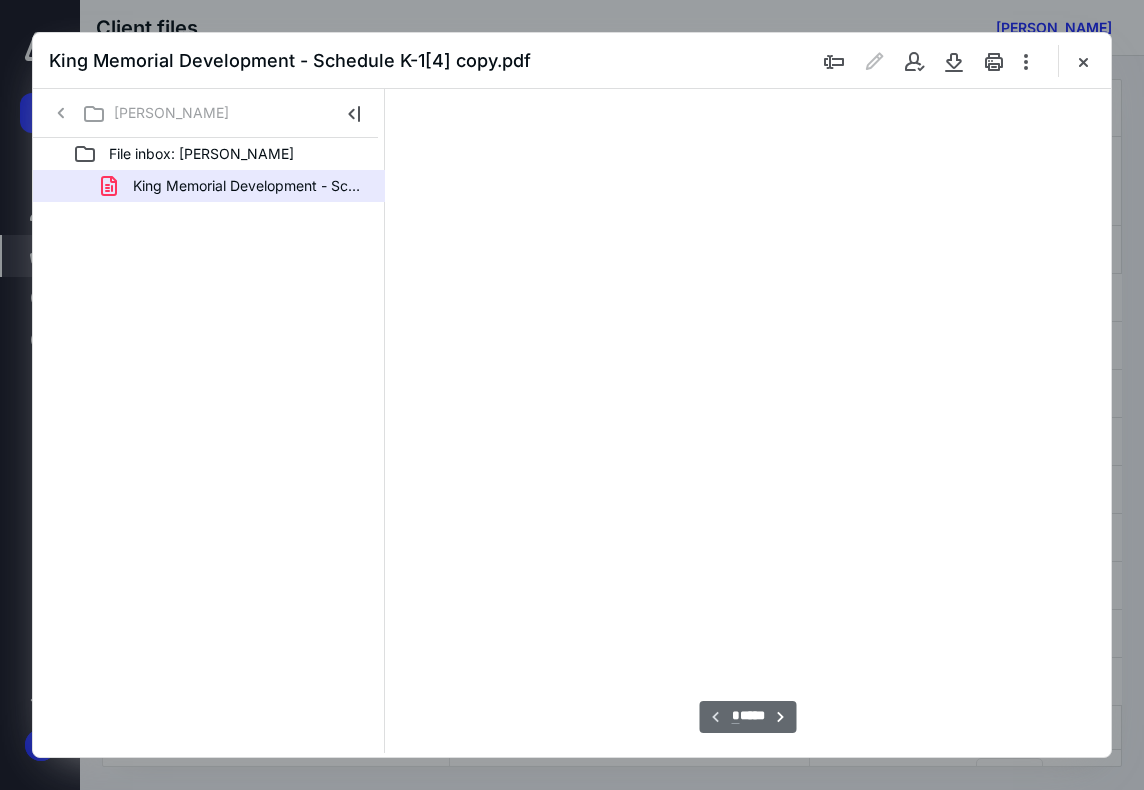 type on "71" 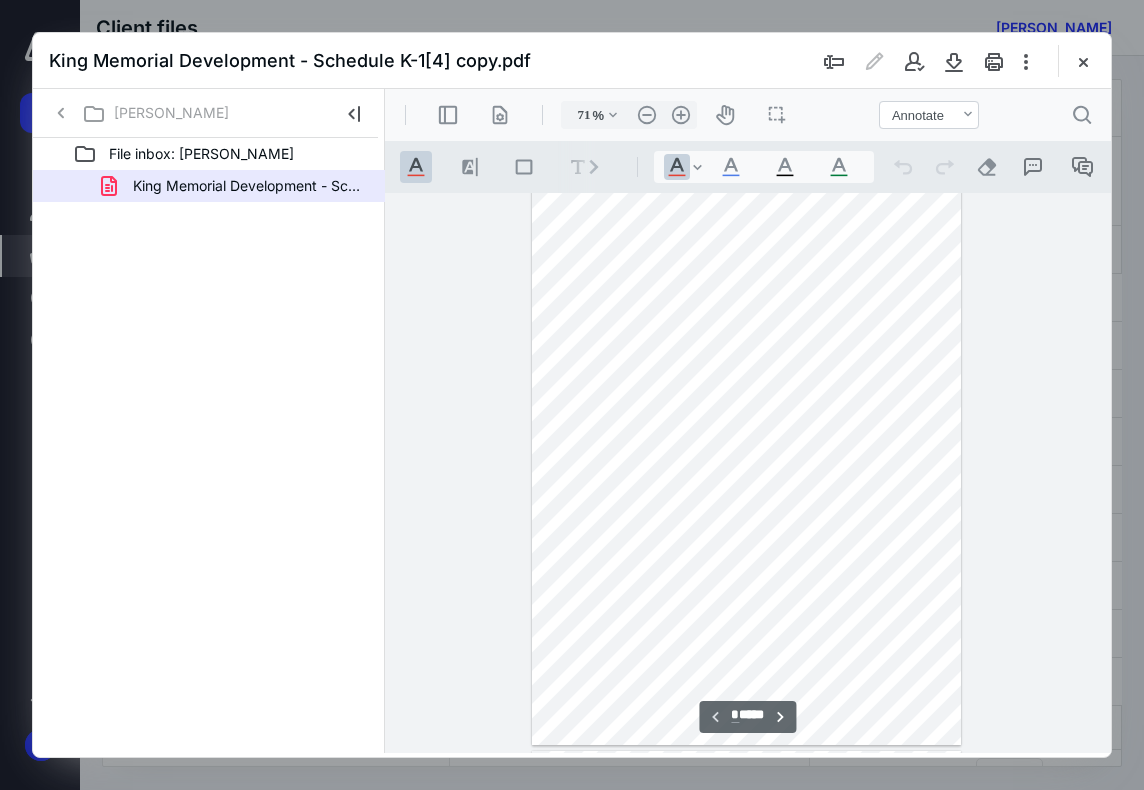scroll, scrollTop: 0, scrollLeft: 0, axis: both 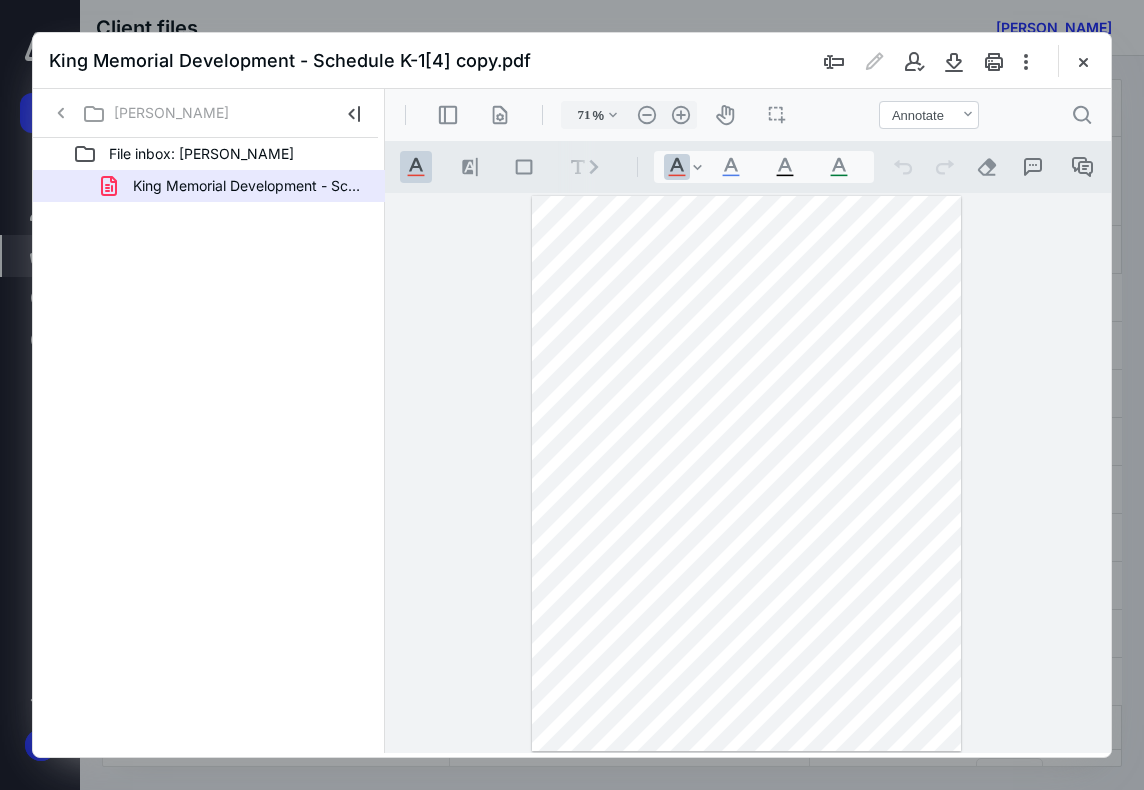type on "*" 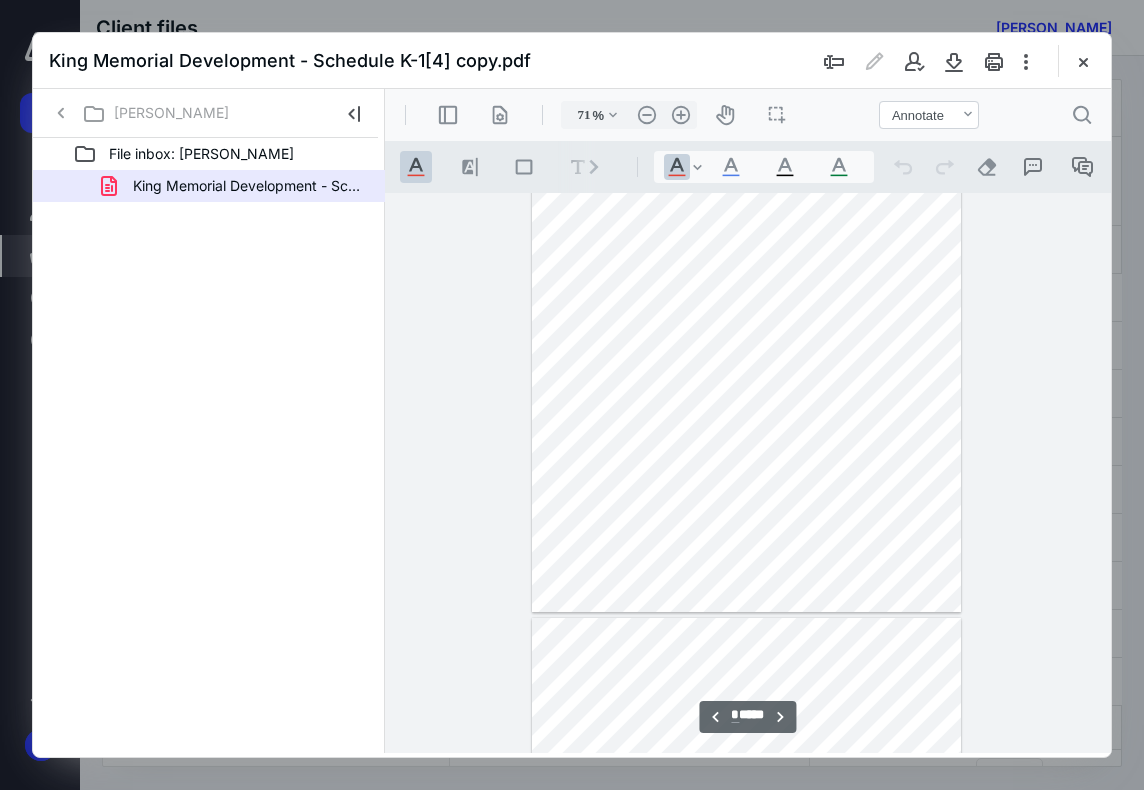 scroll, scrollTop: 600, scrollLeft: 0, axis: vertical 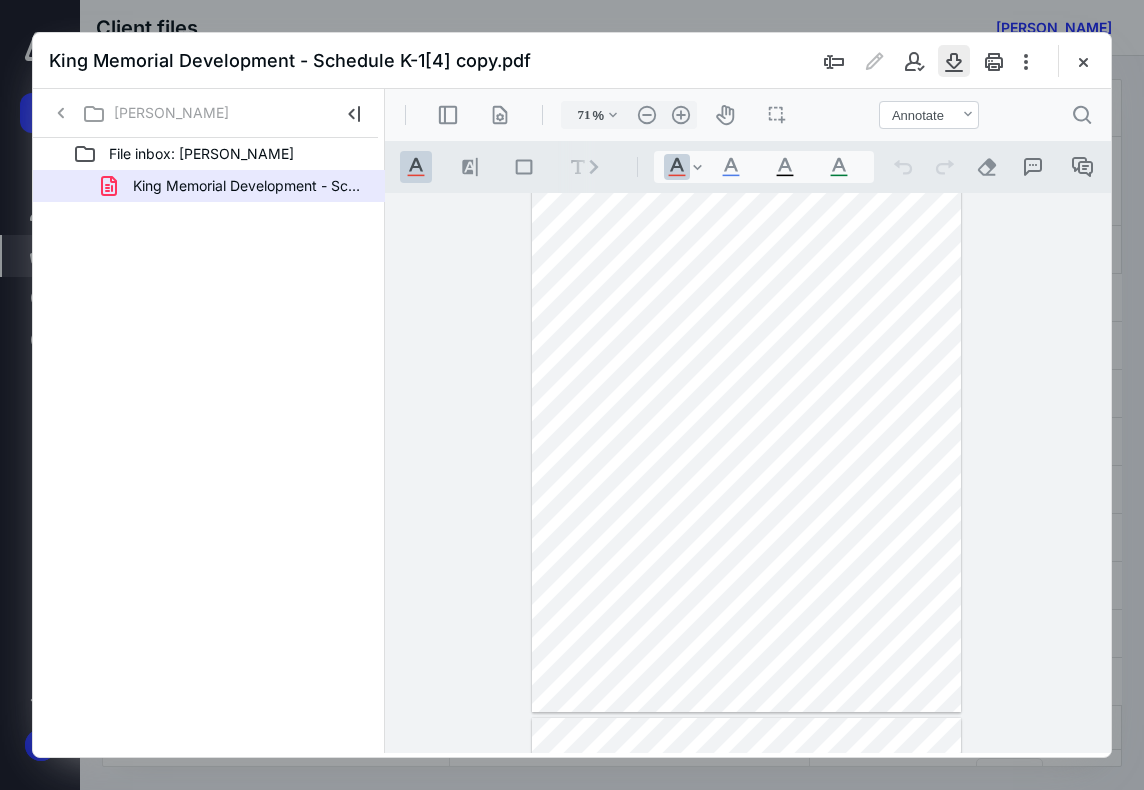 drag, startPoint x: 955, startPoint y: 63, endPoint x: 701, endPoint y: 49, distance: 254.38553 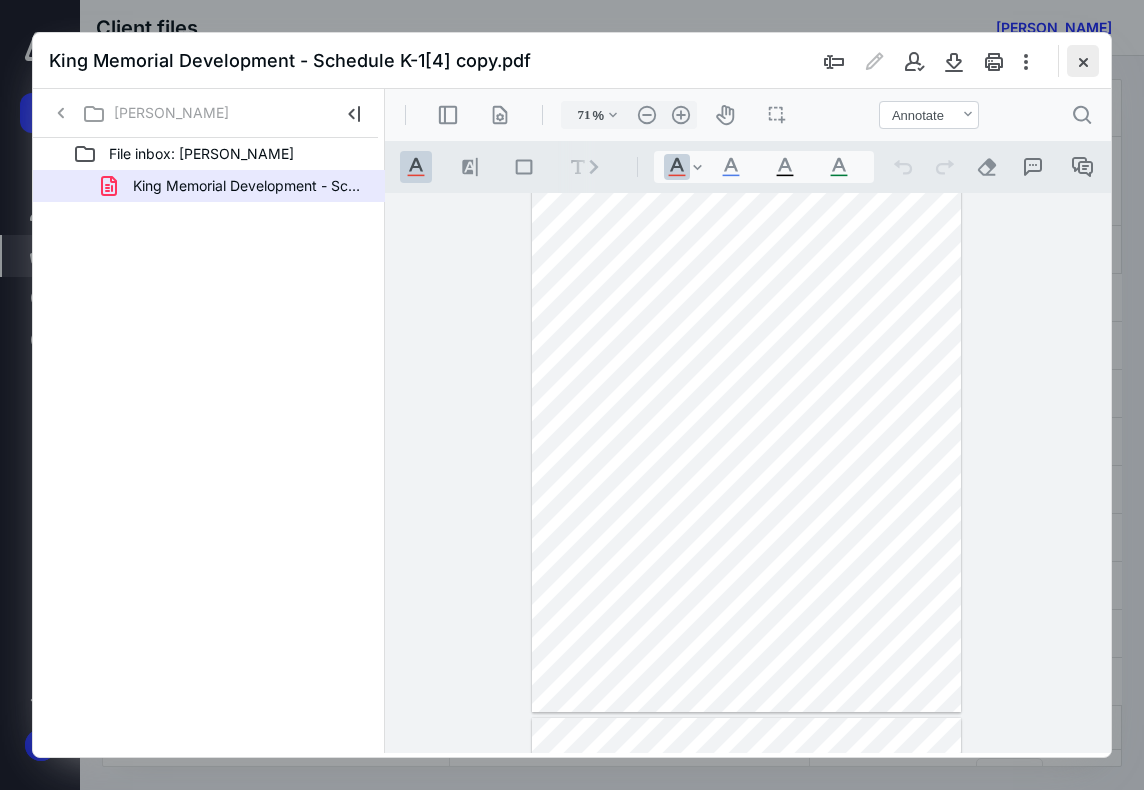 click at bounding box center [1083, 61] 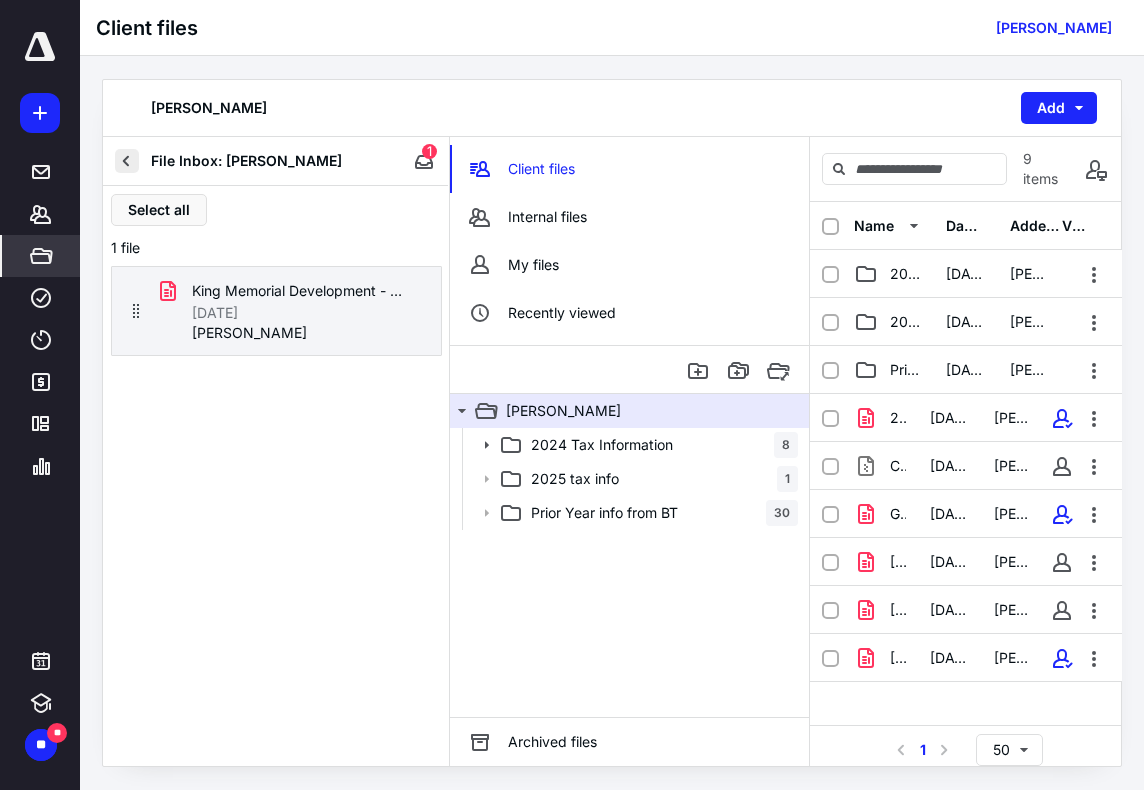 click at bounding box center (127, 161) 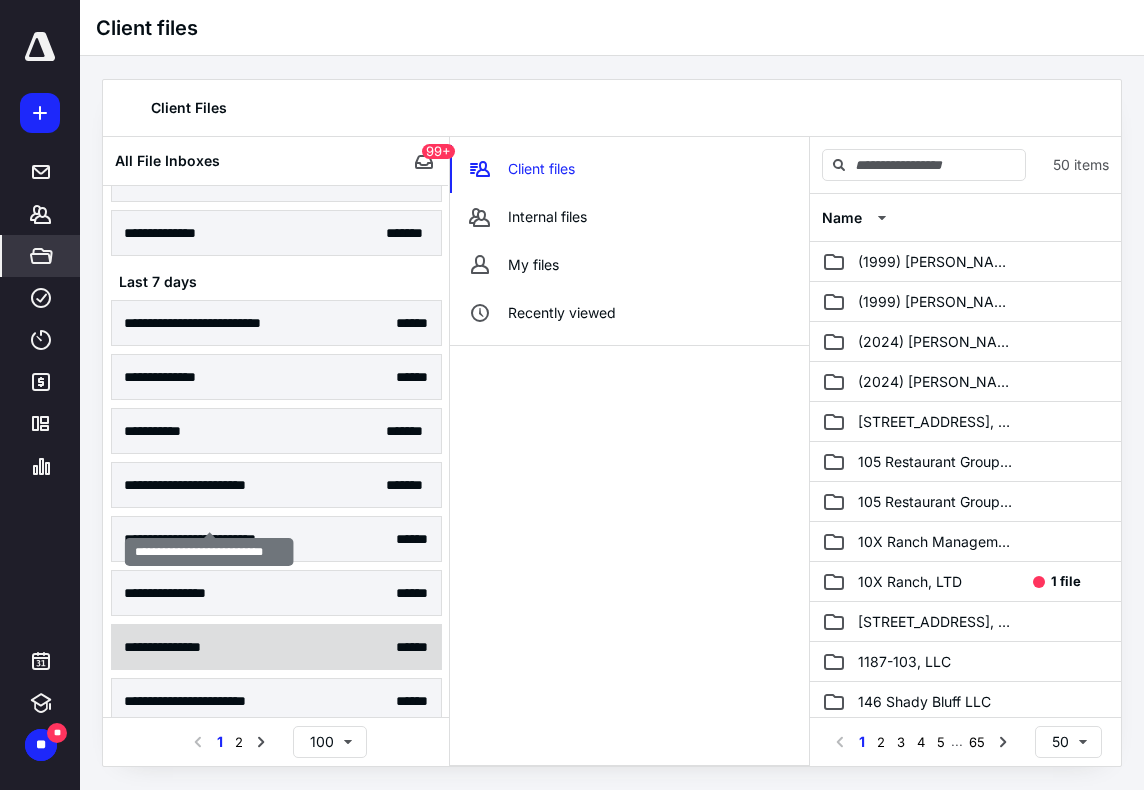 scroll, scrollTop: 200, scrollLeft: 0, axis: vertical 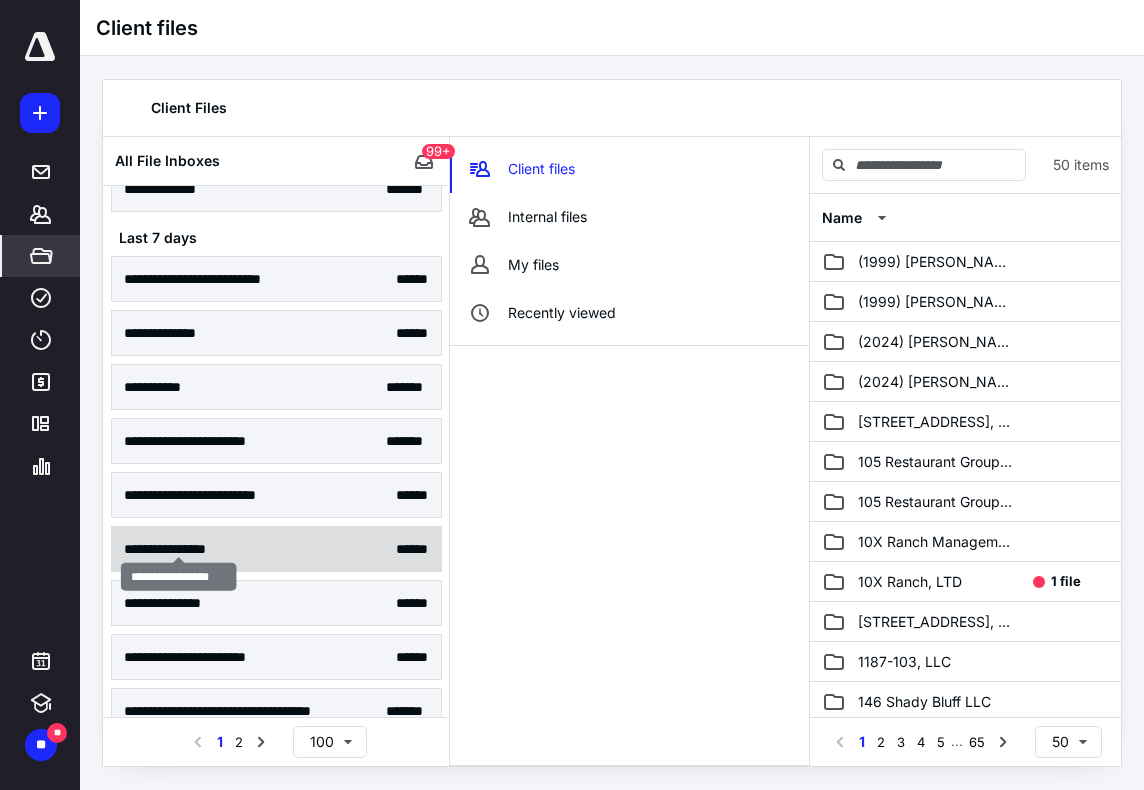 click on "**********" at bounding box center [179, 549] 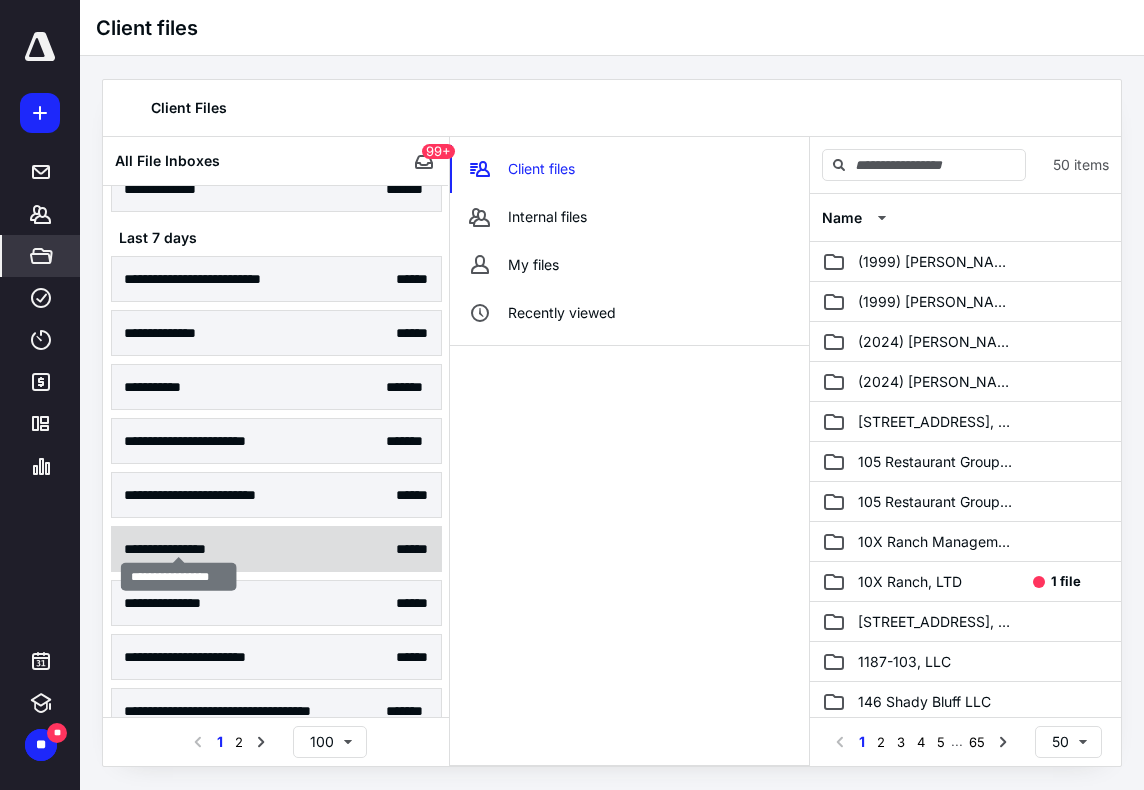 scroll, scrollTop: 0, scrollLeft: 0, axis: both 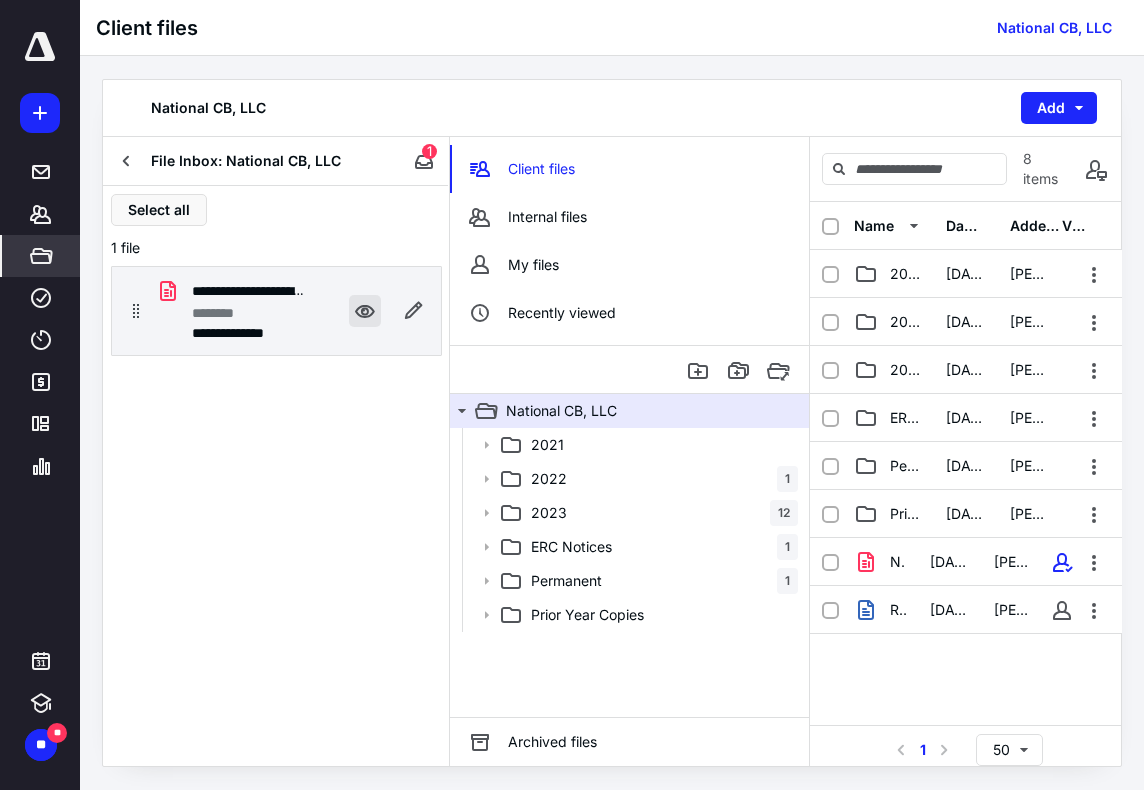click at bounding box center [365, 311] 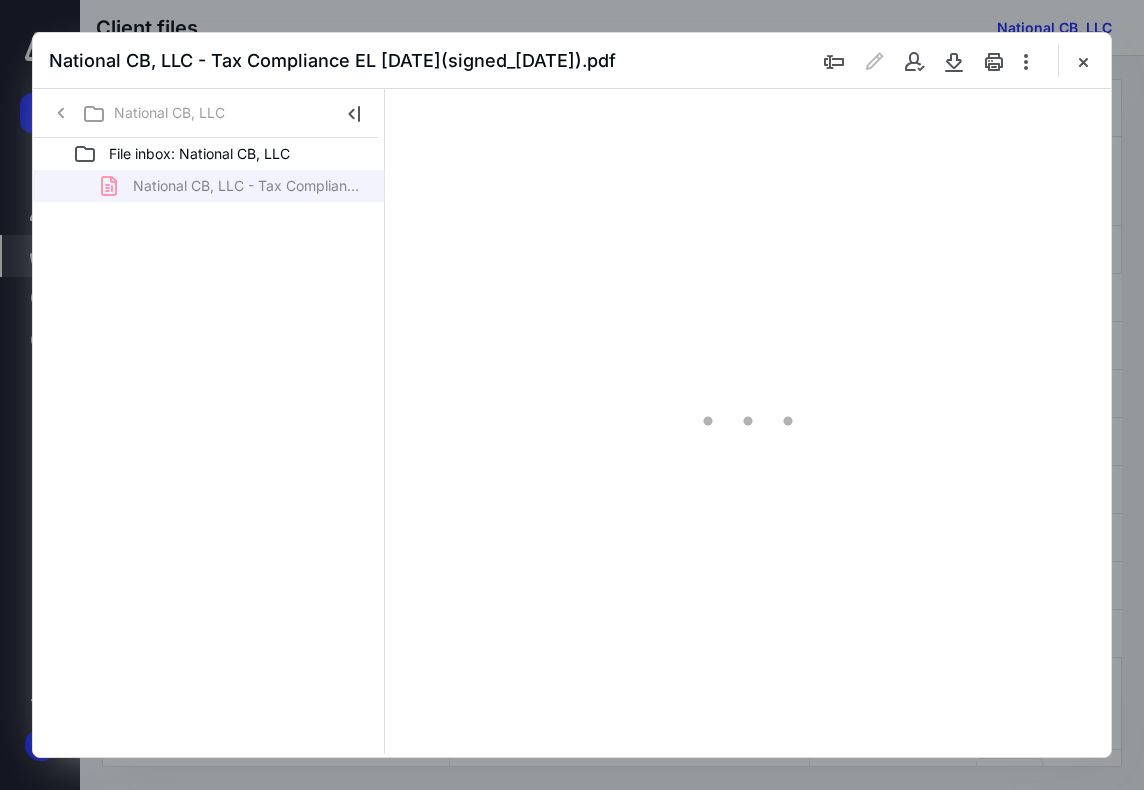 scroll, scrollTop: 0, scrollLeft: 0, axis: both 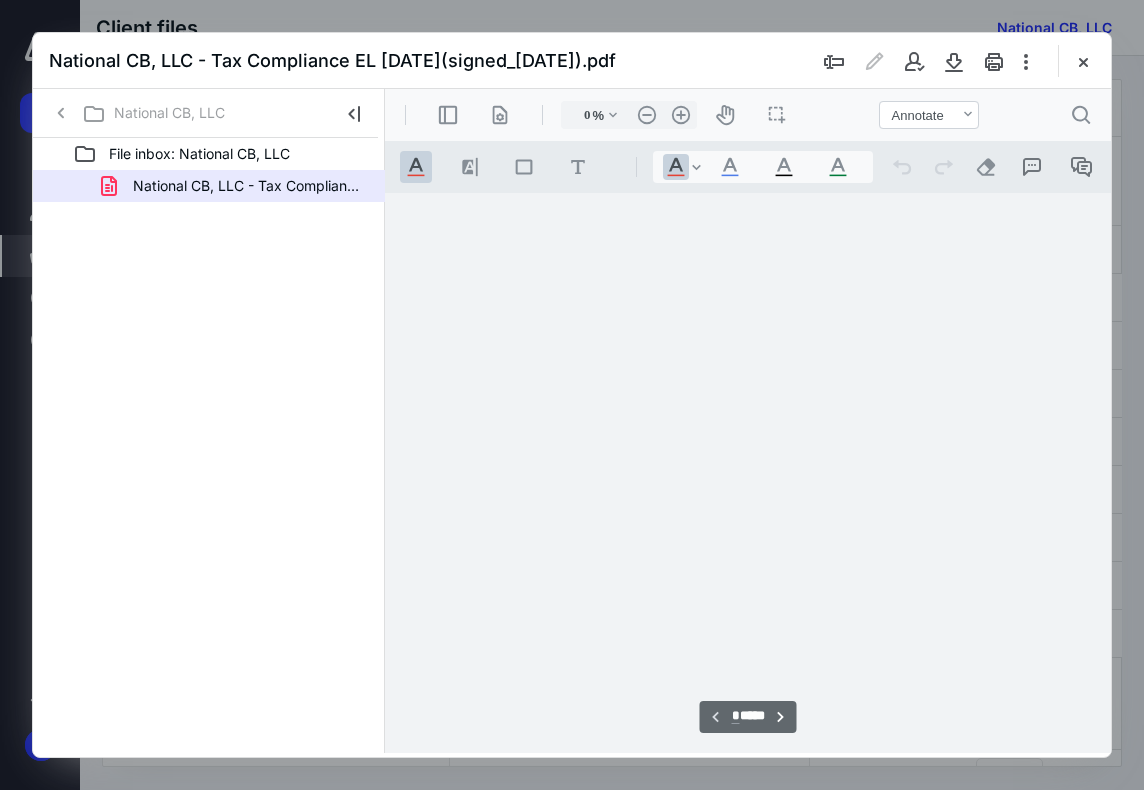 type on "71" 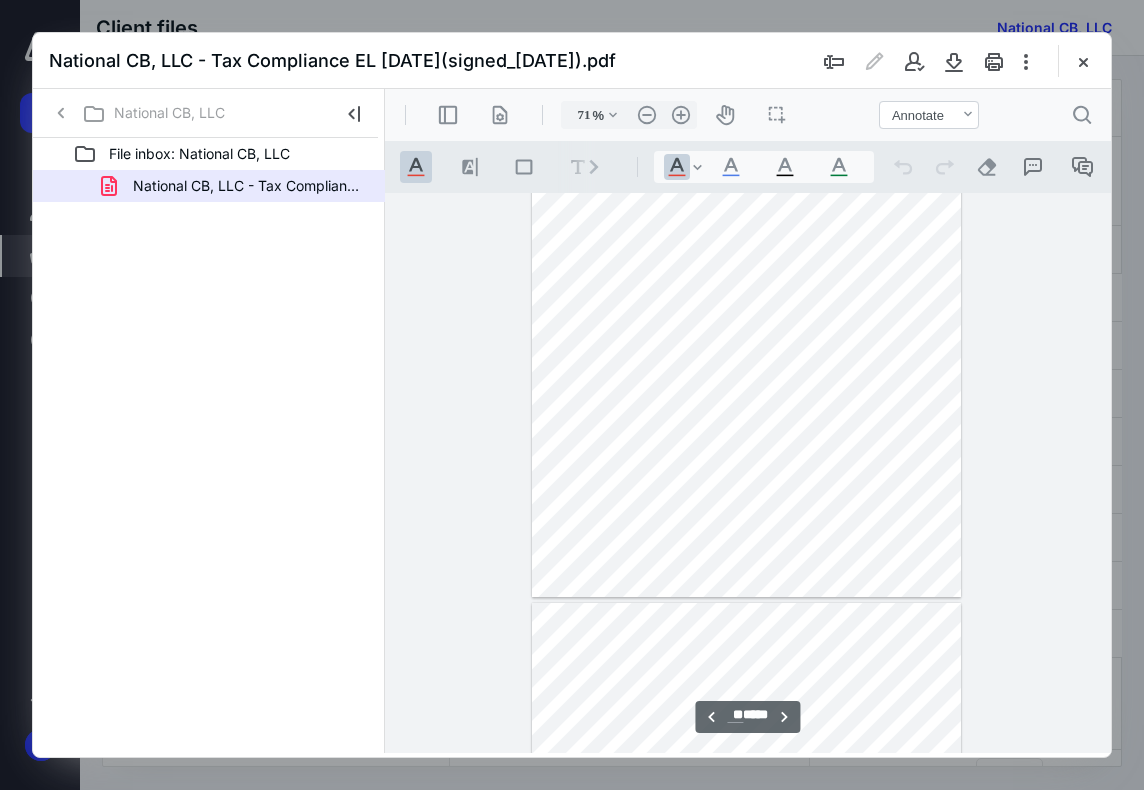 scroll, scrollTop: 5110, scrollLeft: 0, axis: vertical 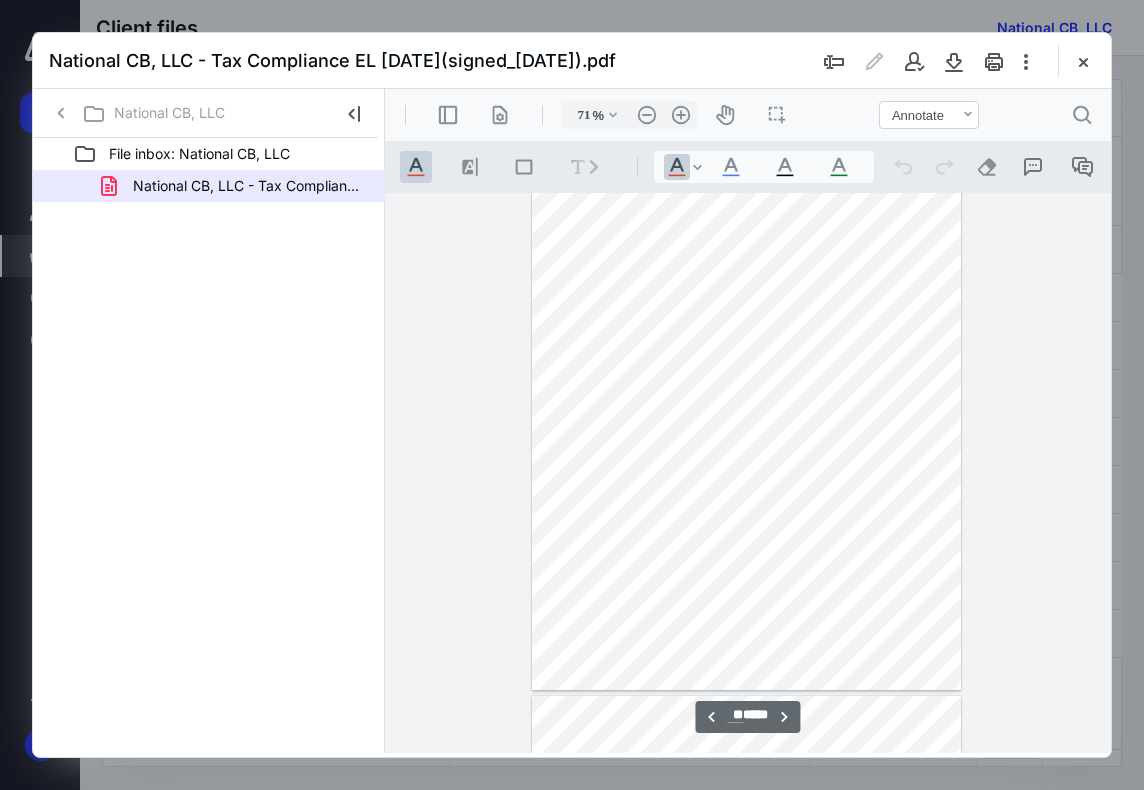 type on "*" 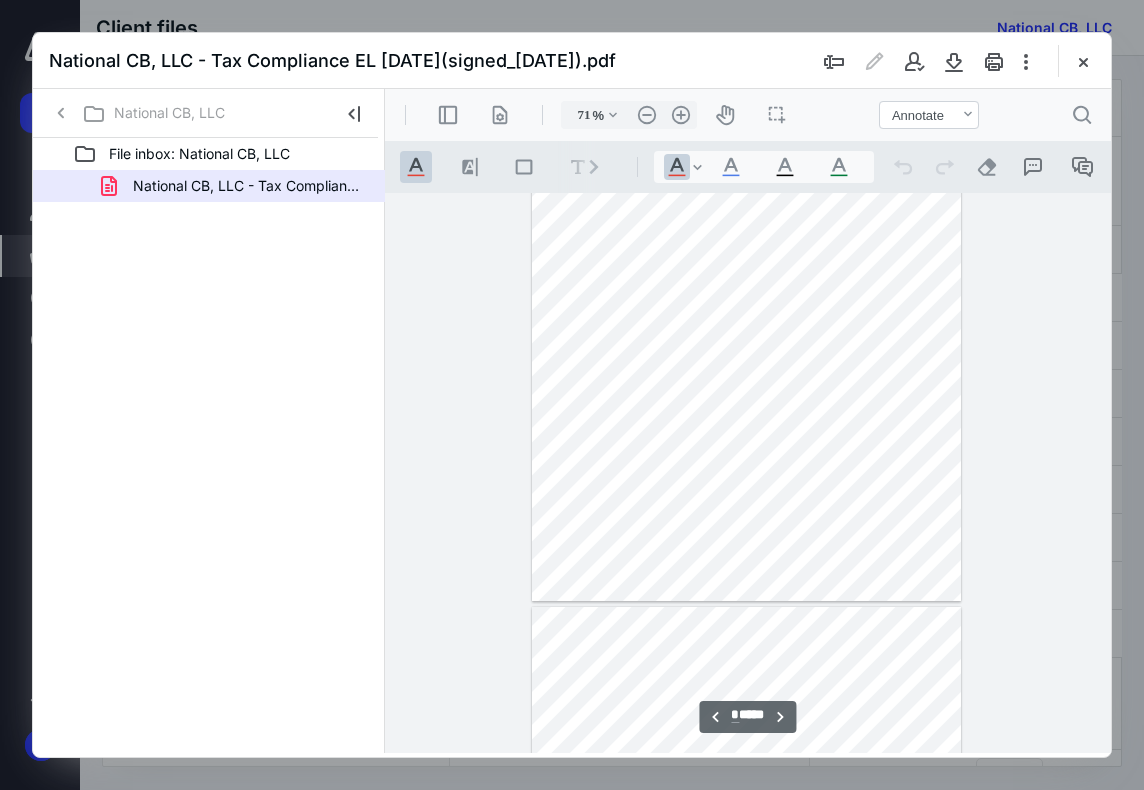 scroll, scrollTop: 4610, scrollLeft: 0, axis: vertical 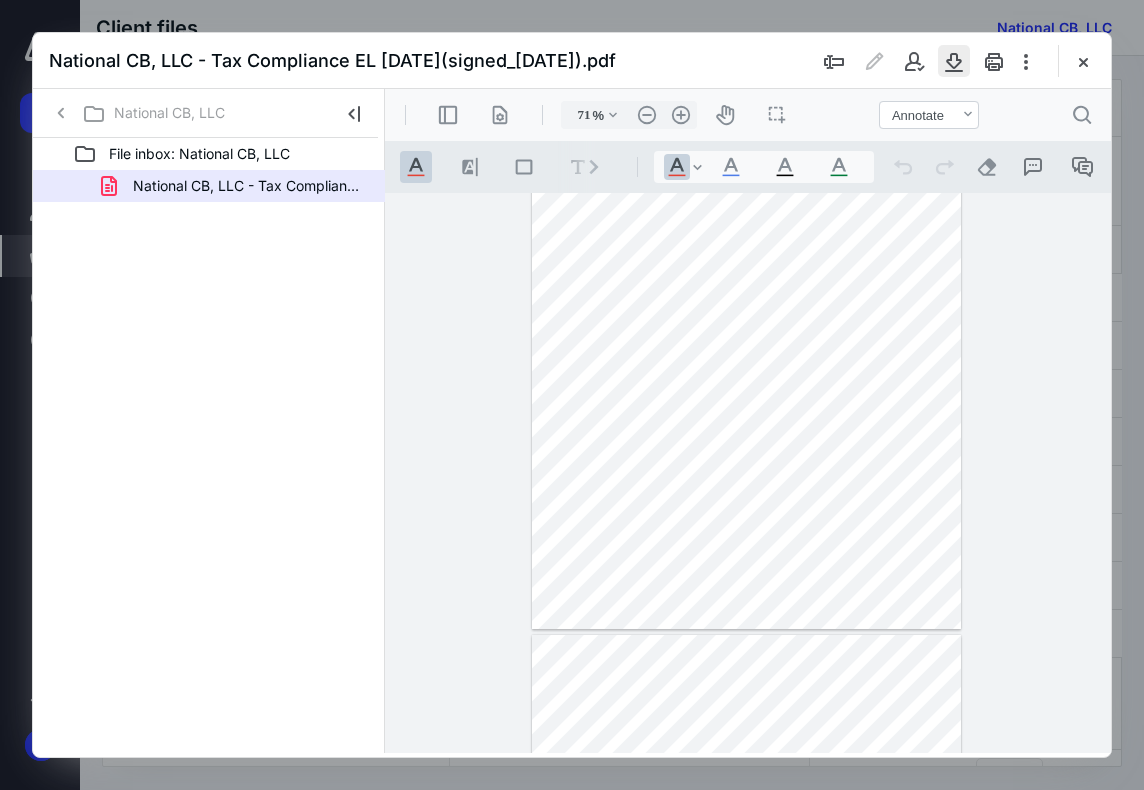 click at bounding box center [954, 61] 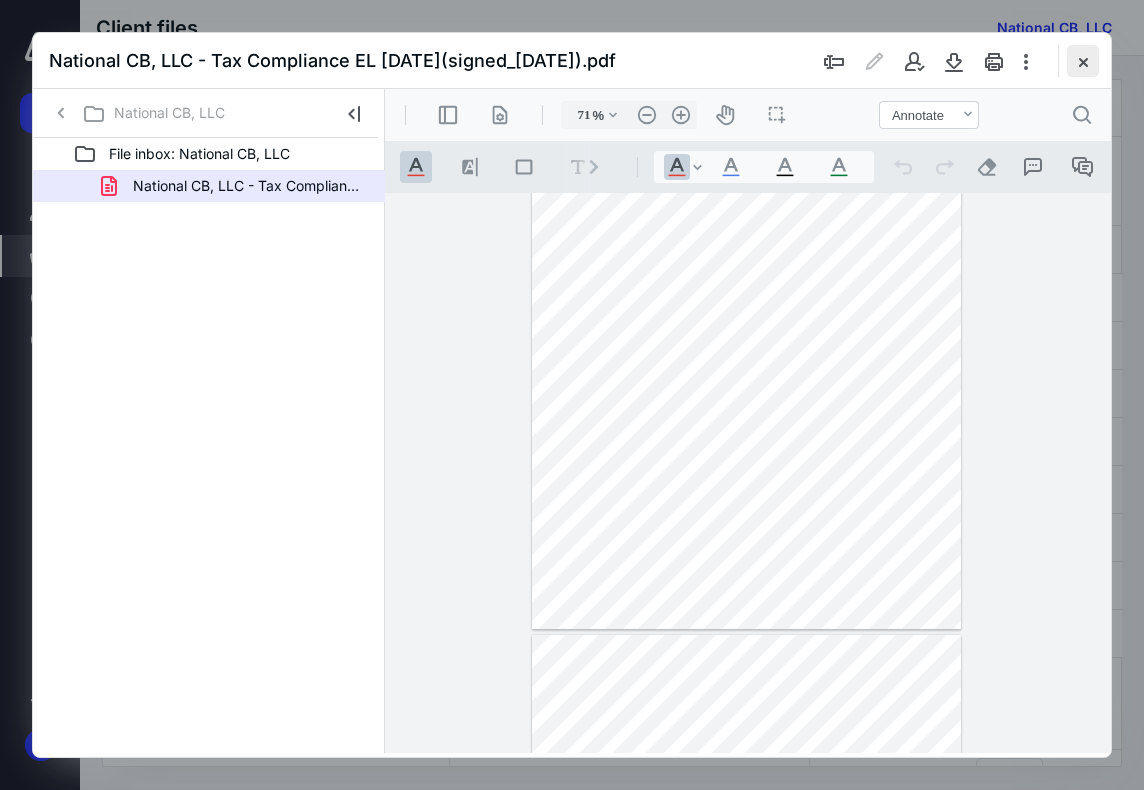 click at bounding box center [1083, 61] 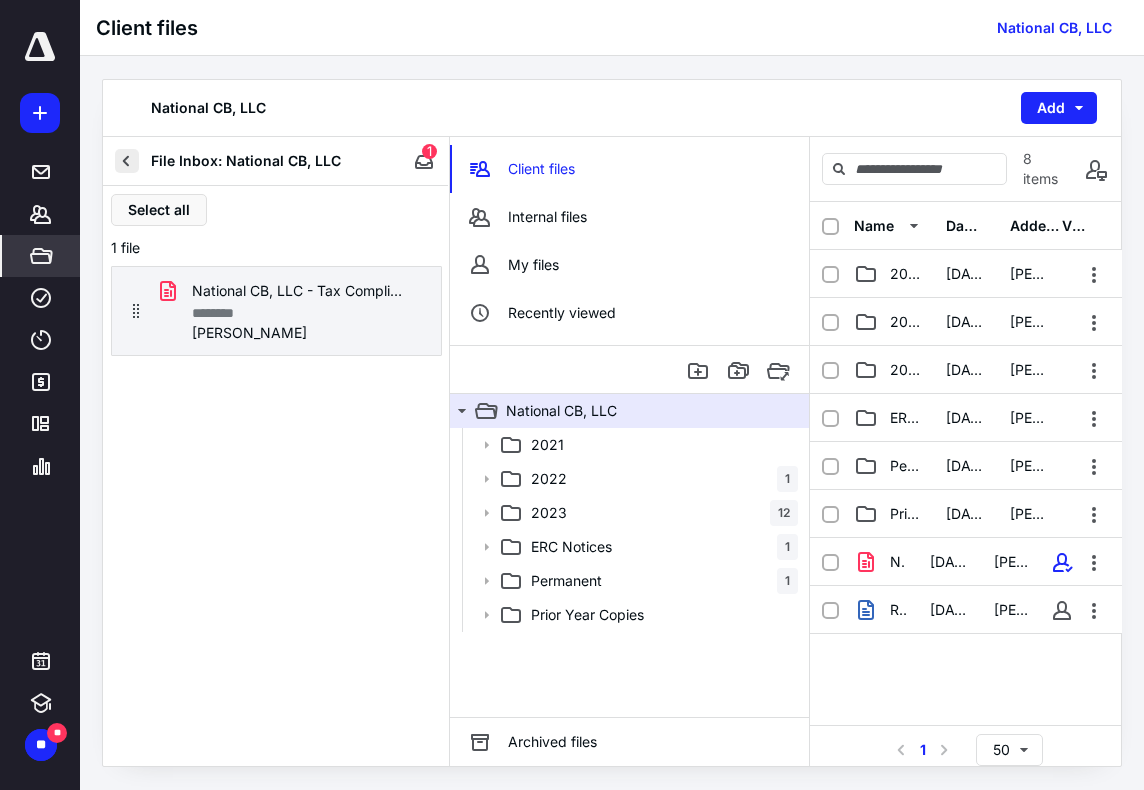 click at bounding box center [127, 161] 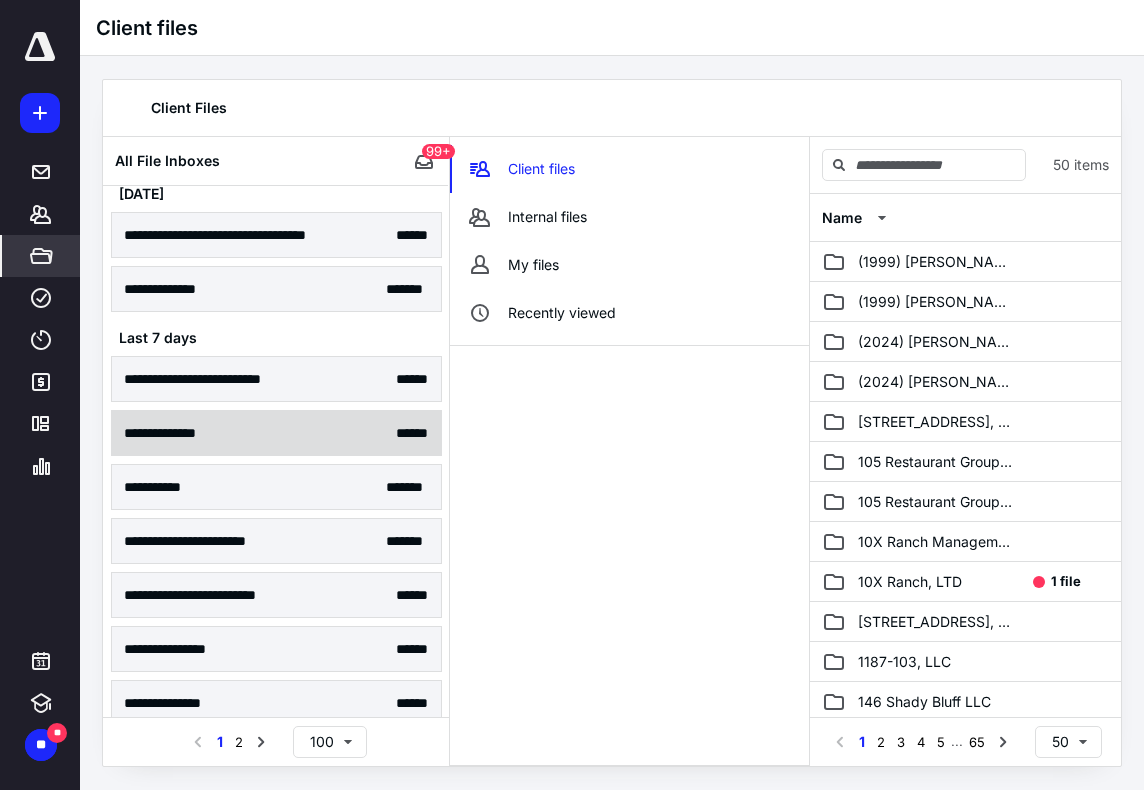 scroll, scrollTop: 200, scrollLeft: 0, axis: vertical 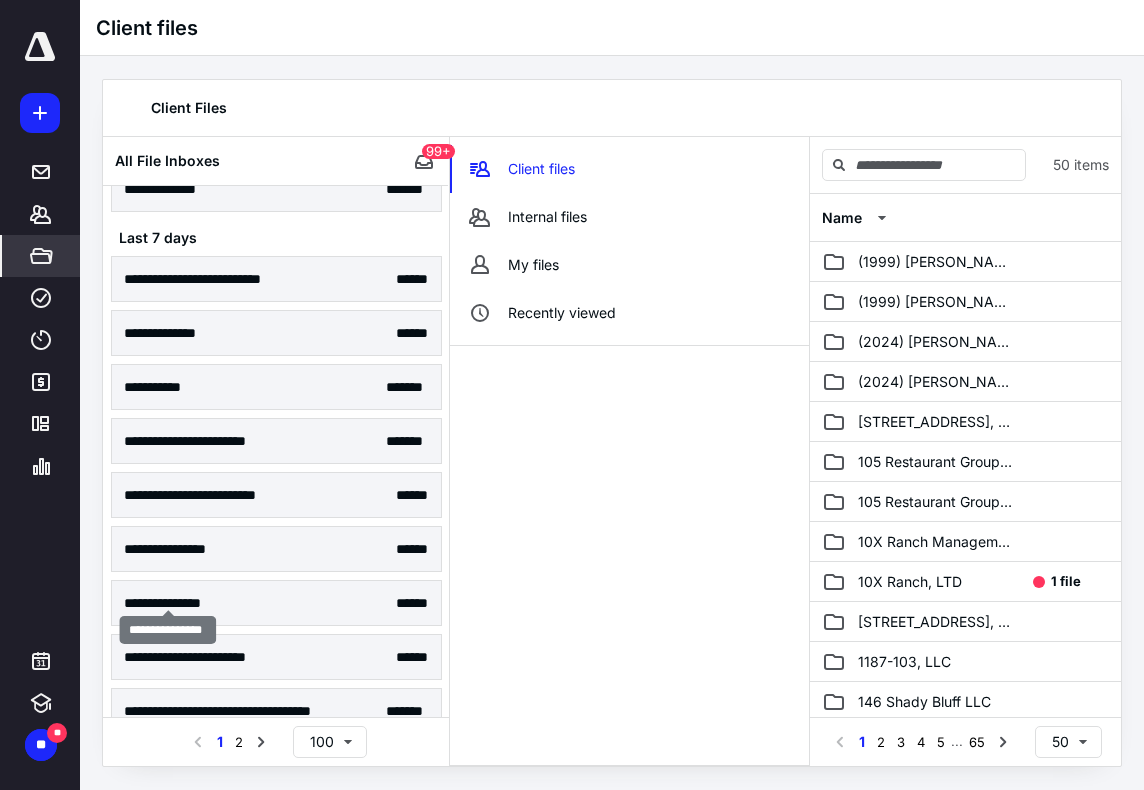 click on "**********" at bounding box center (168, 603) 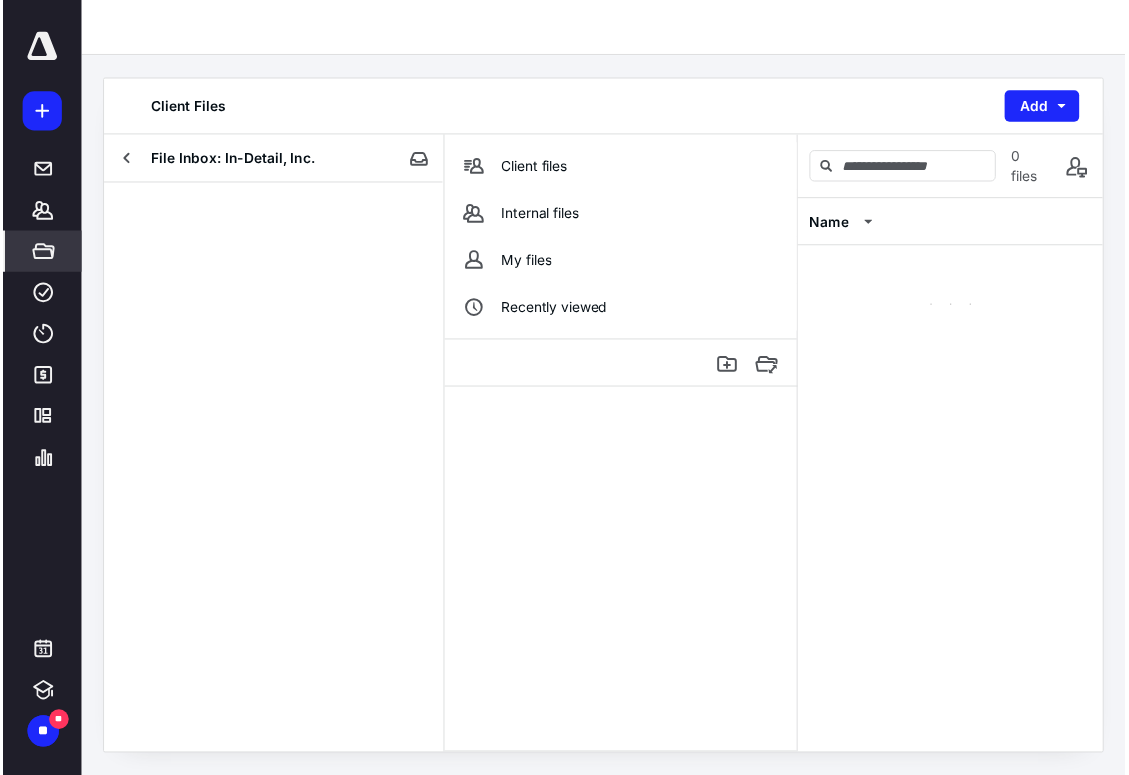 scroll, scrollTop: 0, scrollLeft: 0, axis: both 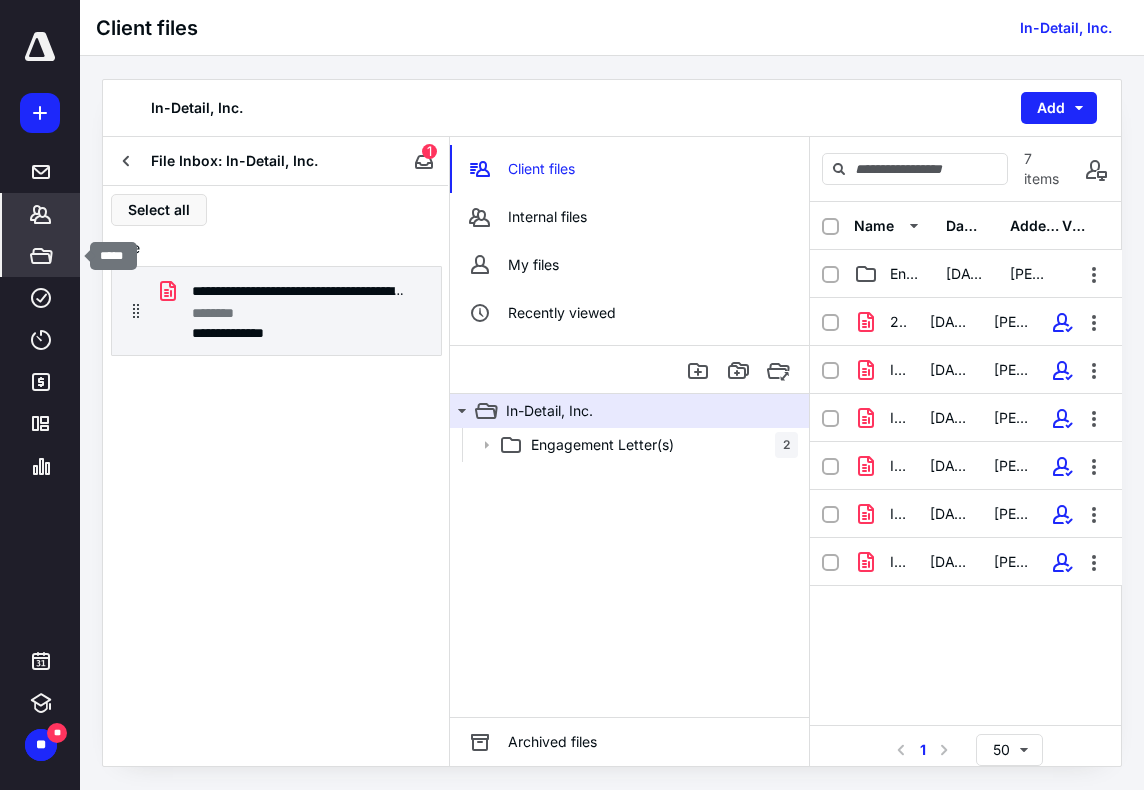 click 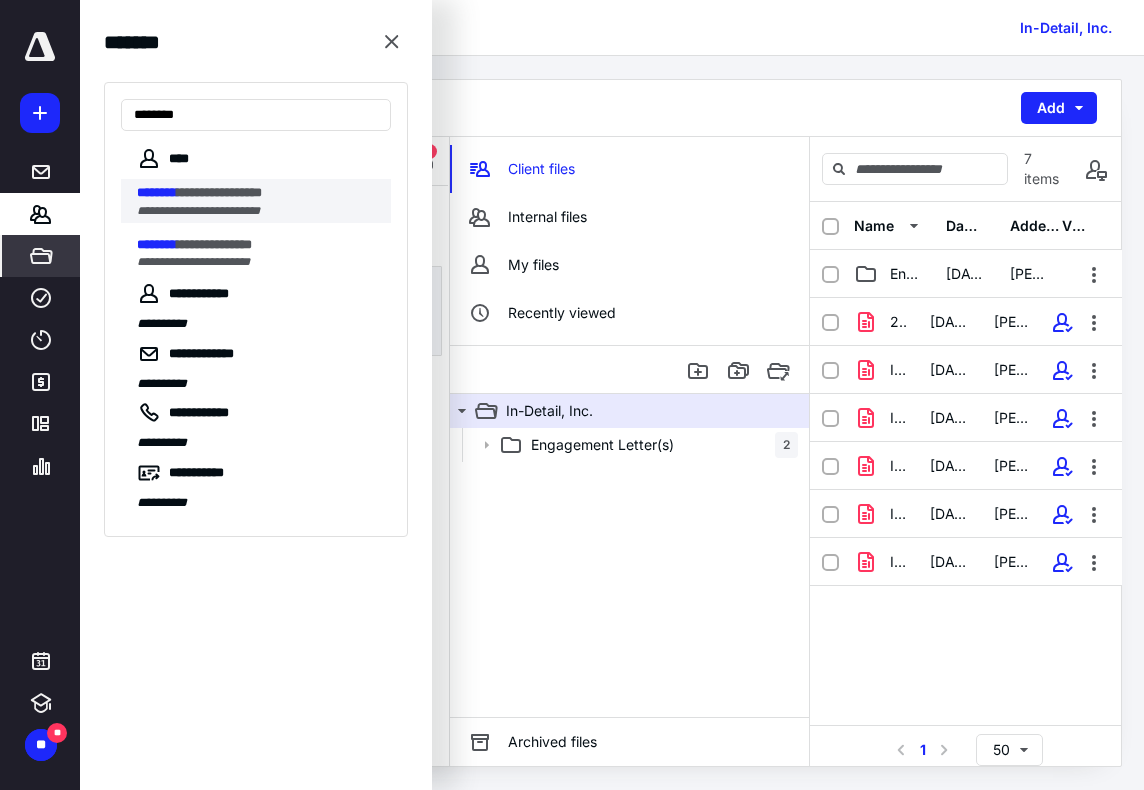 type on "********" 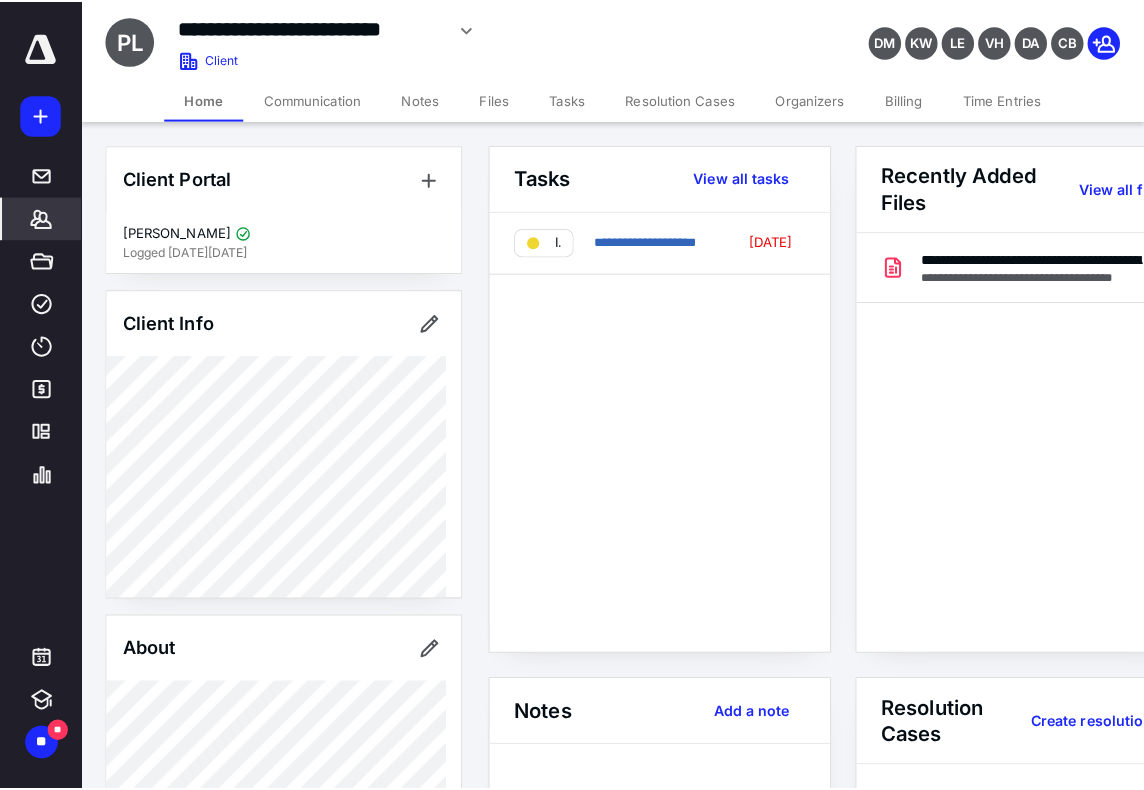scroll, scrollTop: 100, scrollLeft: 0, axis: vertical 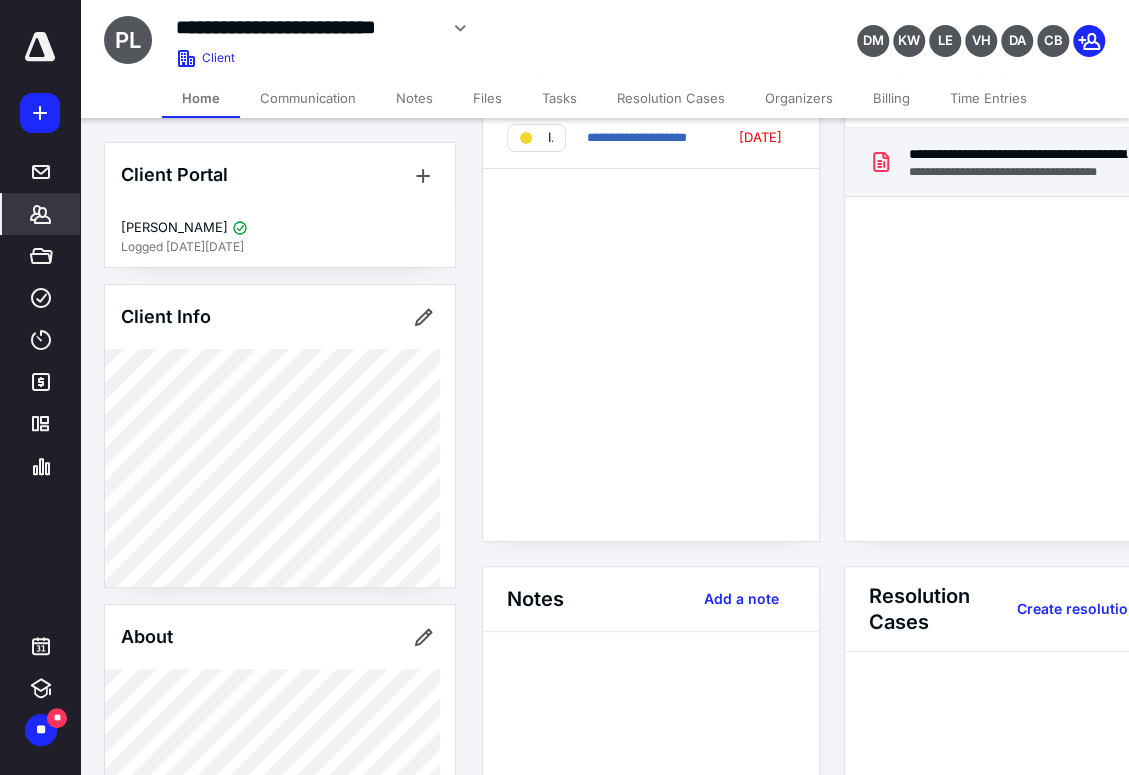 click on "**********" at bounding box center (1024, 154) 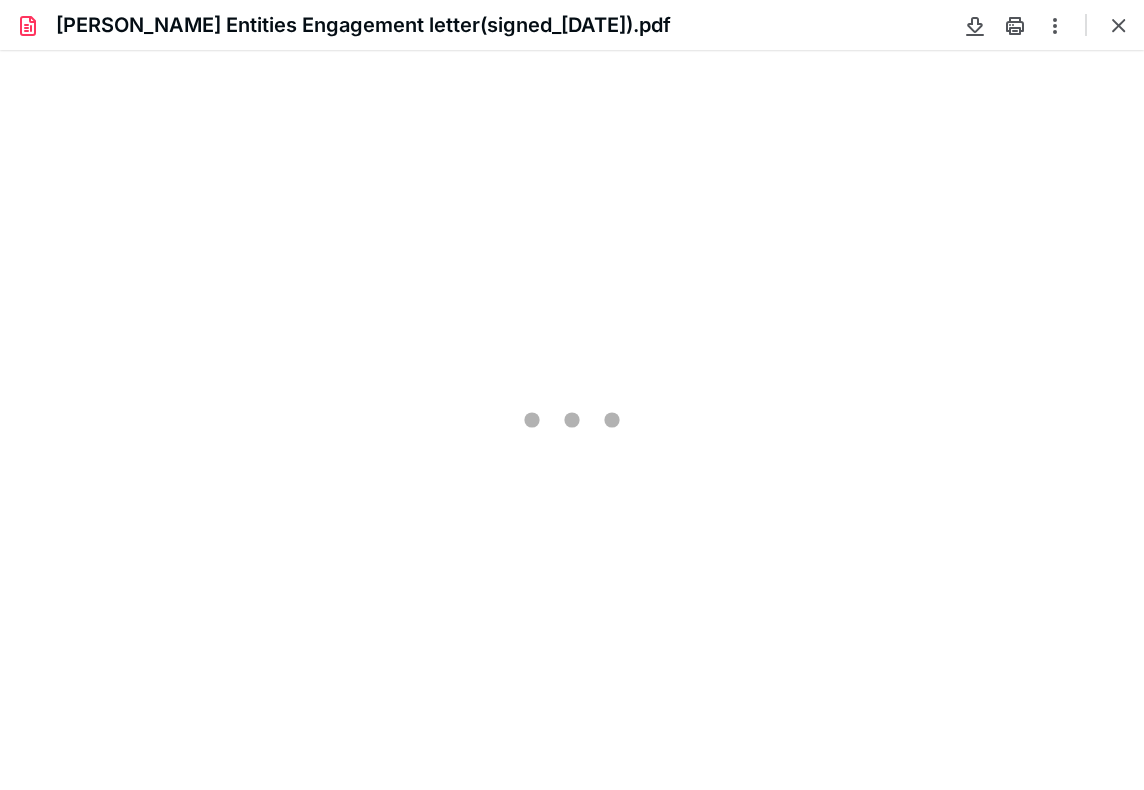 scroll, scrollTop: 0, scrollLeft: 0, axis: both 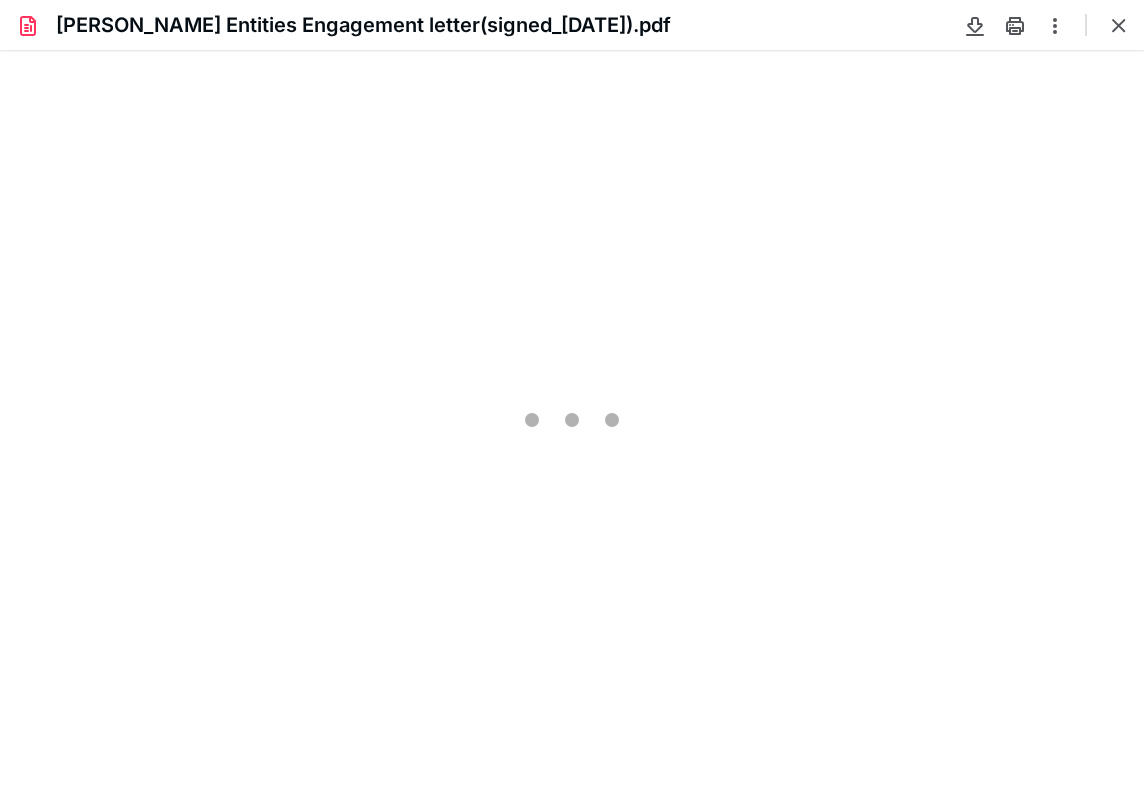 type on "88" 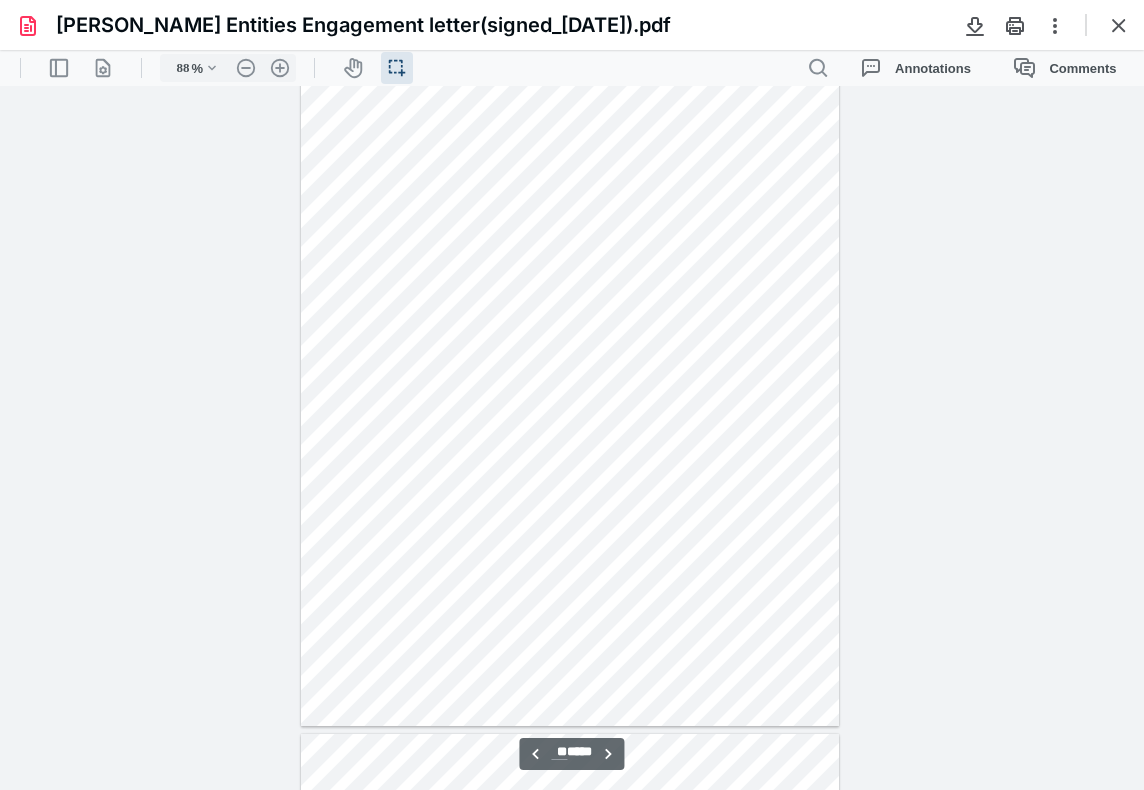 scroll, scrollTop: 7000, scrollLeft: 0, axis: vertical 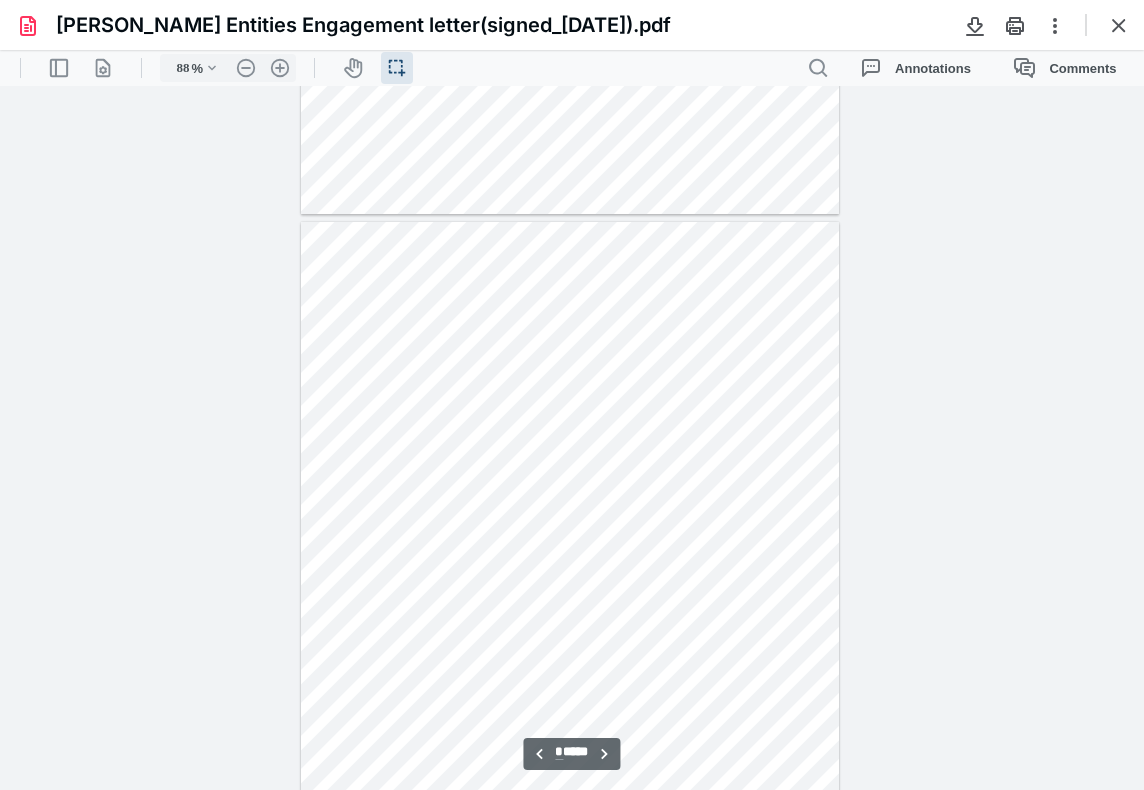 type on "*" 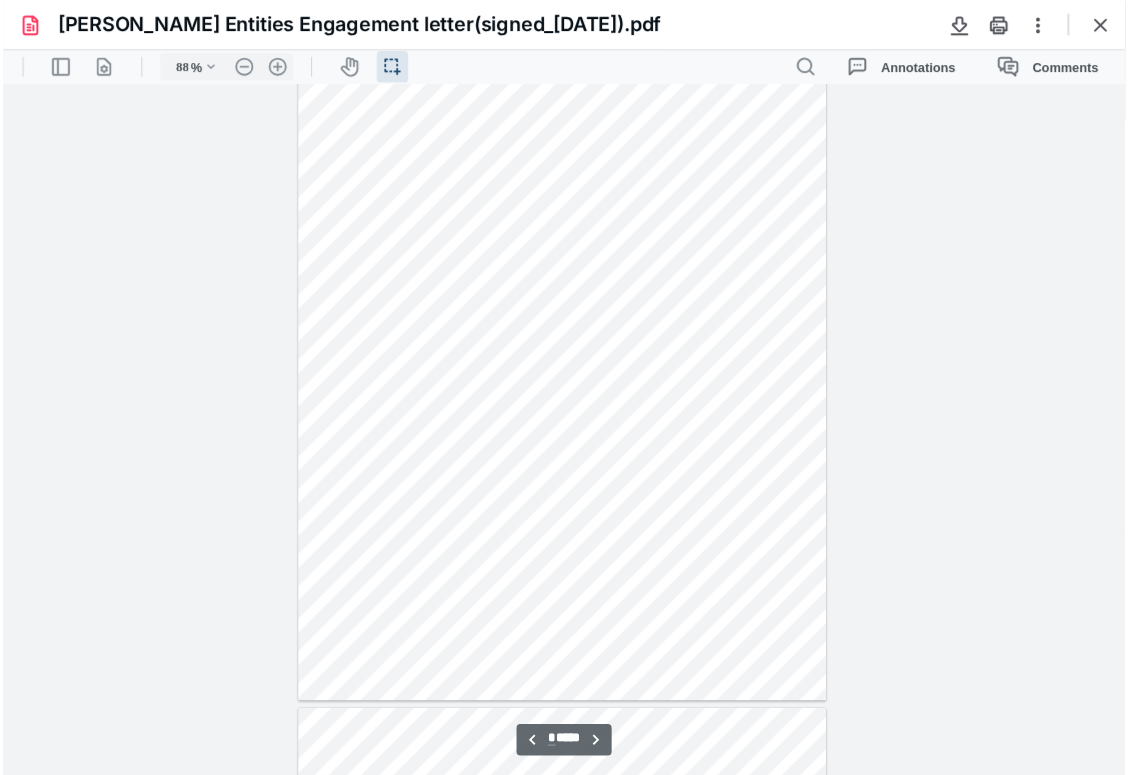 scroll, scrollTop: 4600, scrollLeft: 0, axis: vertical 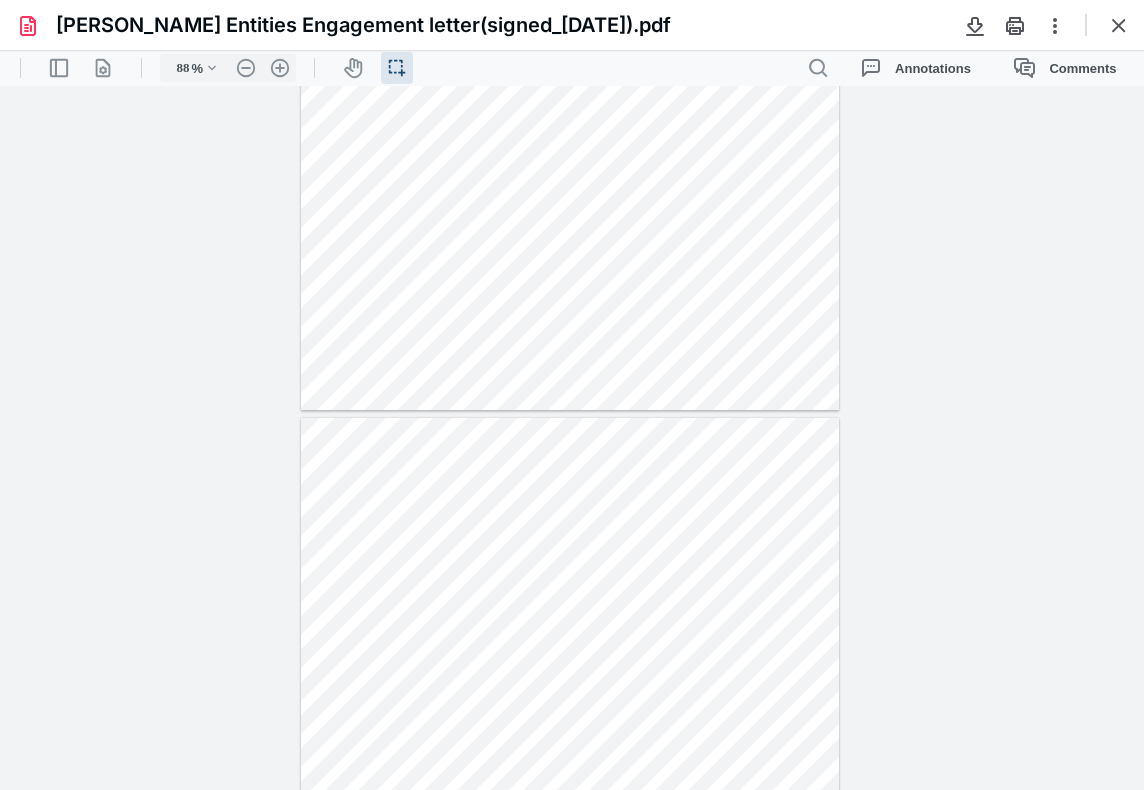 click at bounding box center [1119, 25] 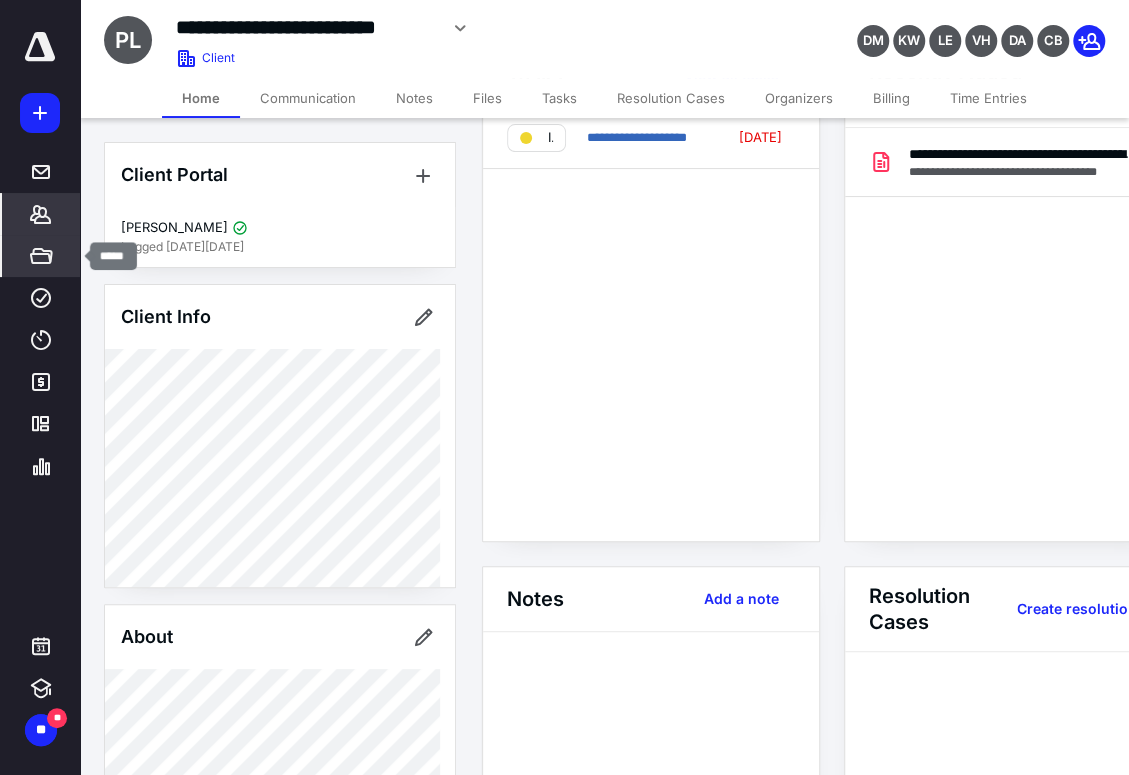 click on "*****" at bounding box center (41, 256) 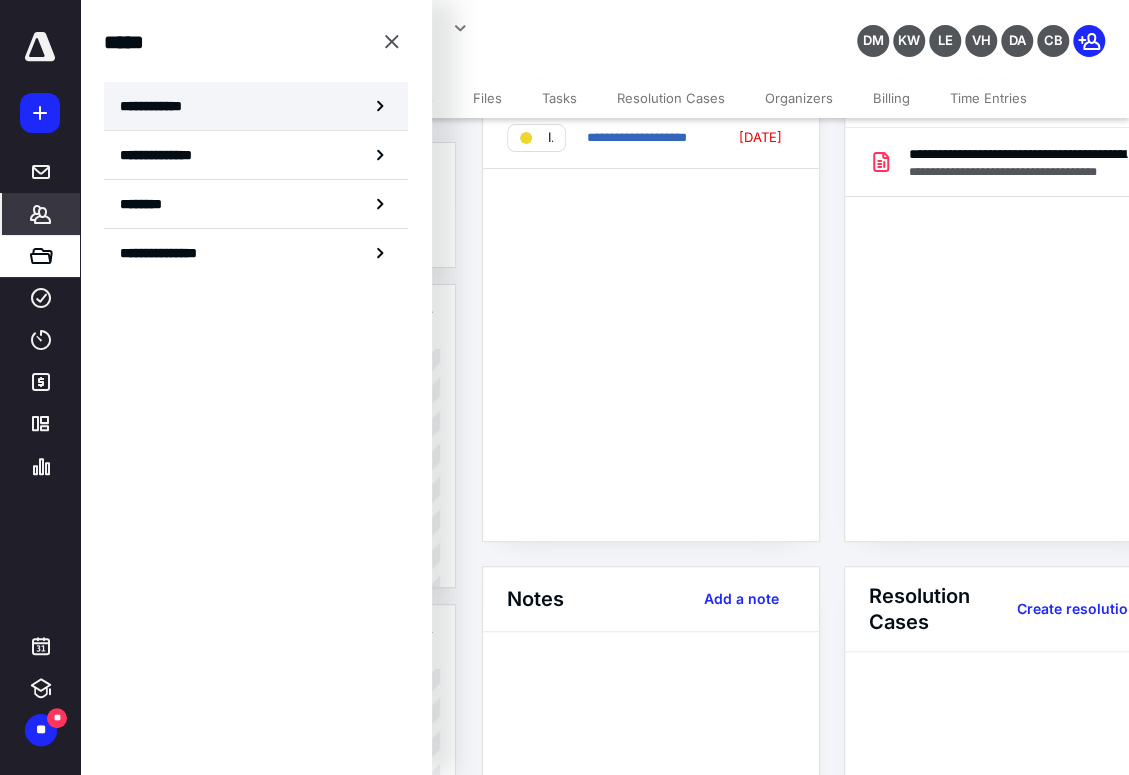 click on "**********" at bounding box center (157, 106) 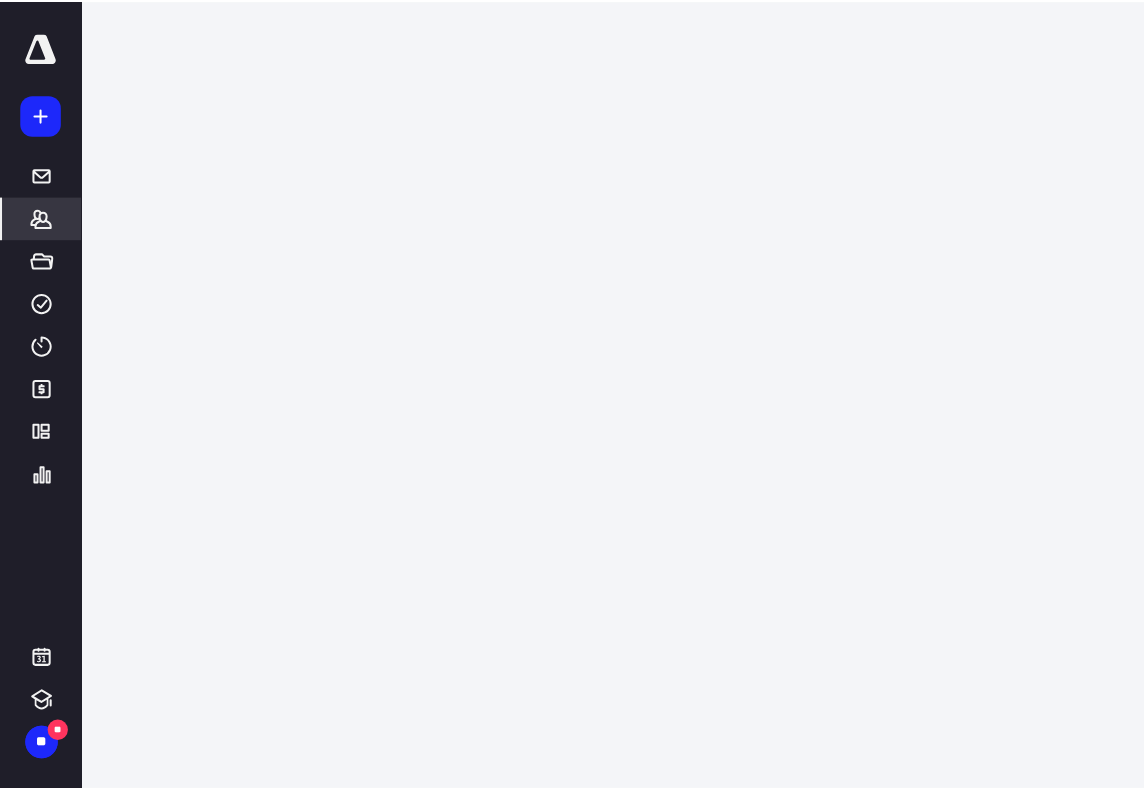 scroll, scrollTop: 0, scrollLeft: 0, axis: both 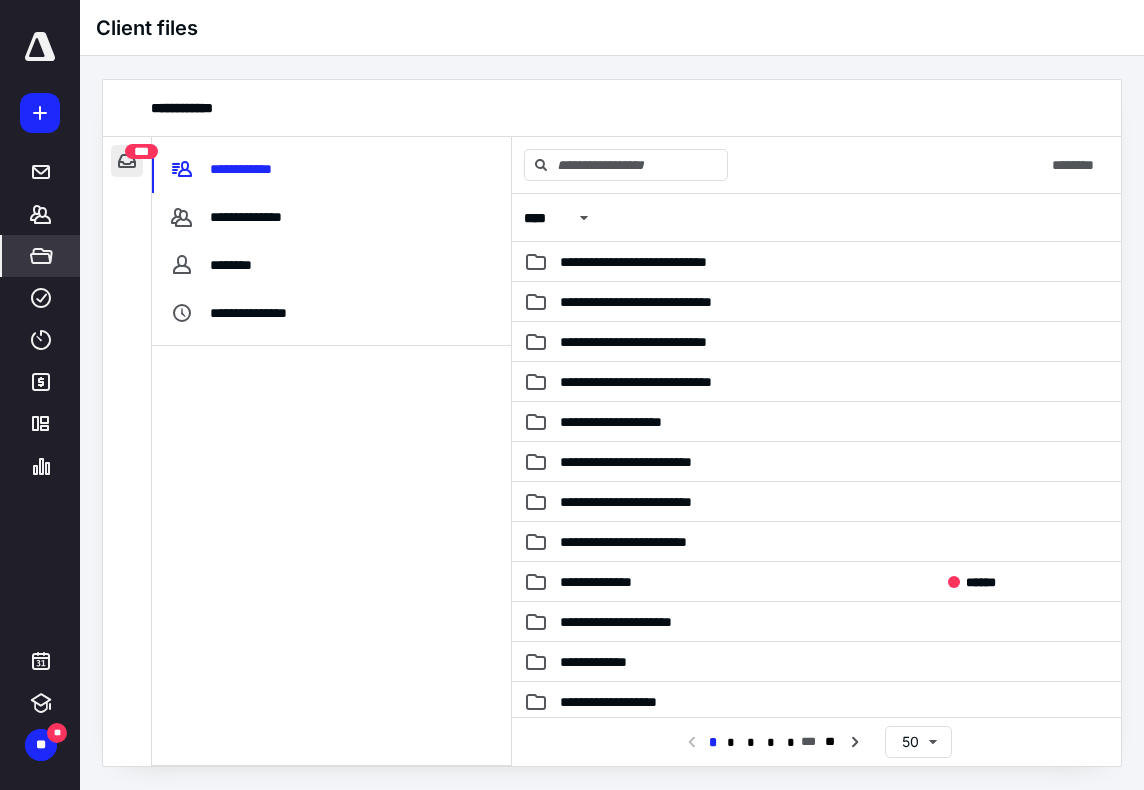 click at bounding box center [127, 161] 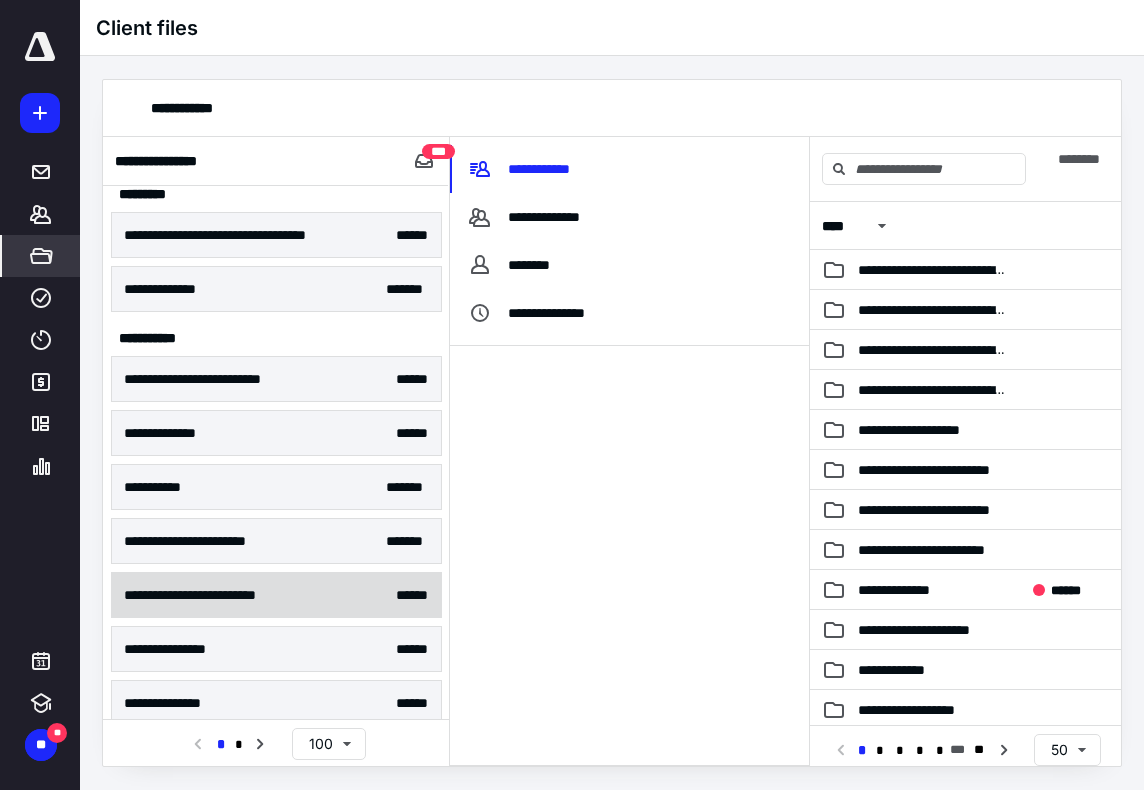 scroll, scrollTop: 200, scrollLeft: 0, axis: vertical 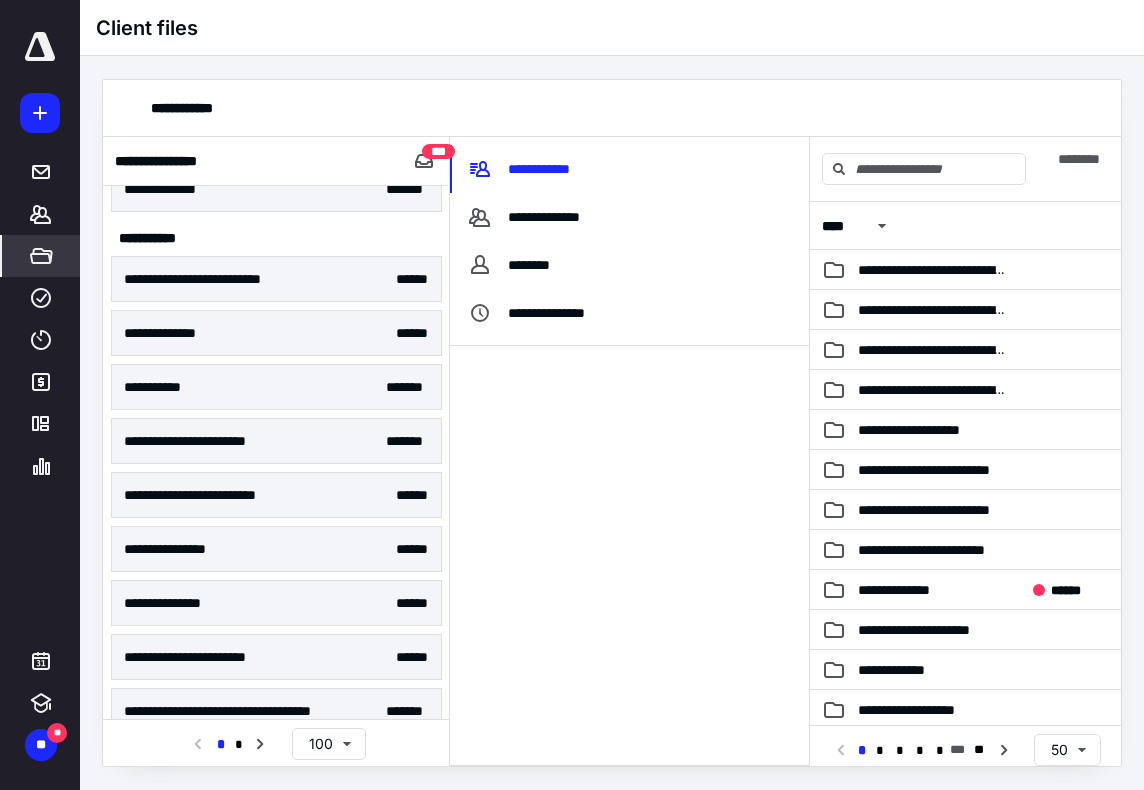 drag, startPoint x: 188, startPoint y: 594, endPoint x: 230, endPoint y: 603, distance: 42.953465 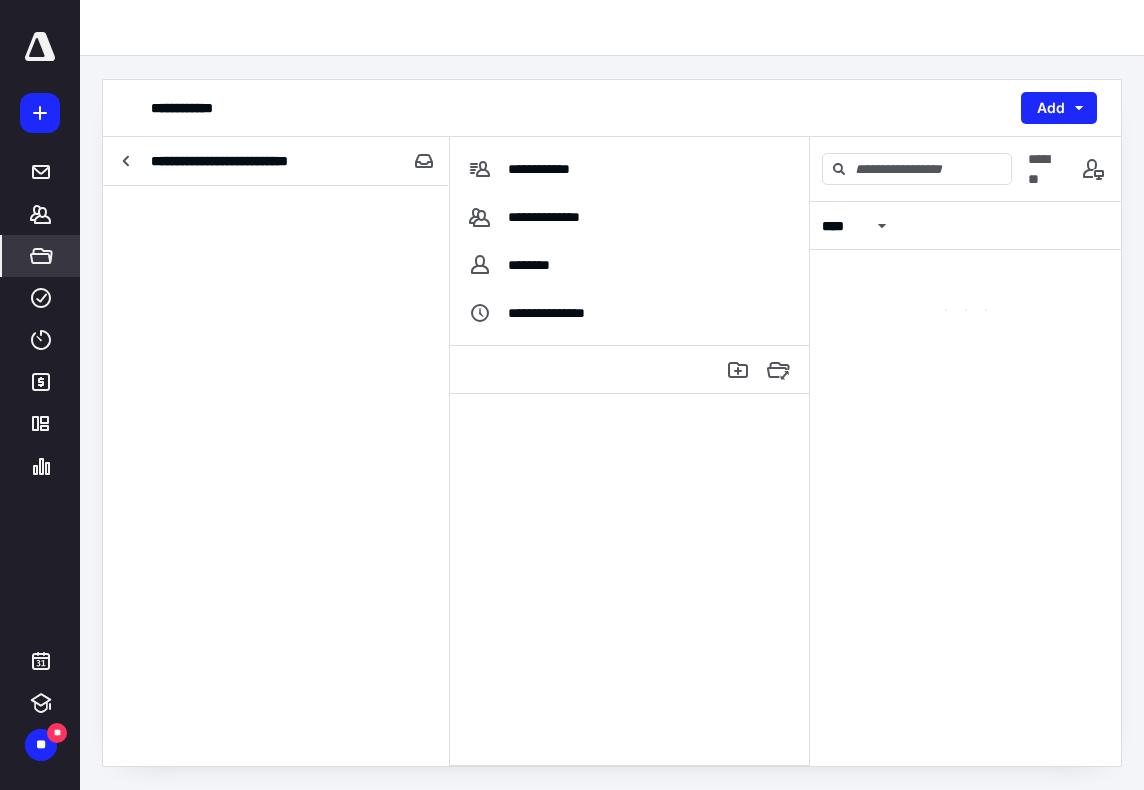 scroll, scrollTop: 0, scrollLeft: 0, axis: both 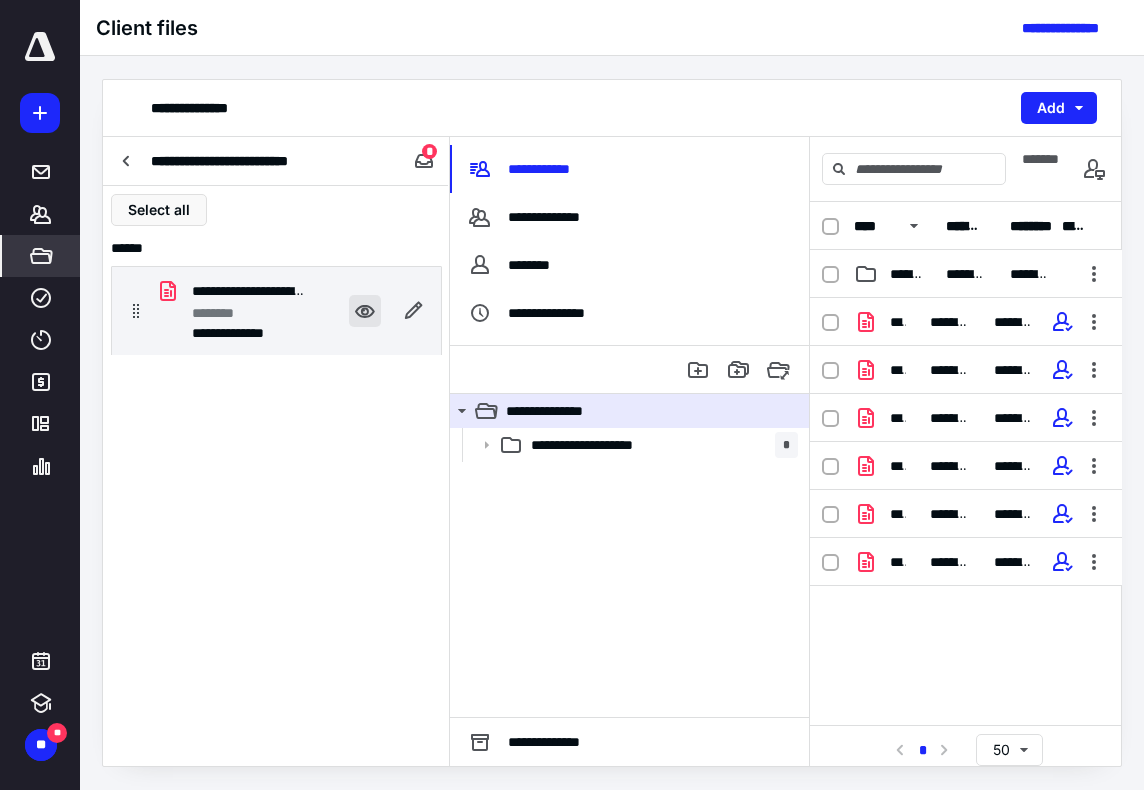 click at bounding box center [365, 311] 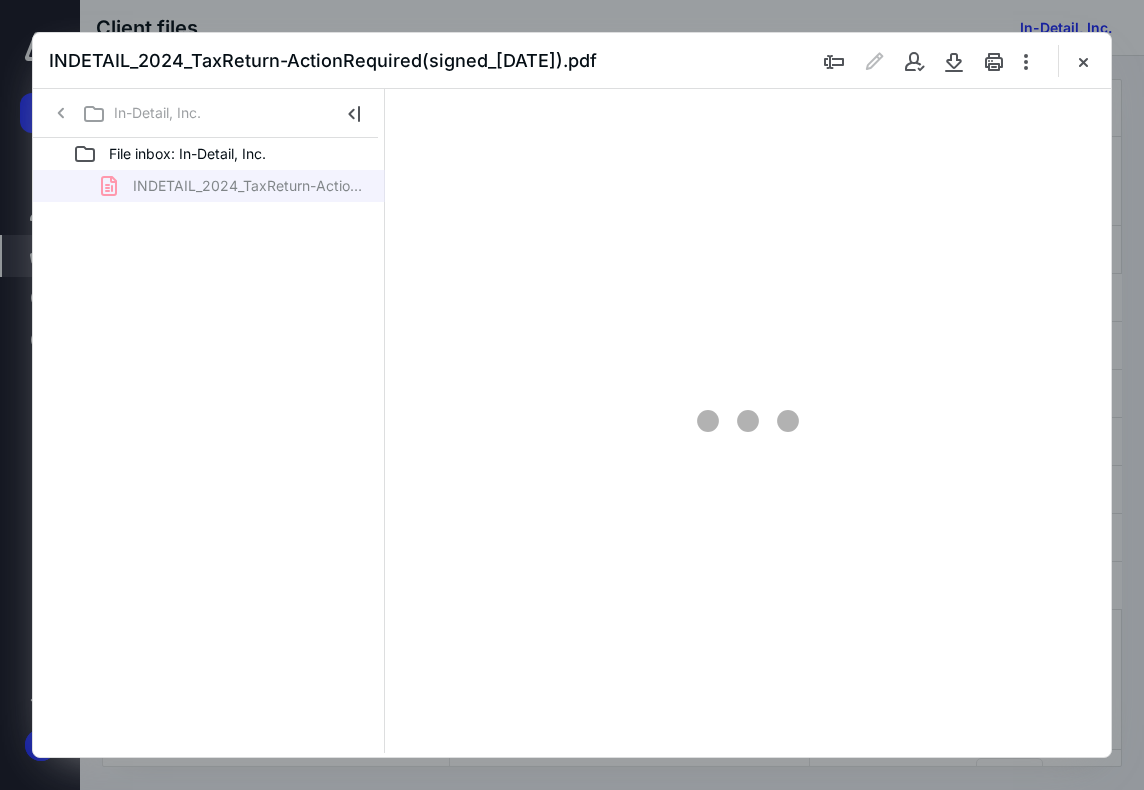 scroll, scrollTop: 0, scrollLeft: 0, axis: both 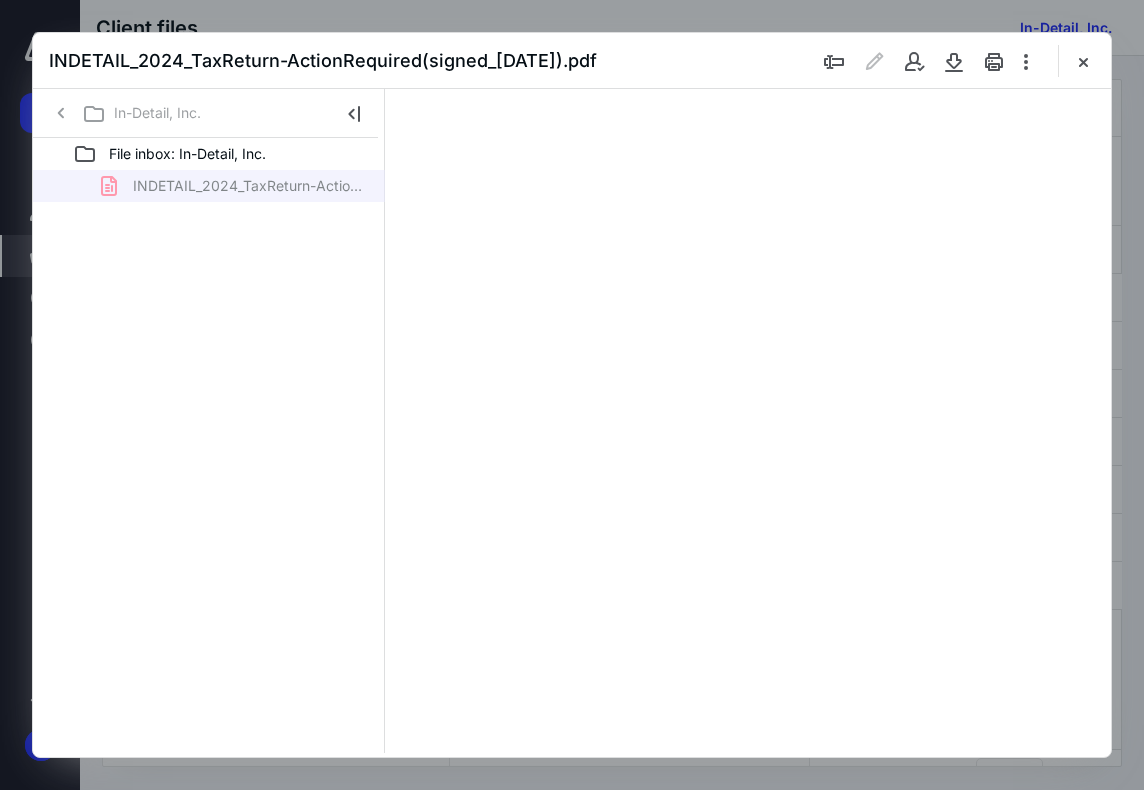 type on "68" 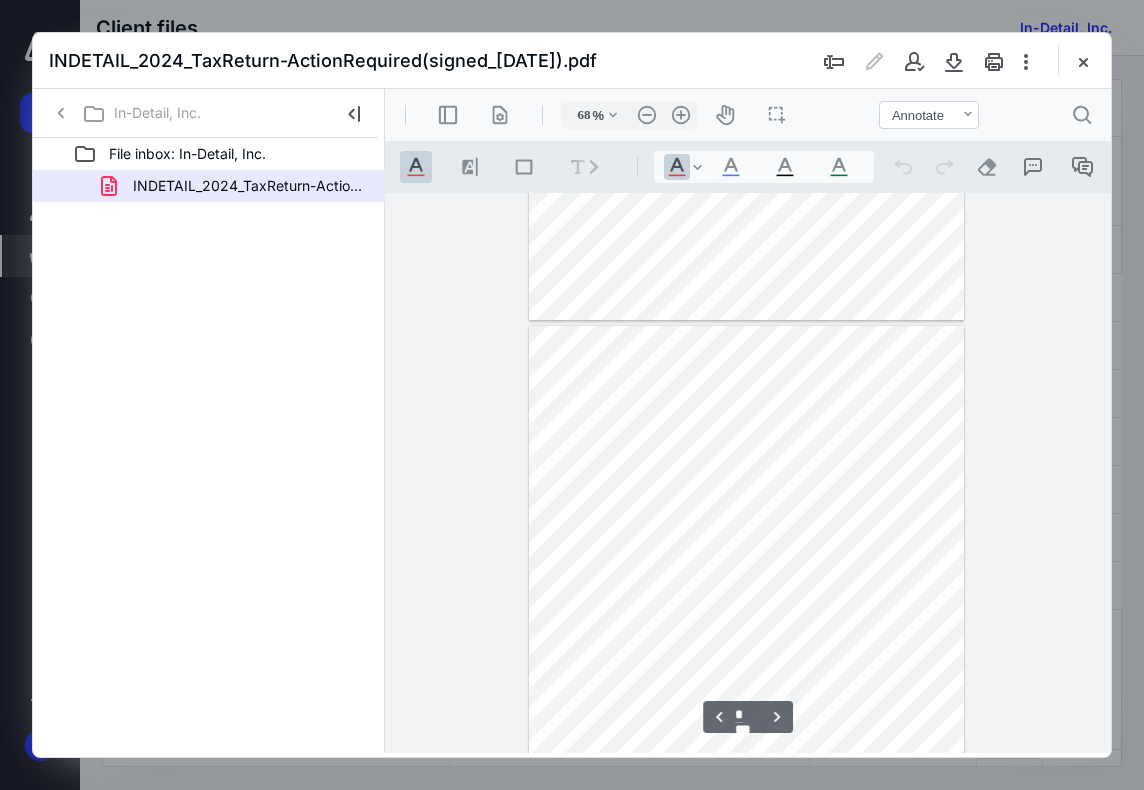 scroll, scrollTop: 960, scrollLeft: 0, axis: vertical 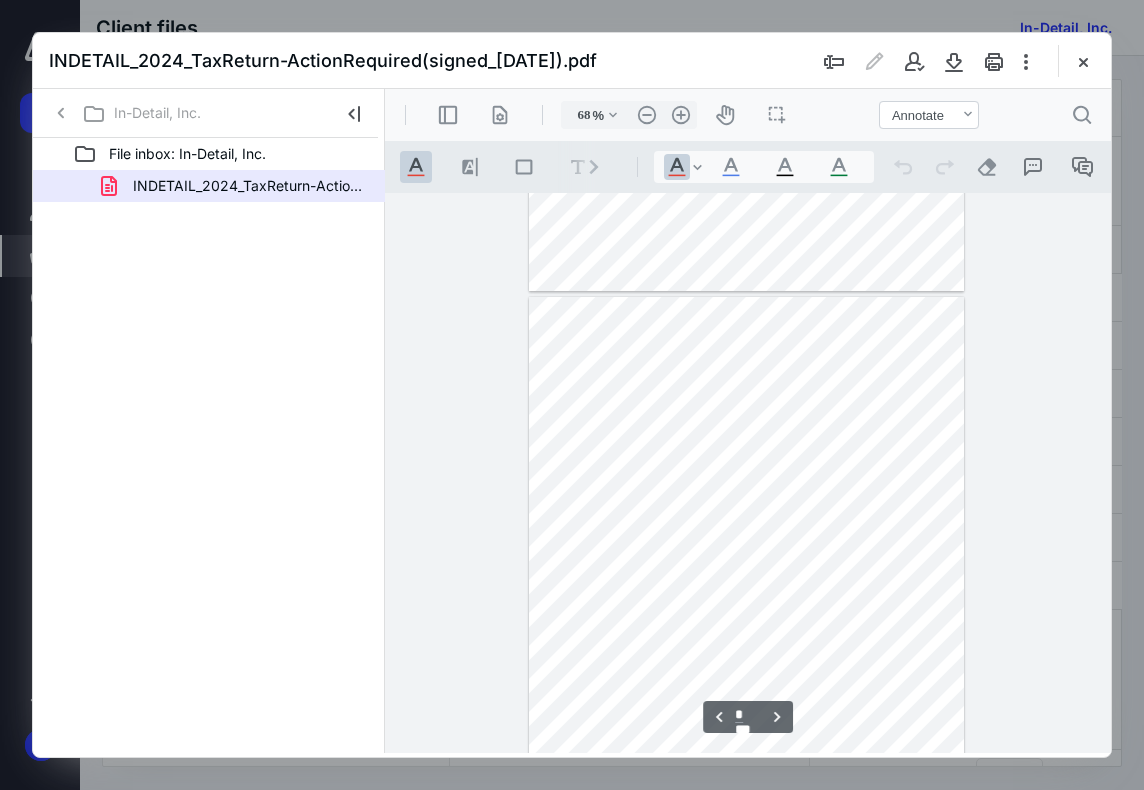 type on "*" 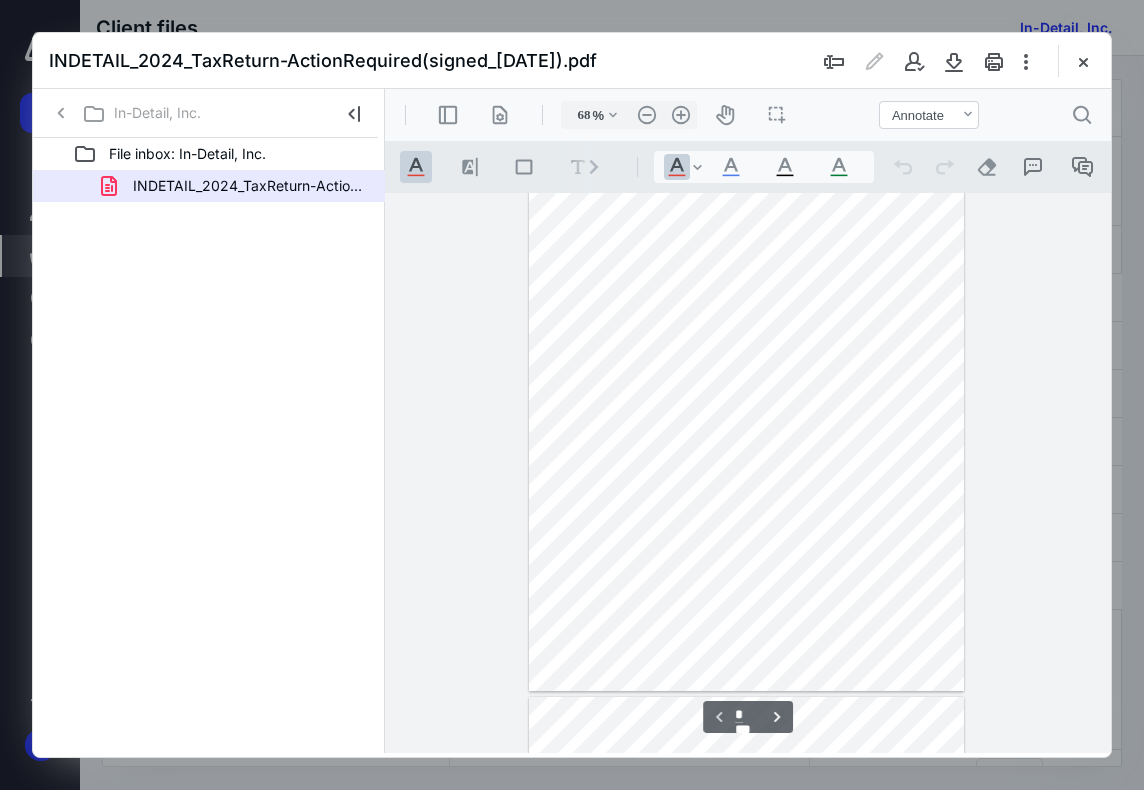 scroll, scrollTop: 0, scrollLeft: 0, axis: both 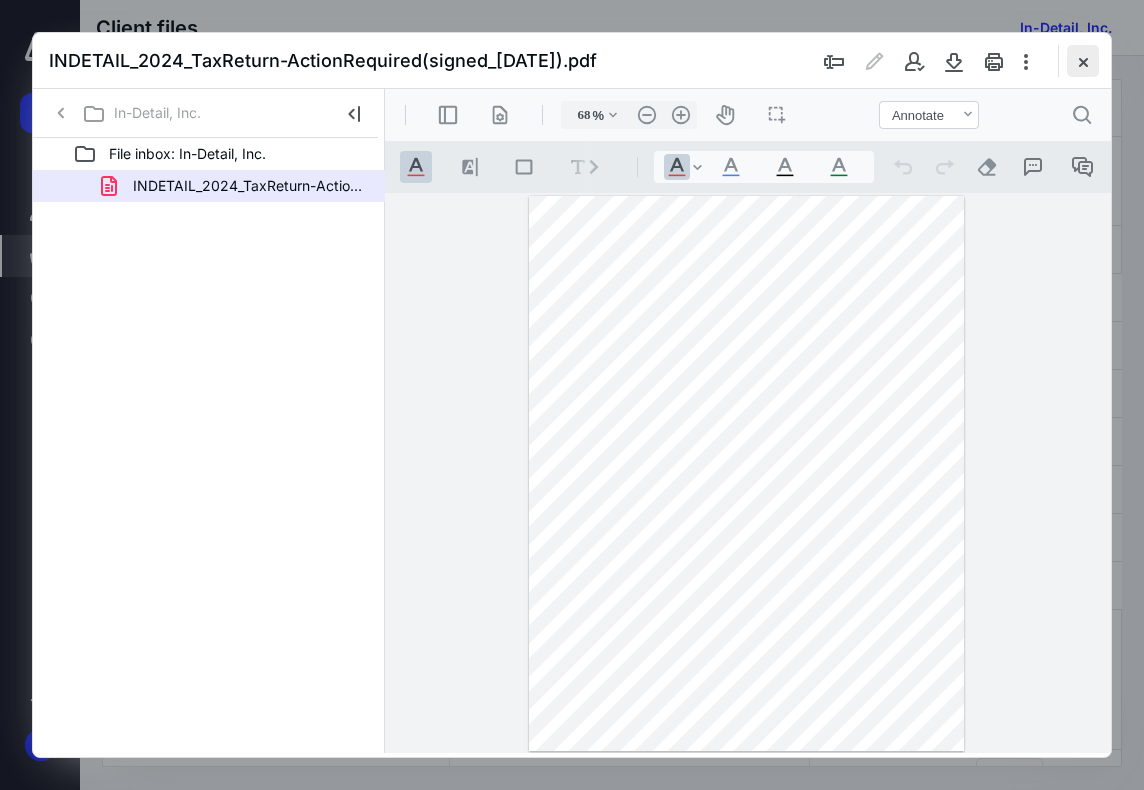 click at bounding box center [1083, 61] 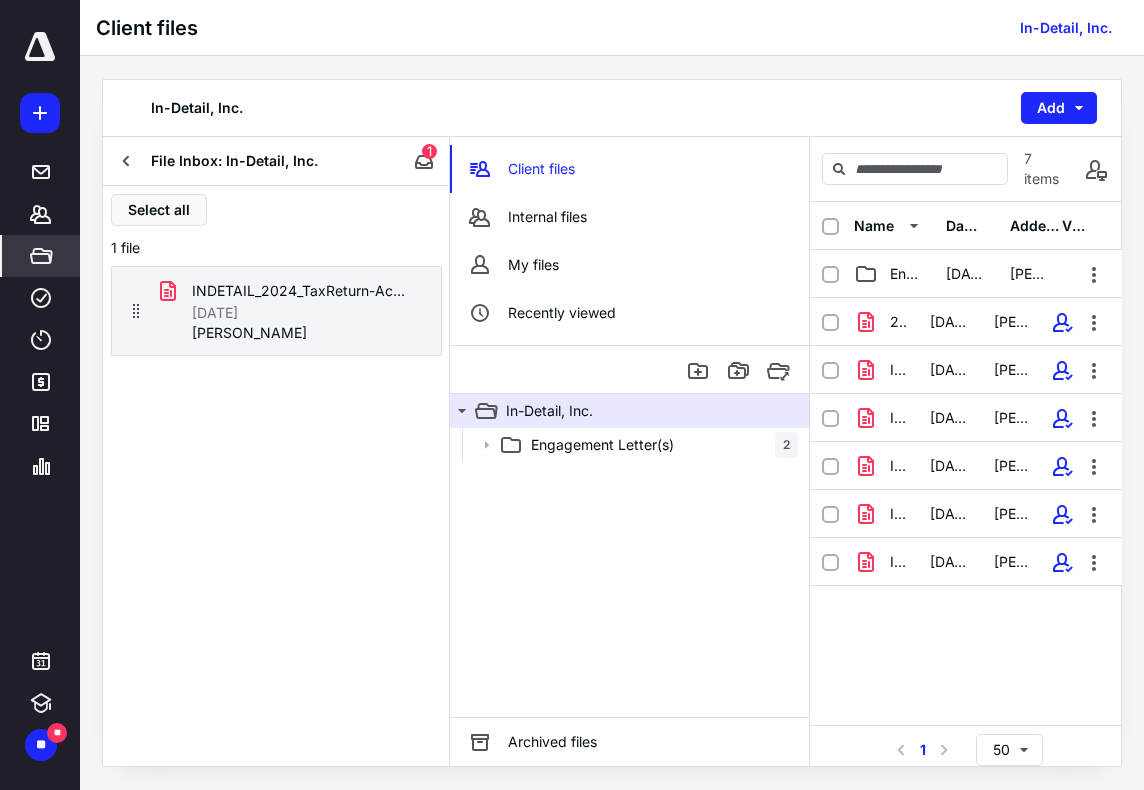 click at bounding box center (127, 161) 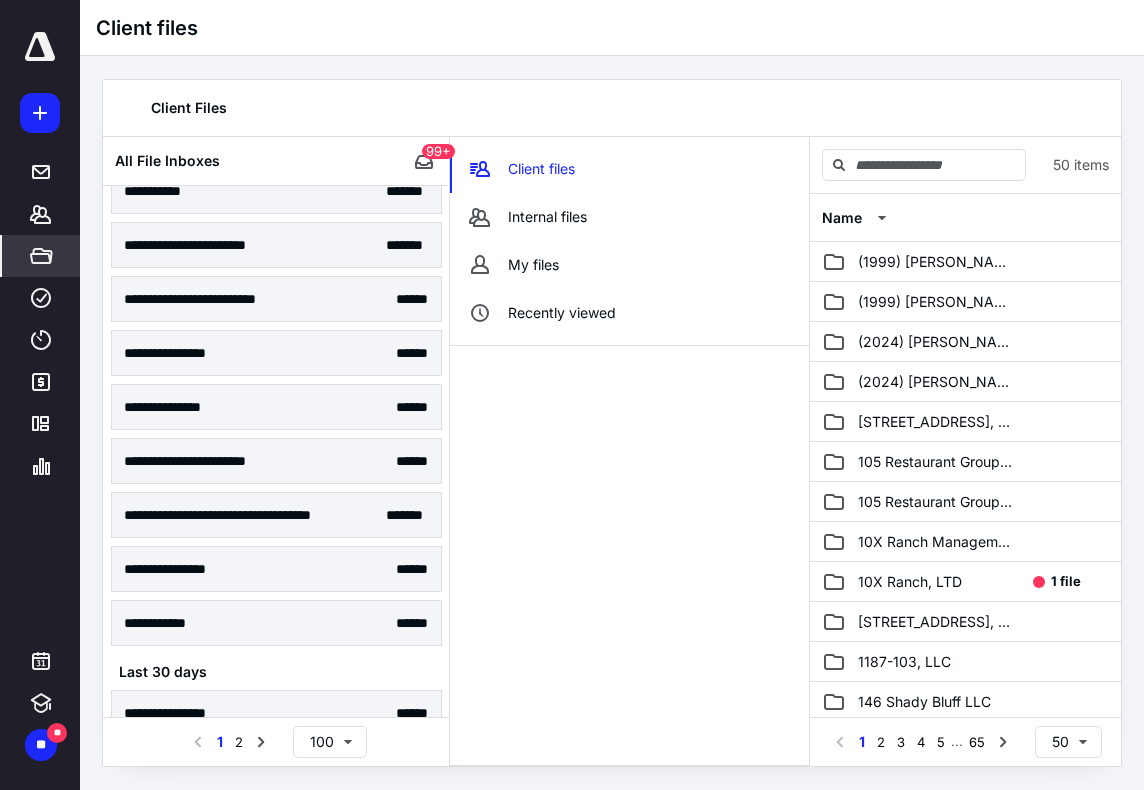 scroll, scrollTop: 400, scrollLeft: 0, axis: vertical 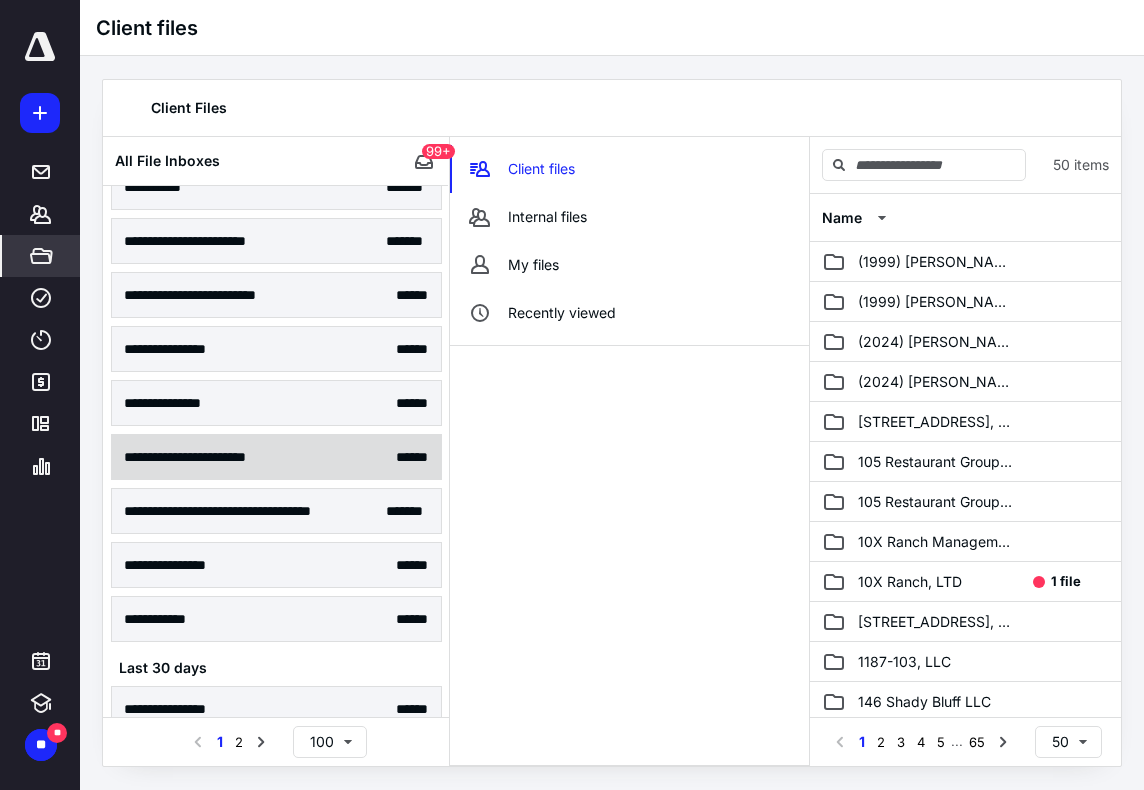click on "**********" at bounding box center (207, 457) 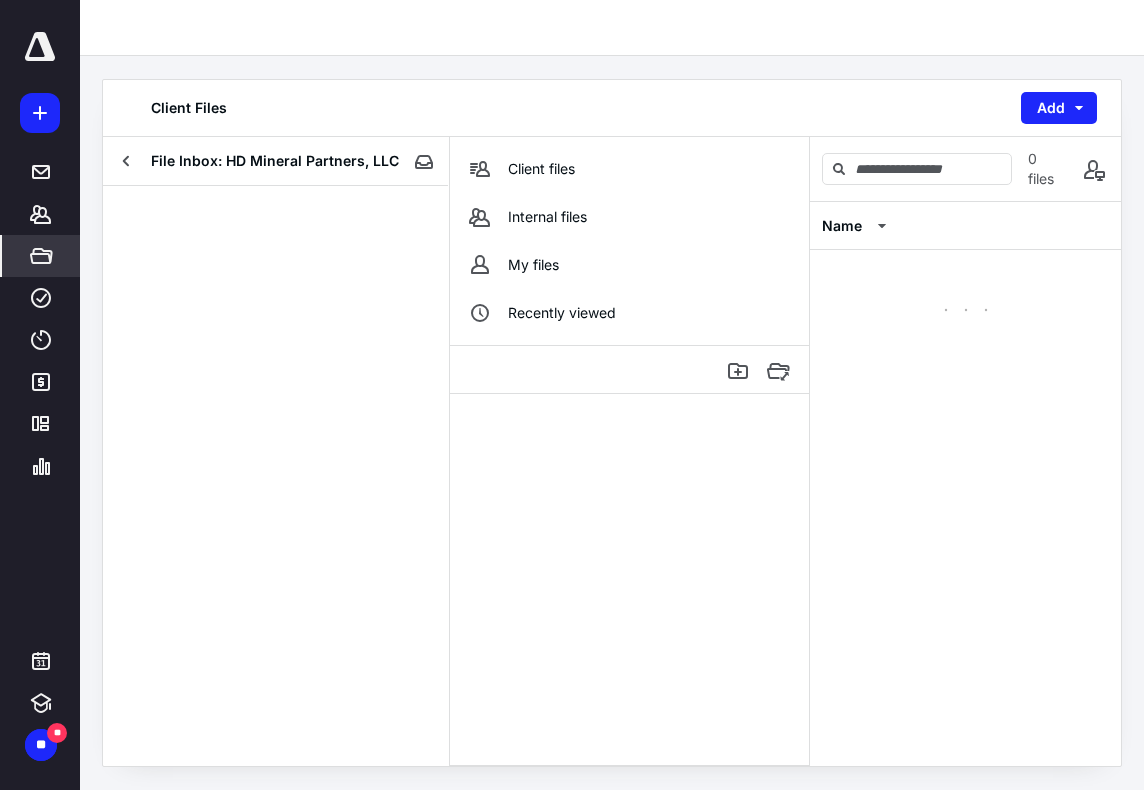 scroll, scrollTop: 0, scrollLeft: 0, axis: both 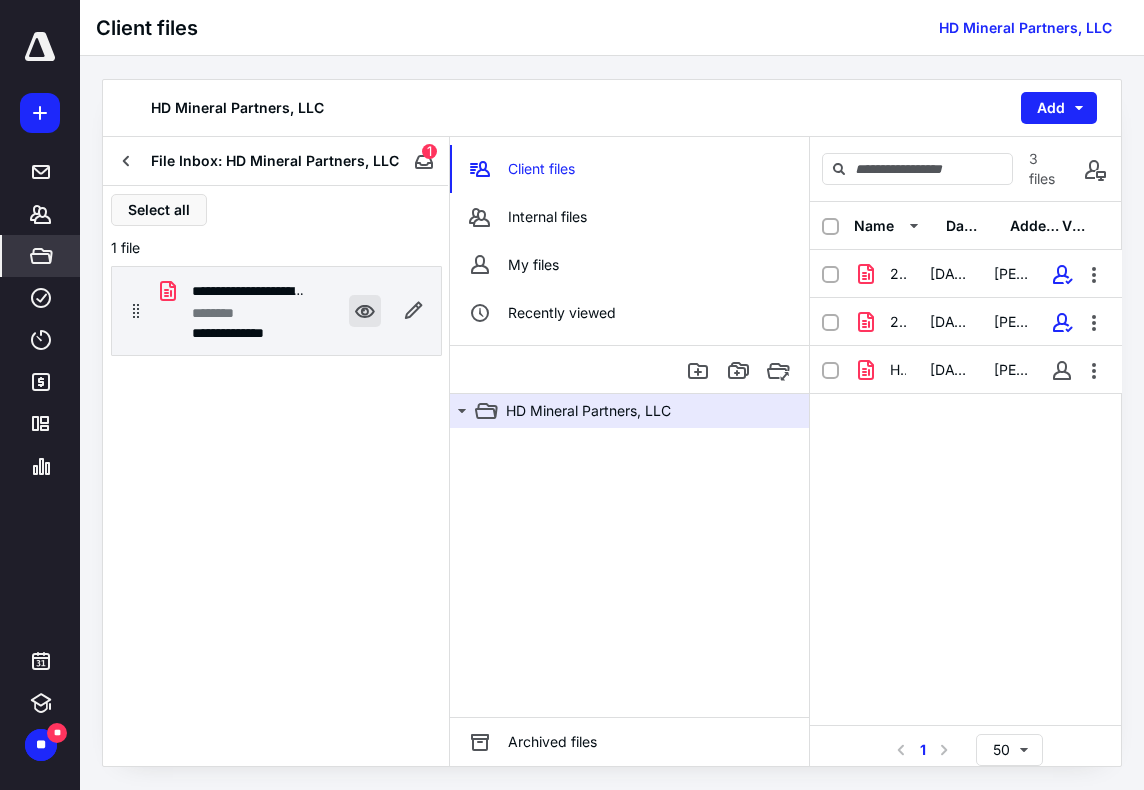 click at bounding box center (365, 311) 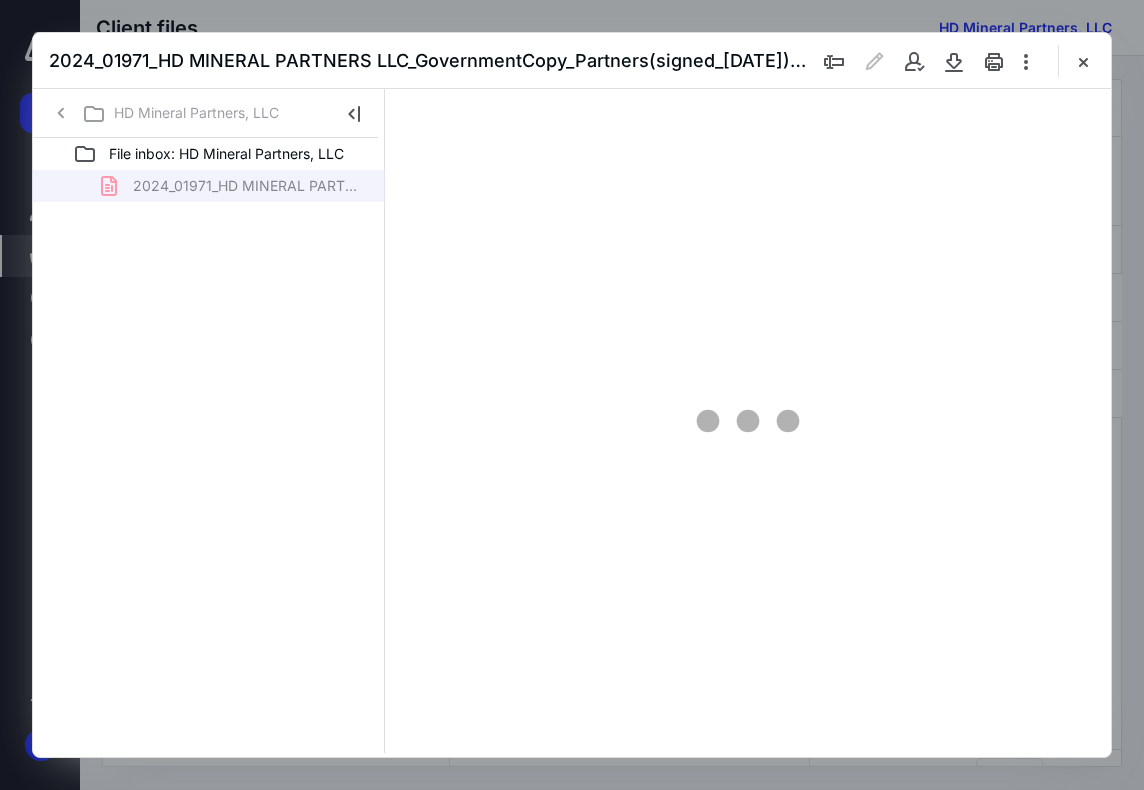scroll, scrollTop: 0, scrollLeft: 0, axis: both 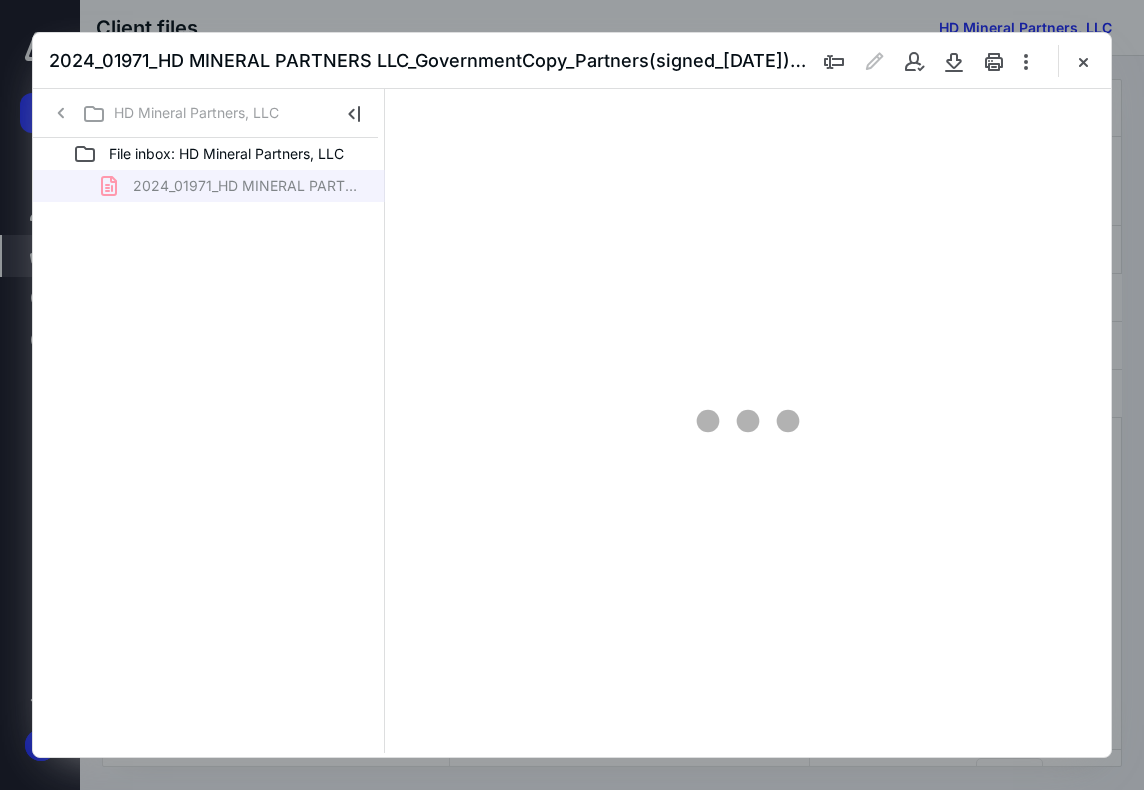 type on "71" 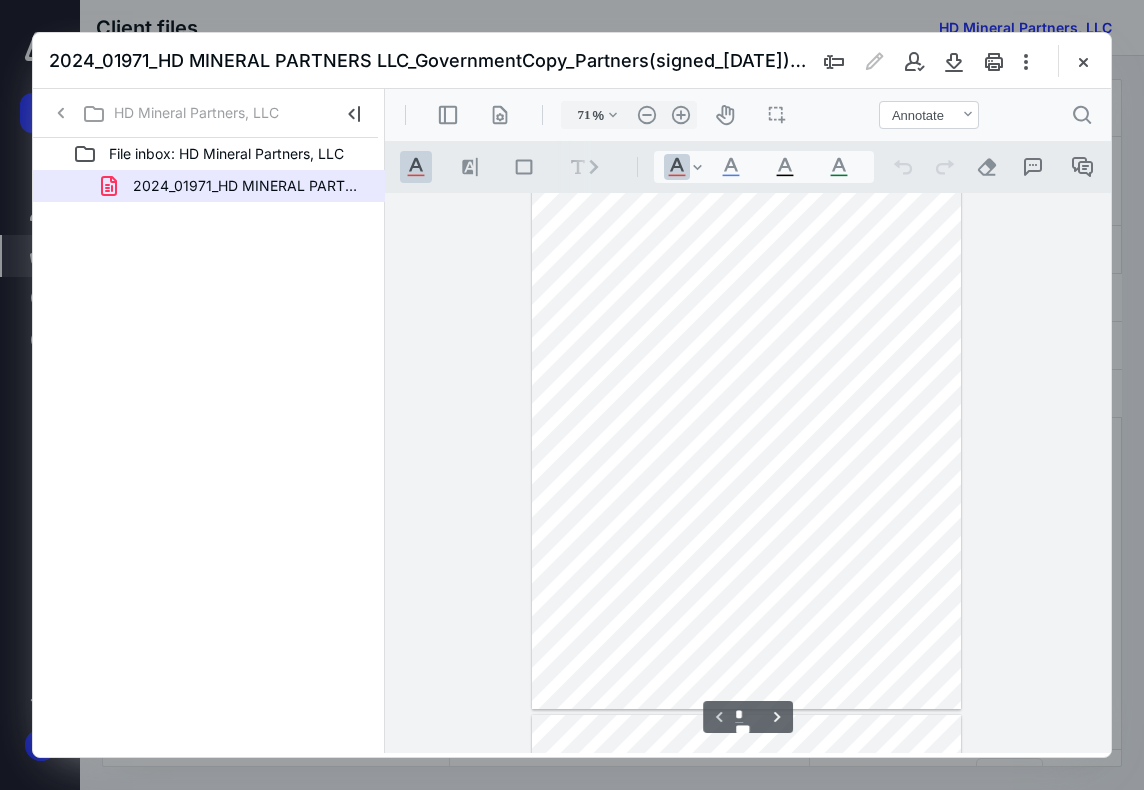 scroll, scrollTop: 0, scrollLeft: 0, axis: both 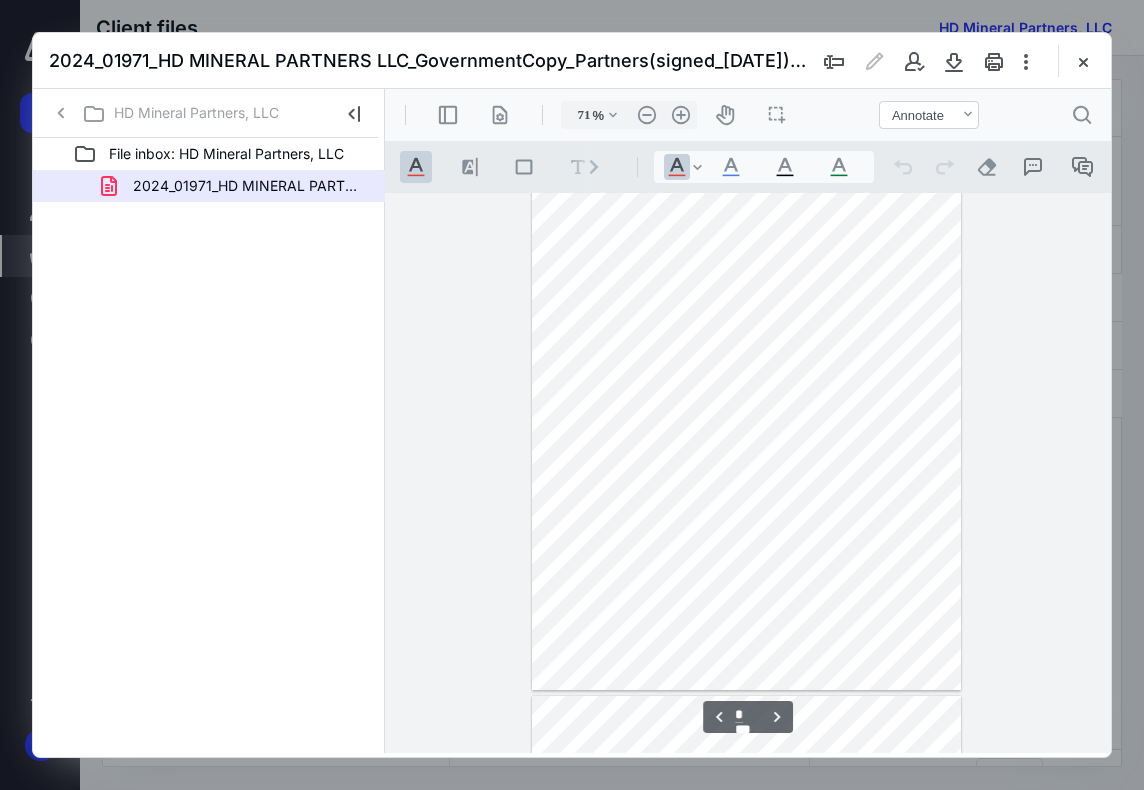 type on "*" 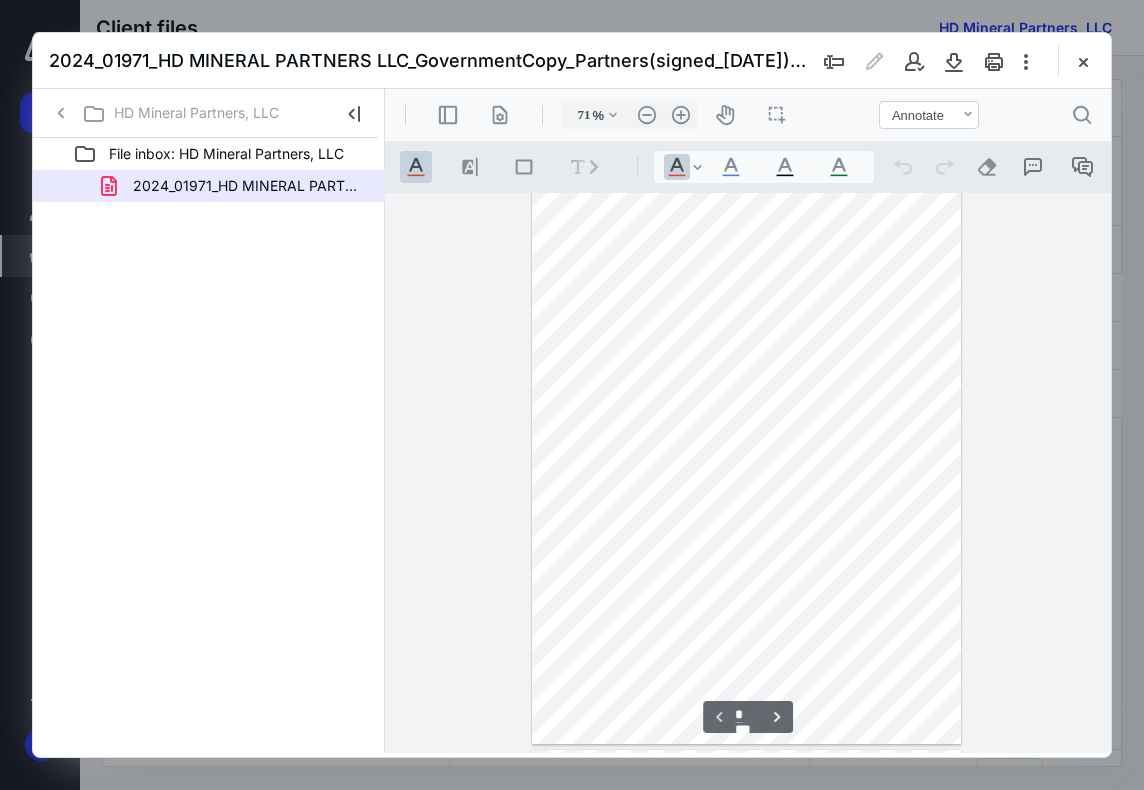 scroll, scrollTop: 0, scrollLeft: 0, axis: both 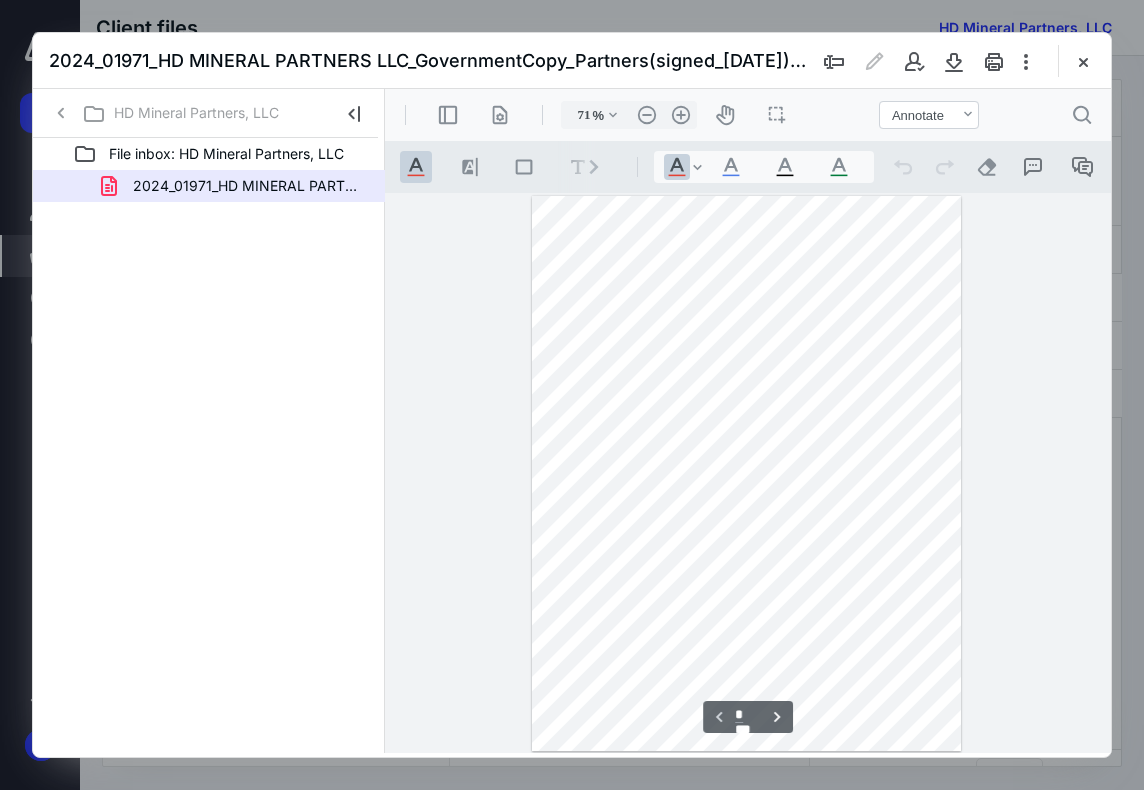 drag, startPoint x: 1088, startPoint y: 69, endPoint x: 985, endPoint y: 143, distance: 126.82665 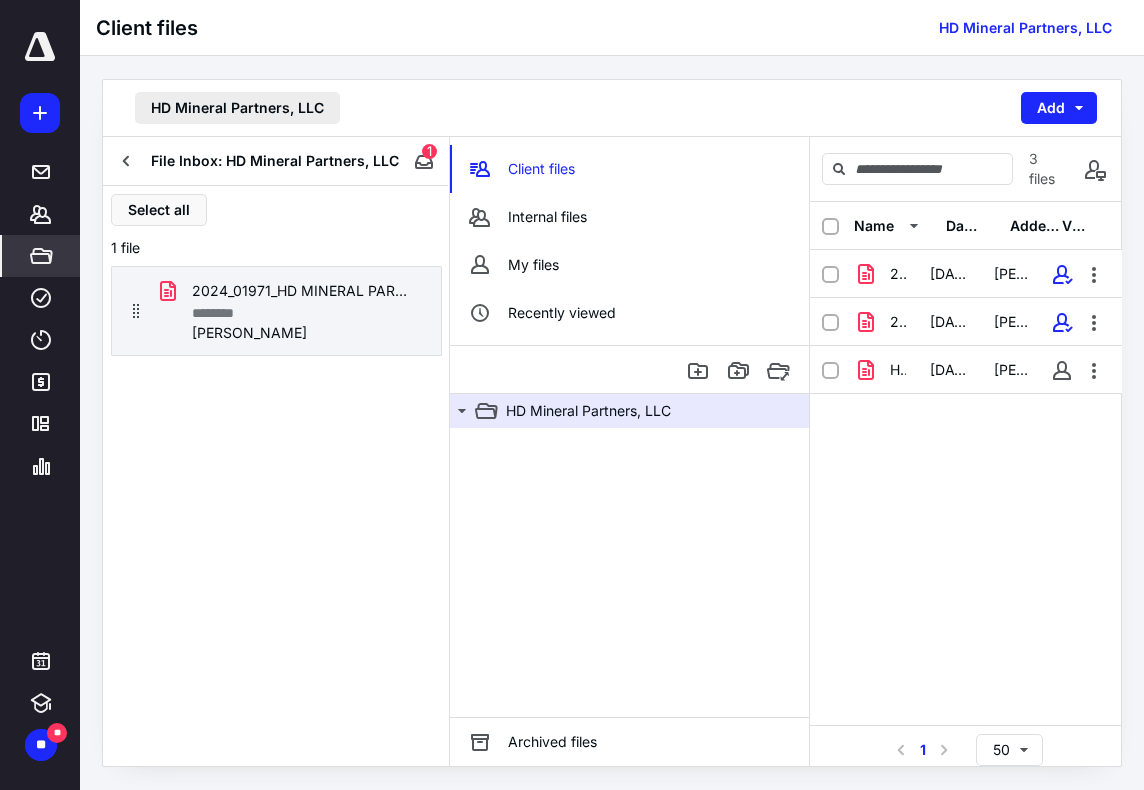 click on "HD Mineral Partners, LLC" at bounding box center [237, 108] 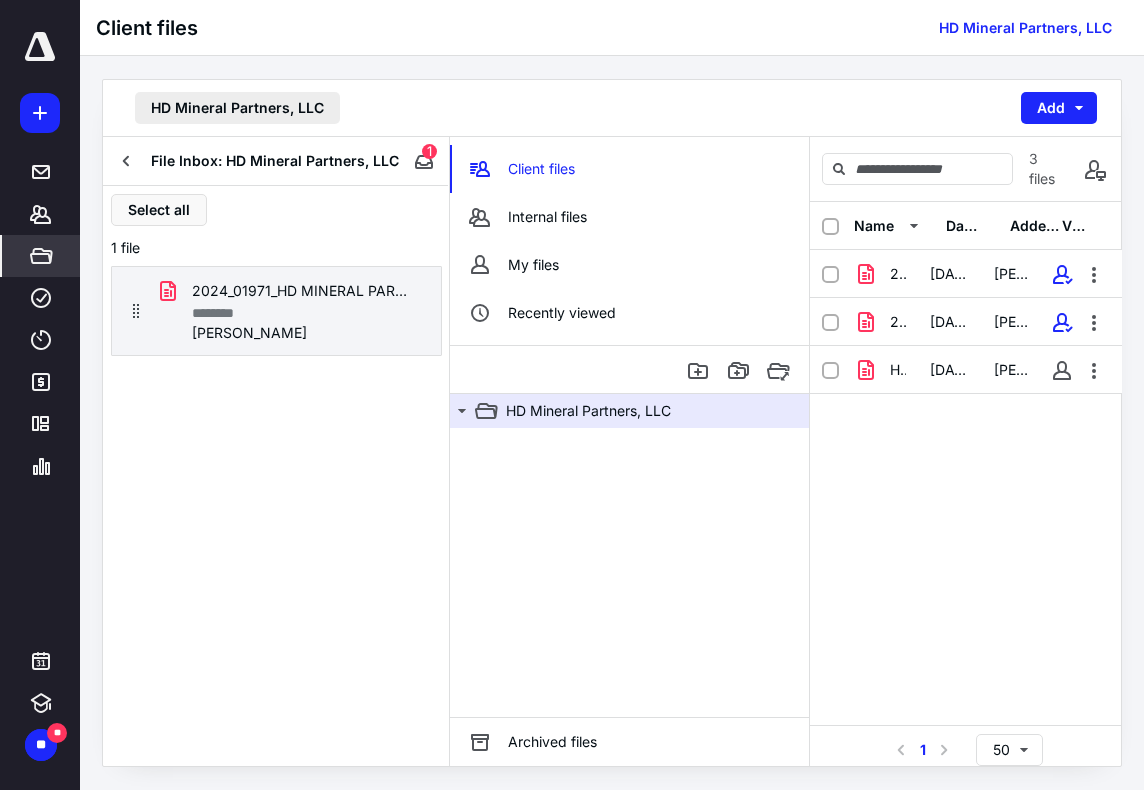 click on "HD Mineral Partners, LLC" at bounding box center [237, 108] 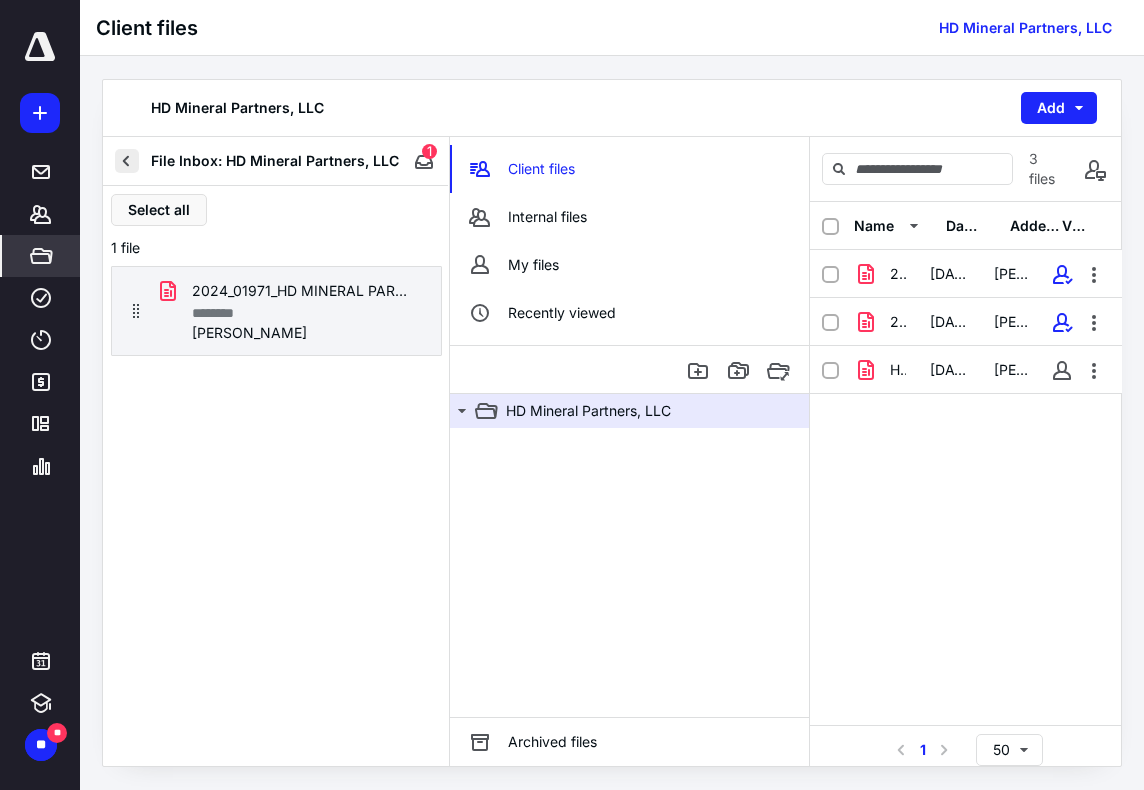 click at bounding box center (127, 161) 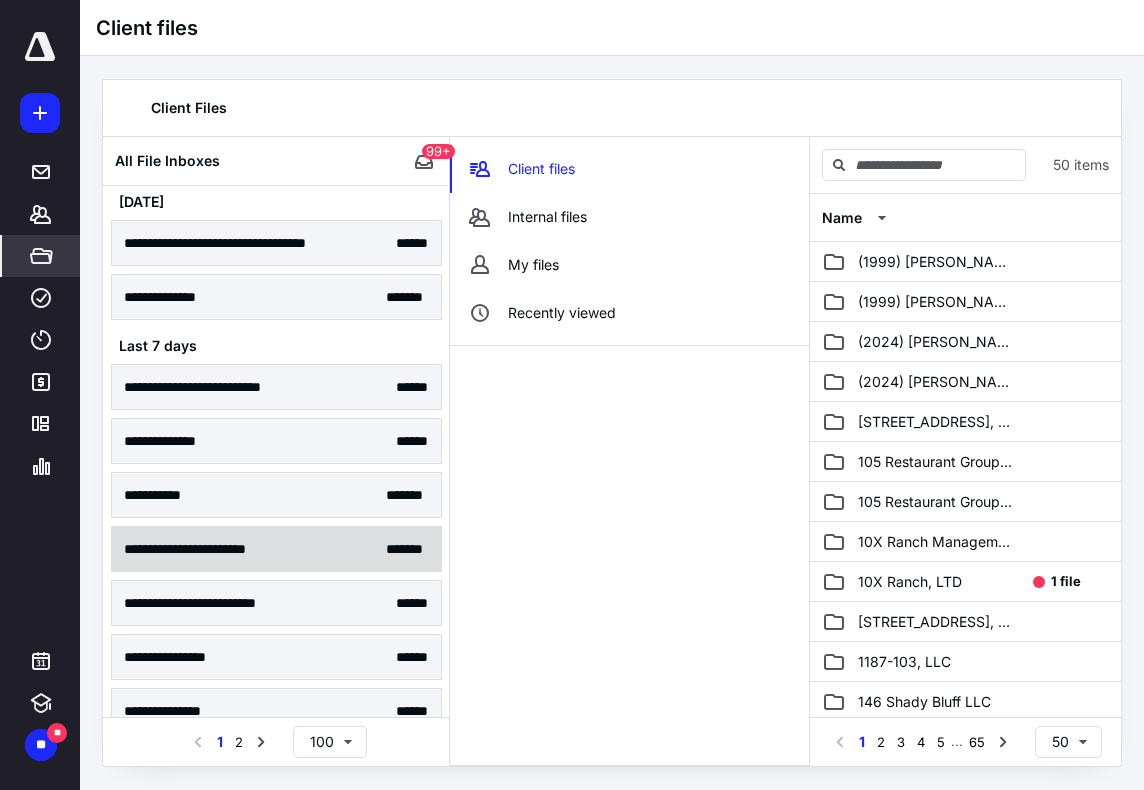 scroll, scrollTop: 200, scrollLeft: 0, axis: vertical 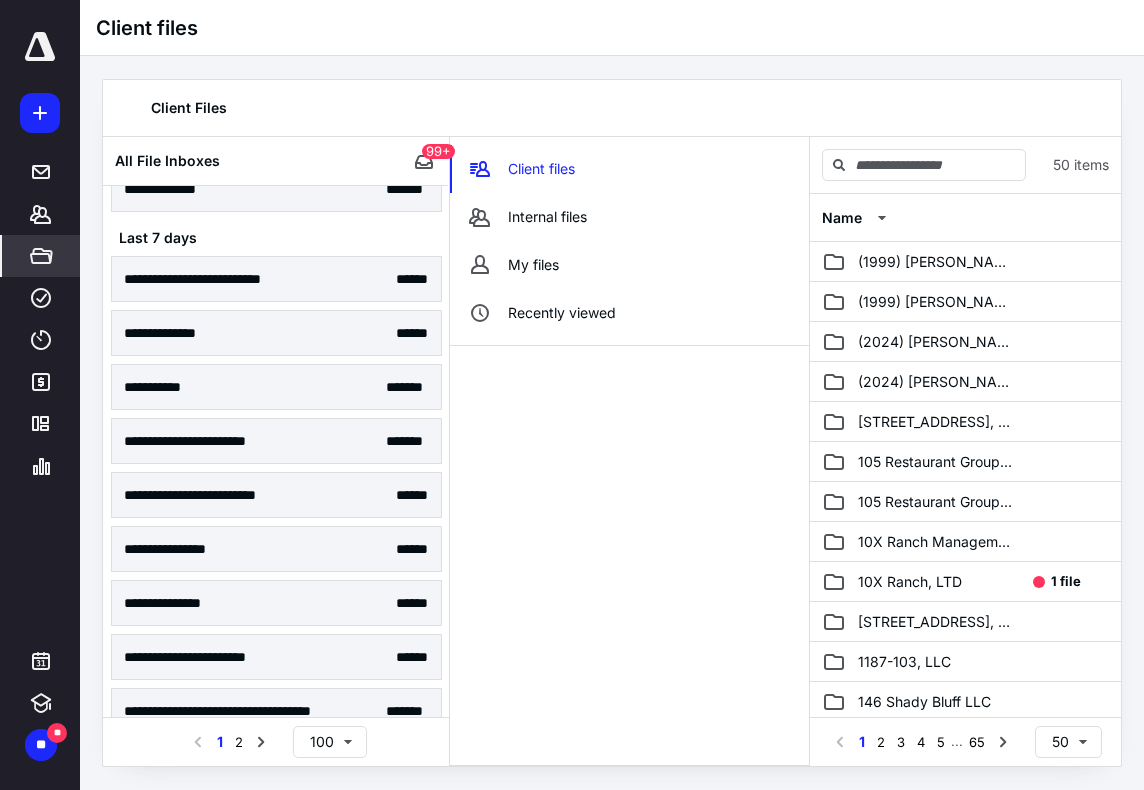 click on "**********" at bounding box center [207, 657] 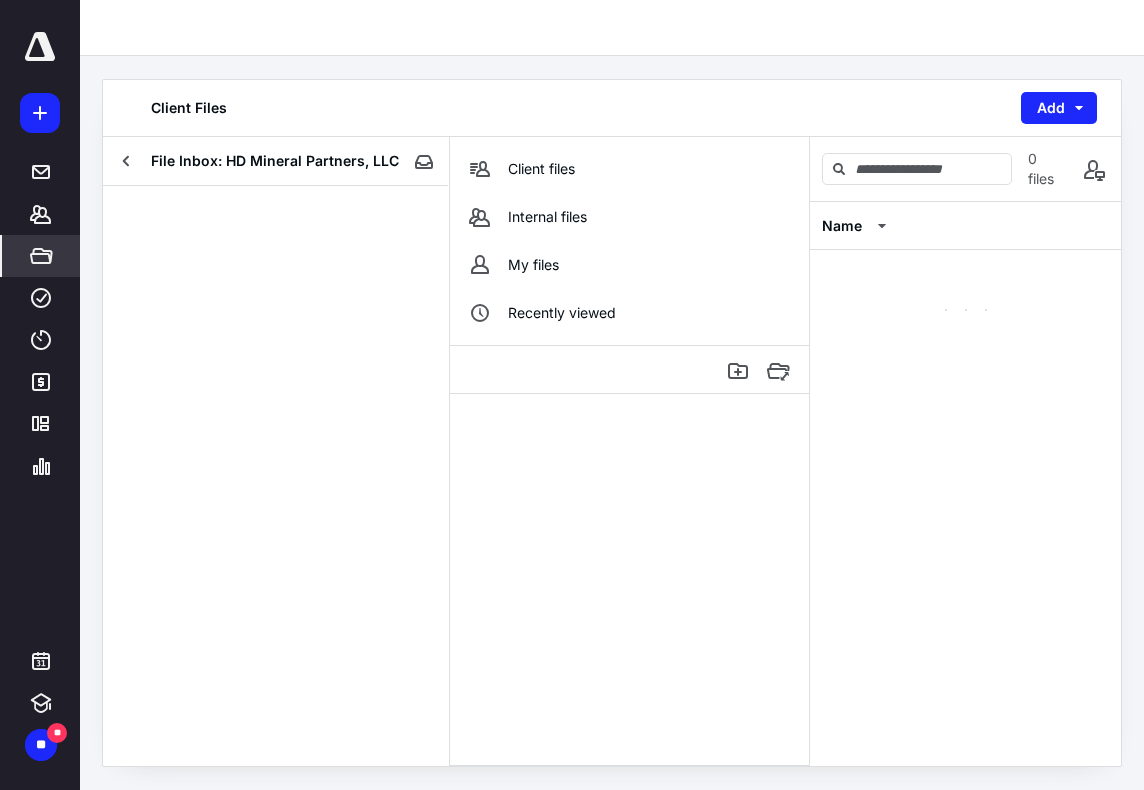 scroll, scrollTop: 0, scrollLeft: 0, axis: both 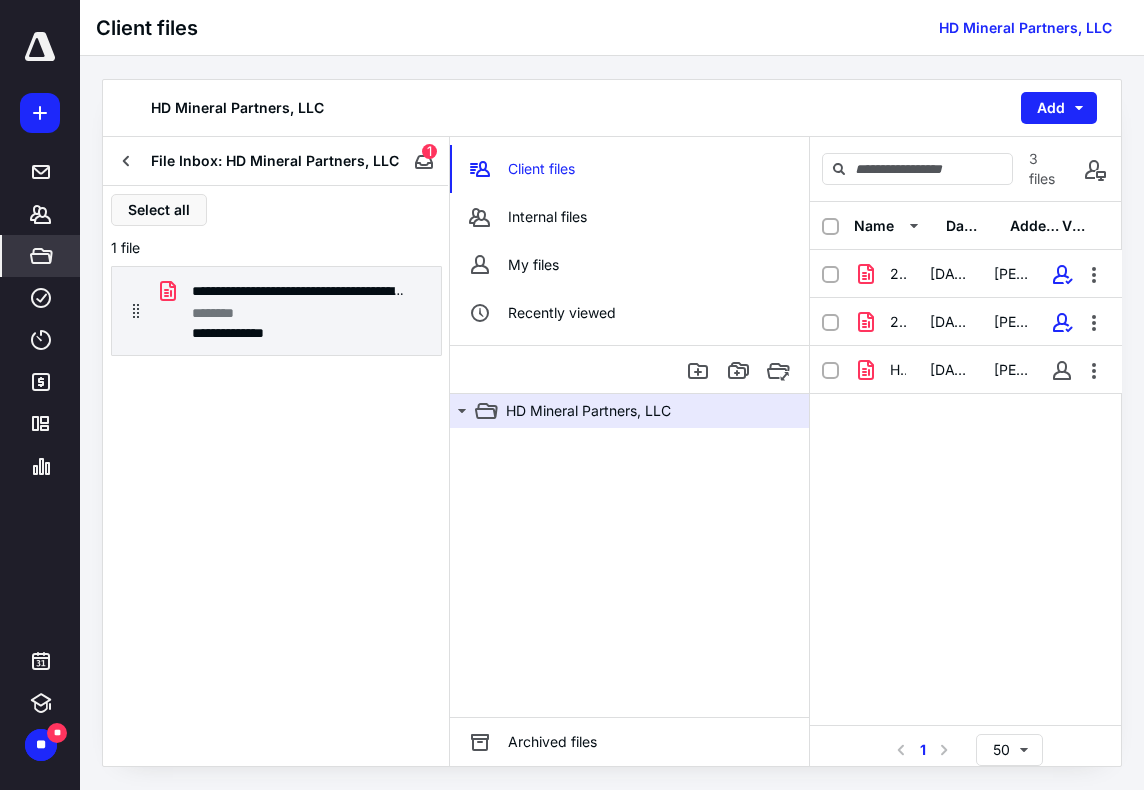 click on "File Inbox: HD Mineral Partners, LLC" at bounding box center (269, 161) 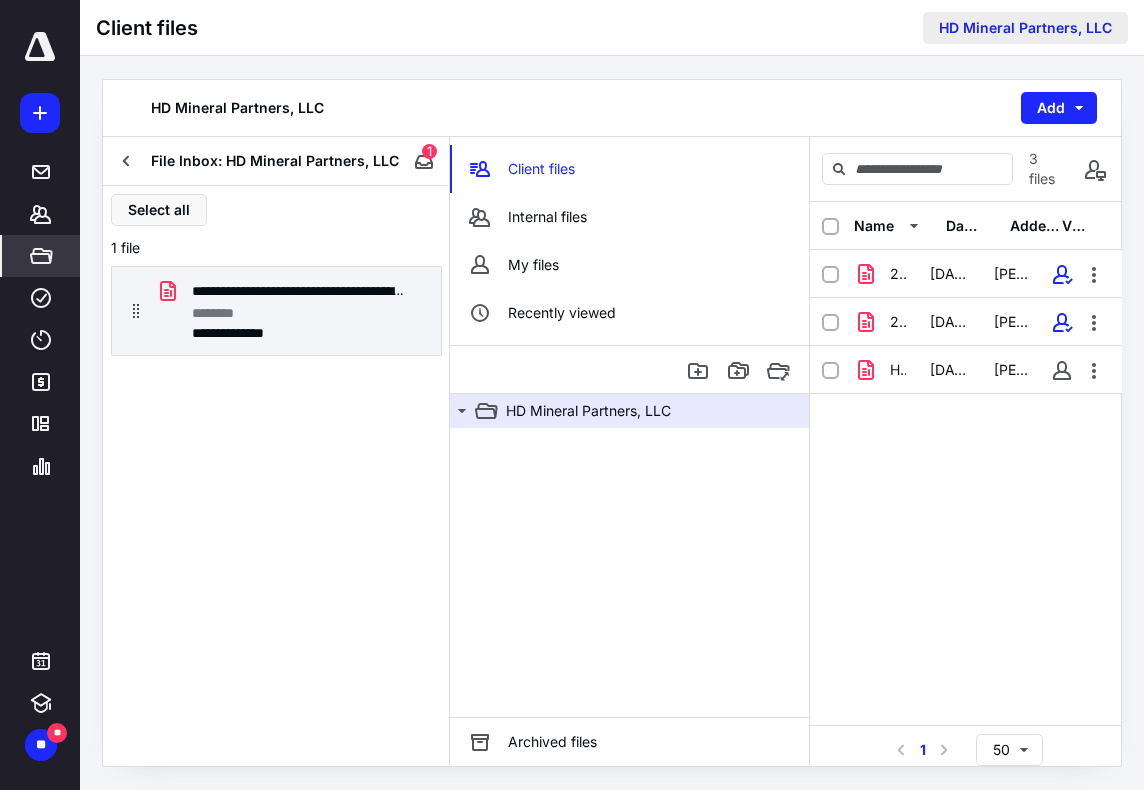click on "HD Mineral Partners, LLC" at bounding box center [1025, 28] 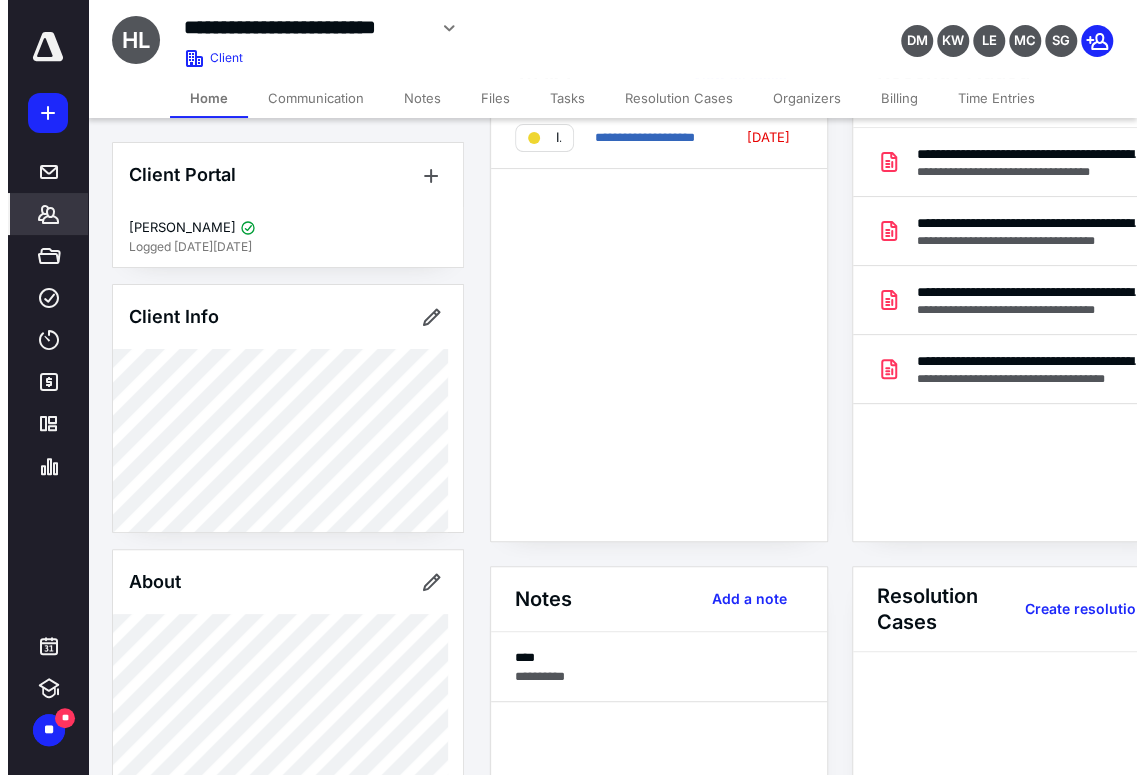 scroll, scrollTop: 0, scrollLeft: 0, axis: both 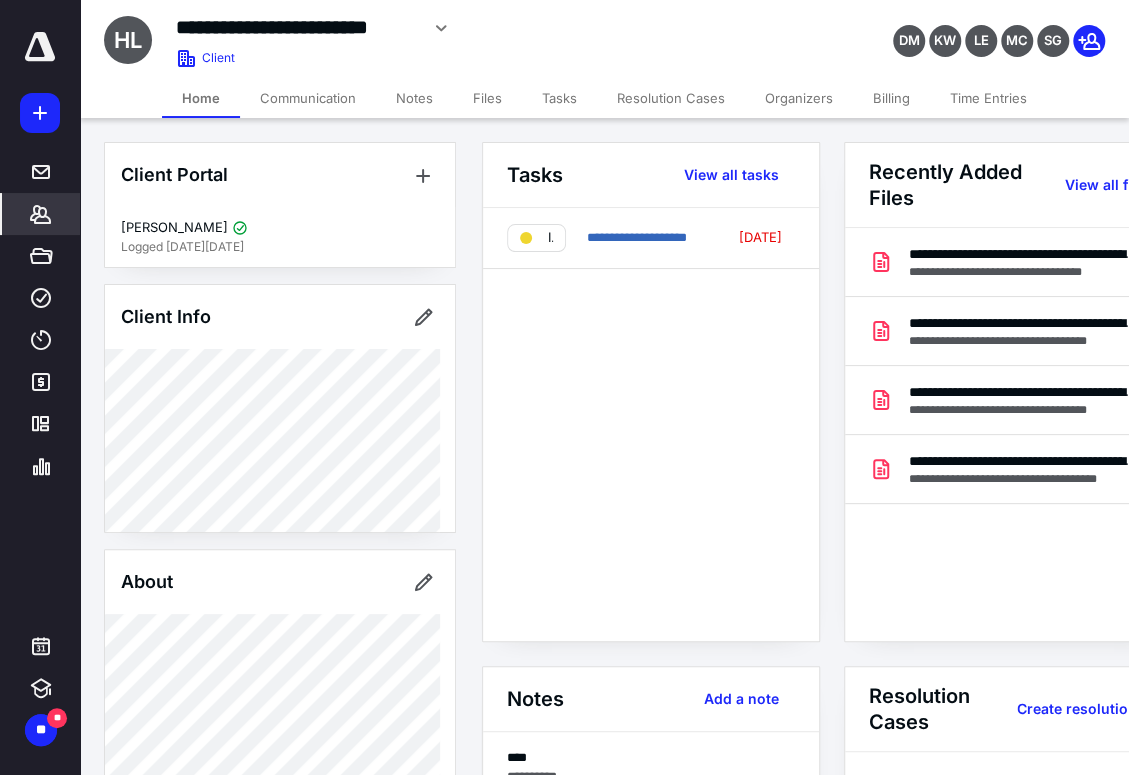 click on "Tasks" at bounding box center (559, 98) 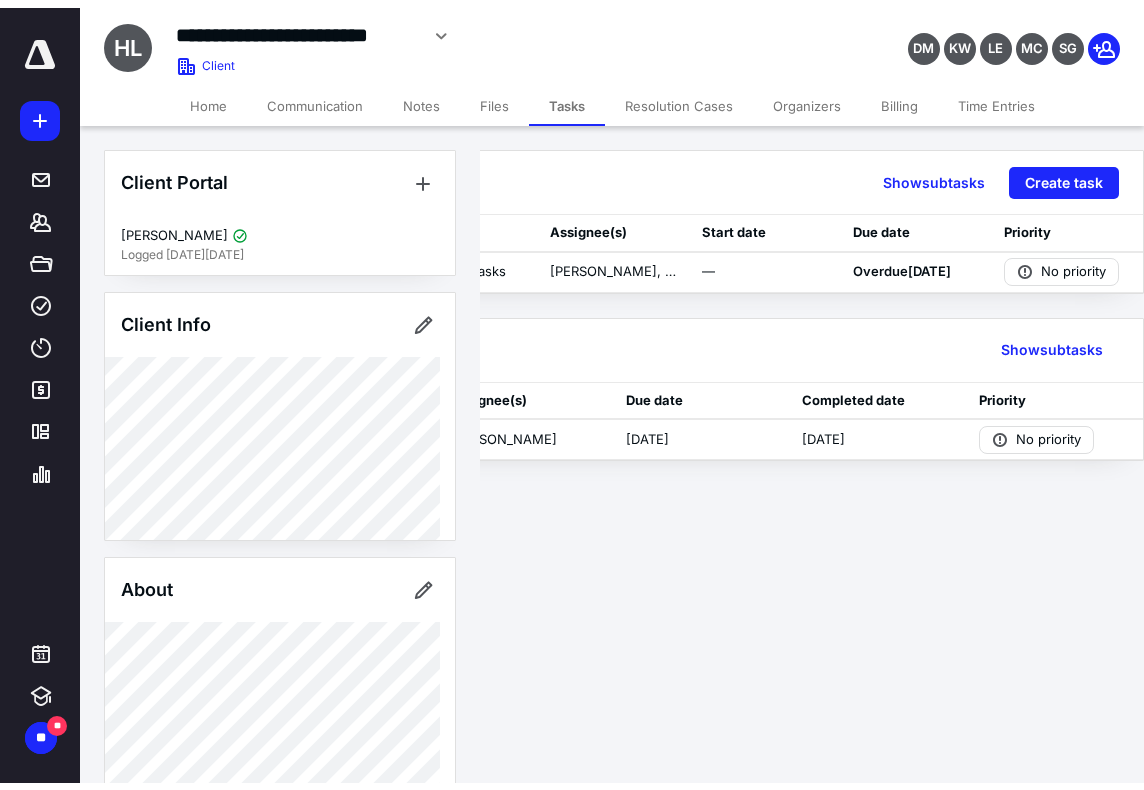 scroll, scrollTop: 0, scrollLeft: 0, axis: both 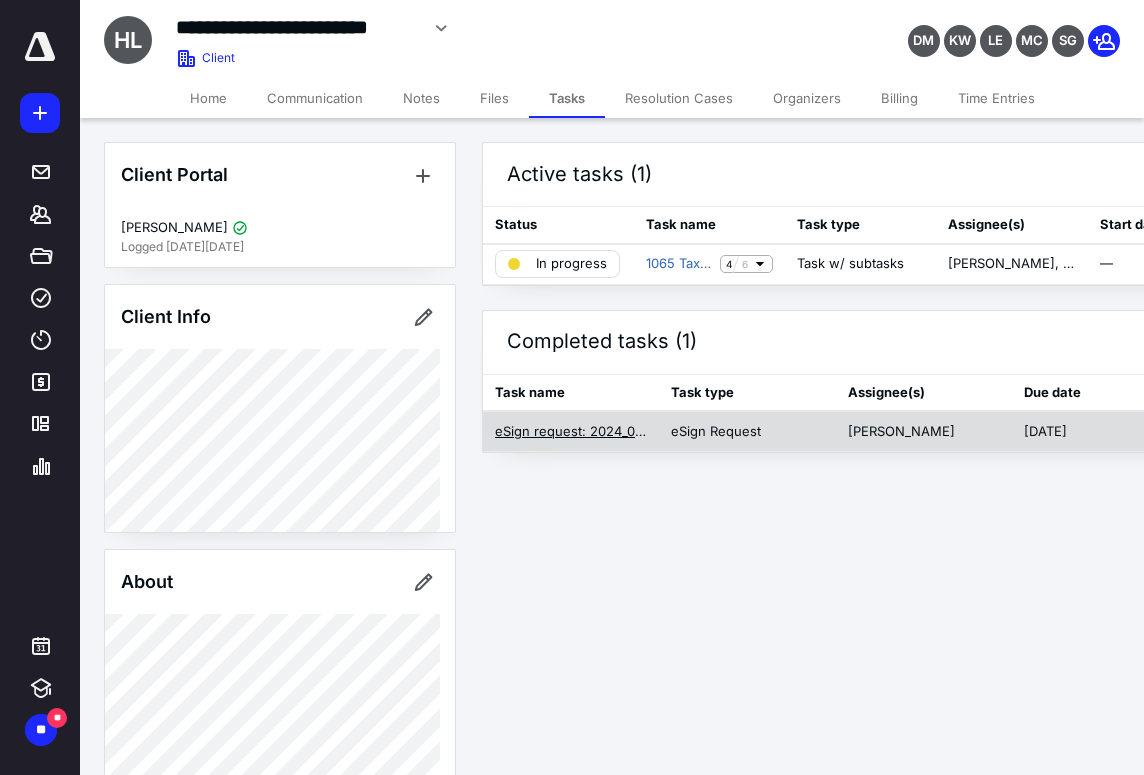 click on "eSign request: 2024_01971_HD MINERAL PARTNERS LLC_GovernmentCopy_Partners.pdf" at bounding box center (571, 432) 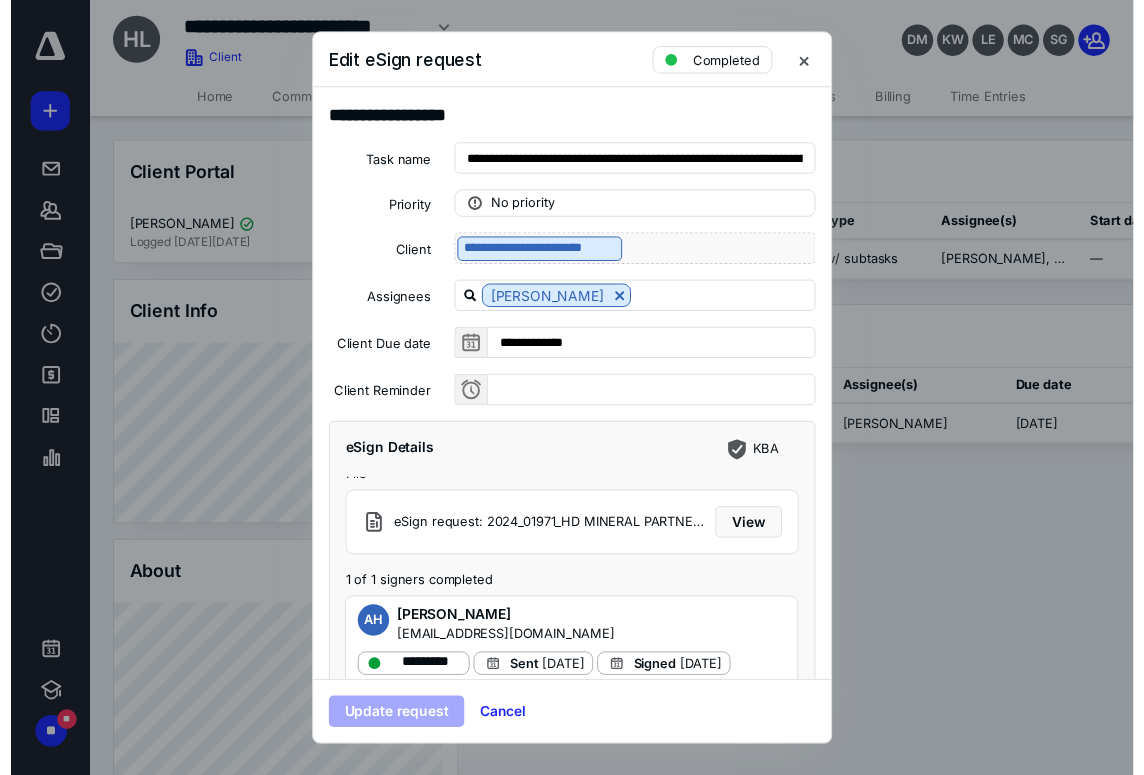 scroll, scrollTop: 26, scrollLeft: 0, axis: vertical 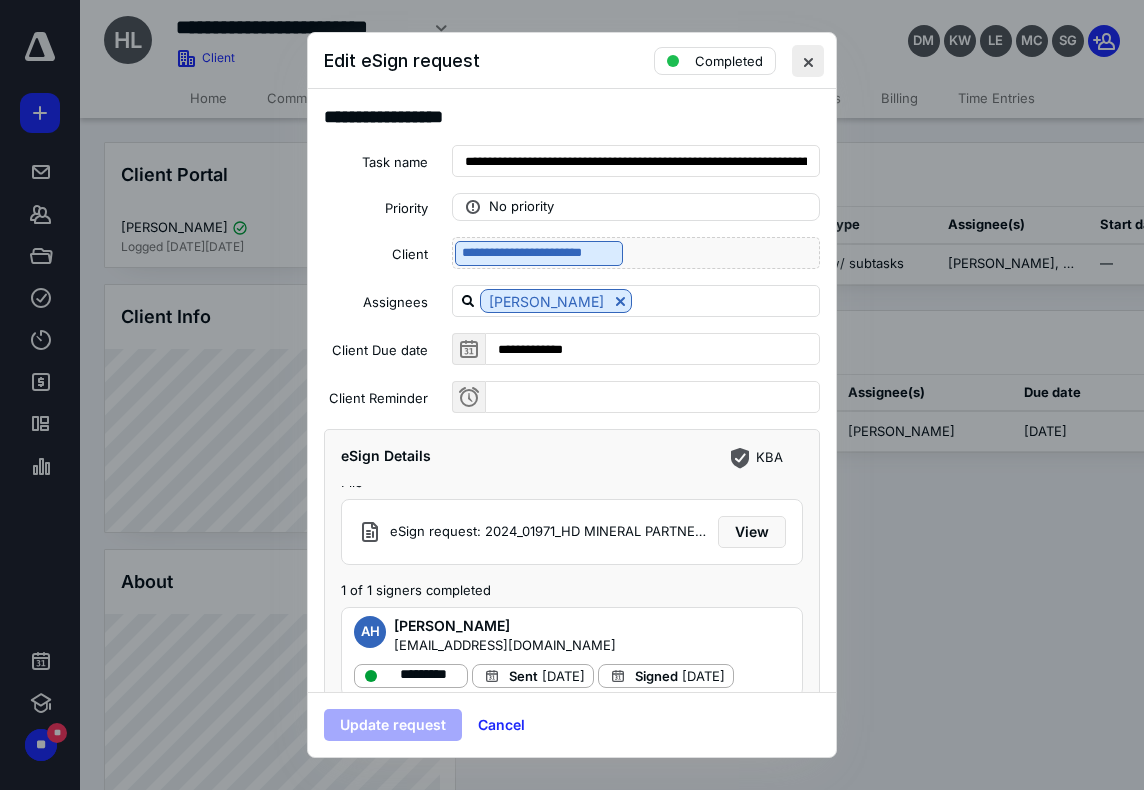 click at bounding box center [808, 61] 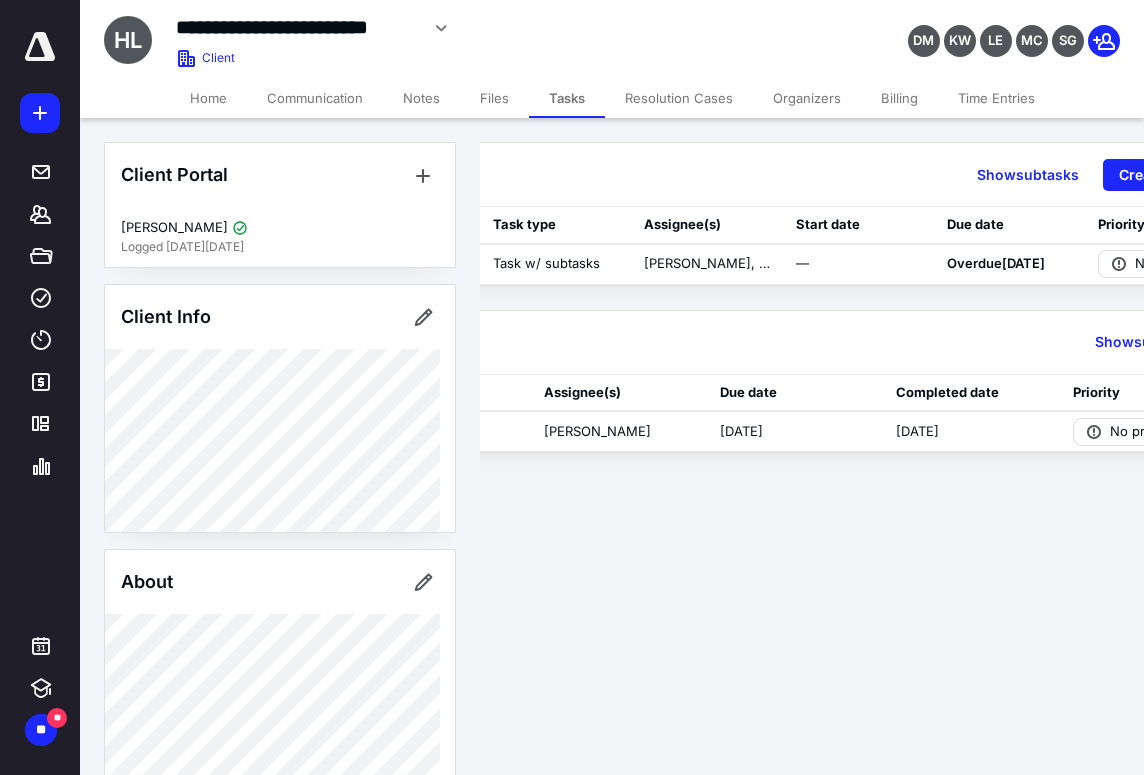 scroll, scrollTop: 0, scrollLeft: 398, axis: horizontal 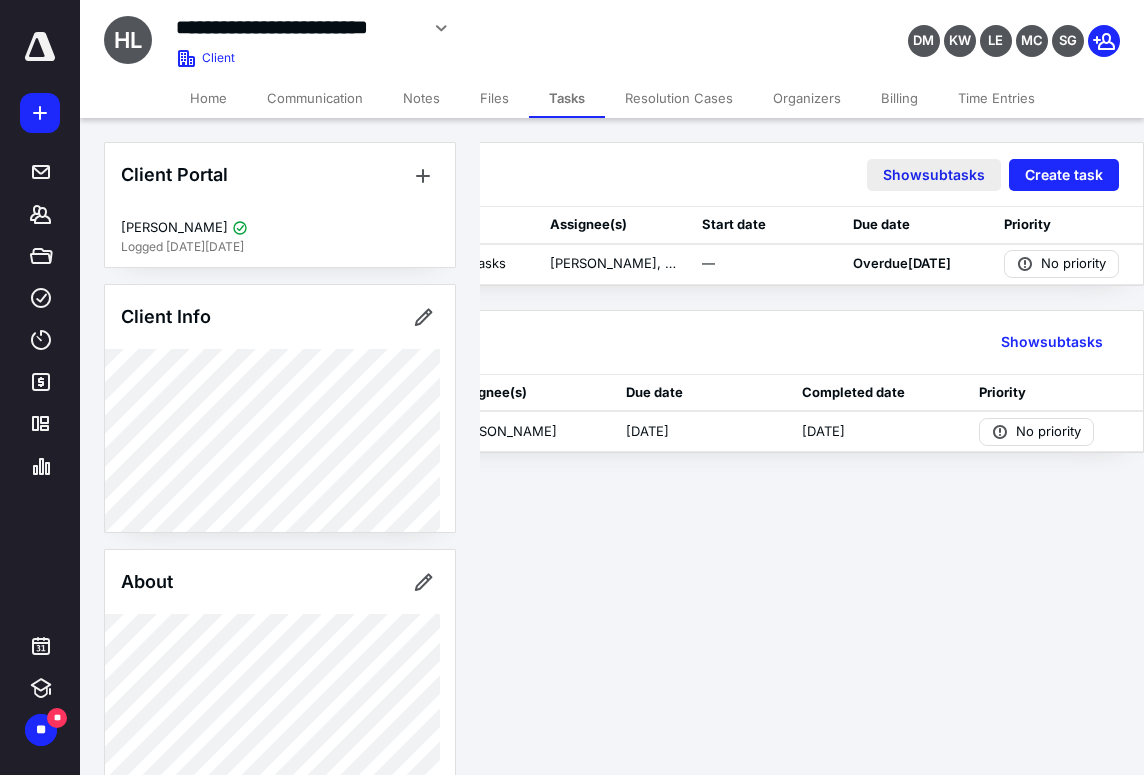 click on "Show  subtasks" at bounding box center (934, 175) 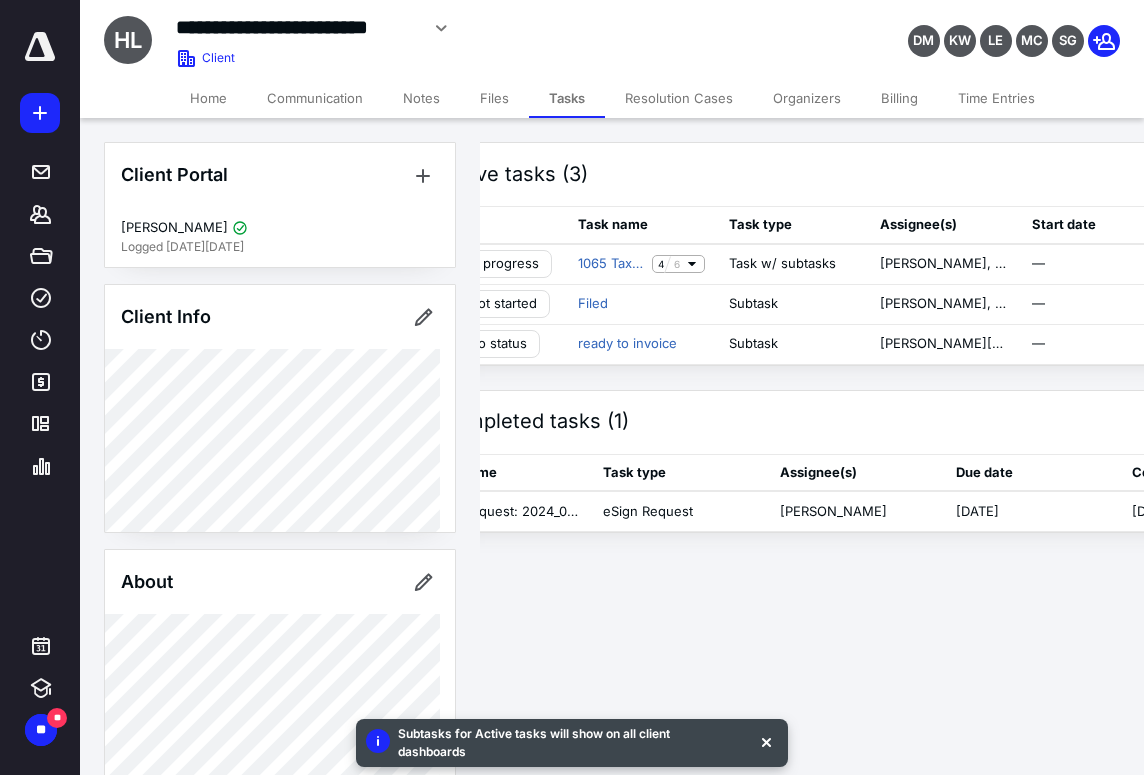 scroll, scrollTop: 0, scrollLeft: 33, axis: horizontal 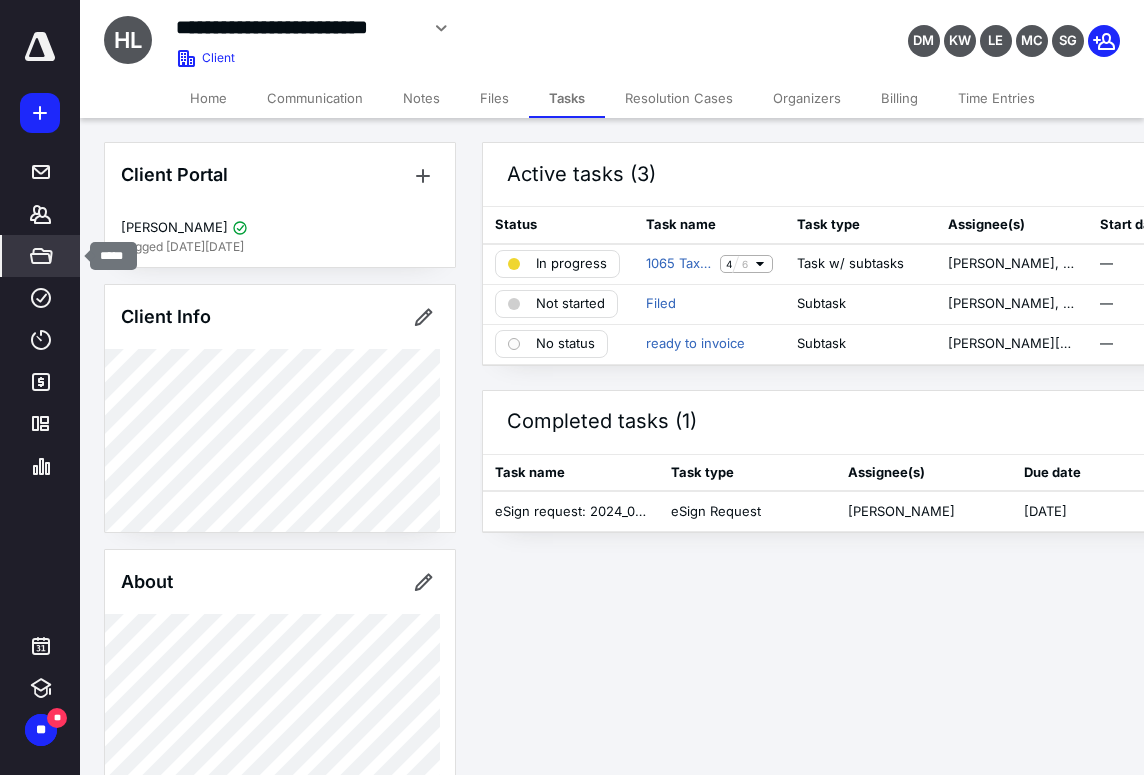 click 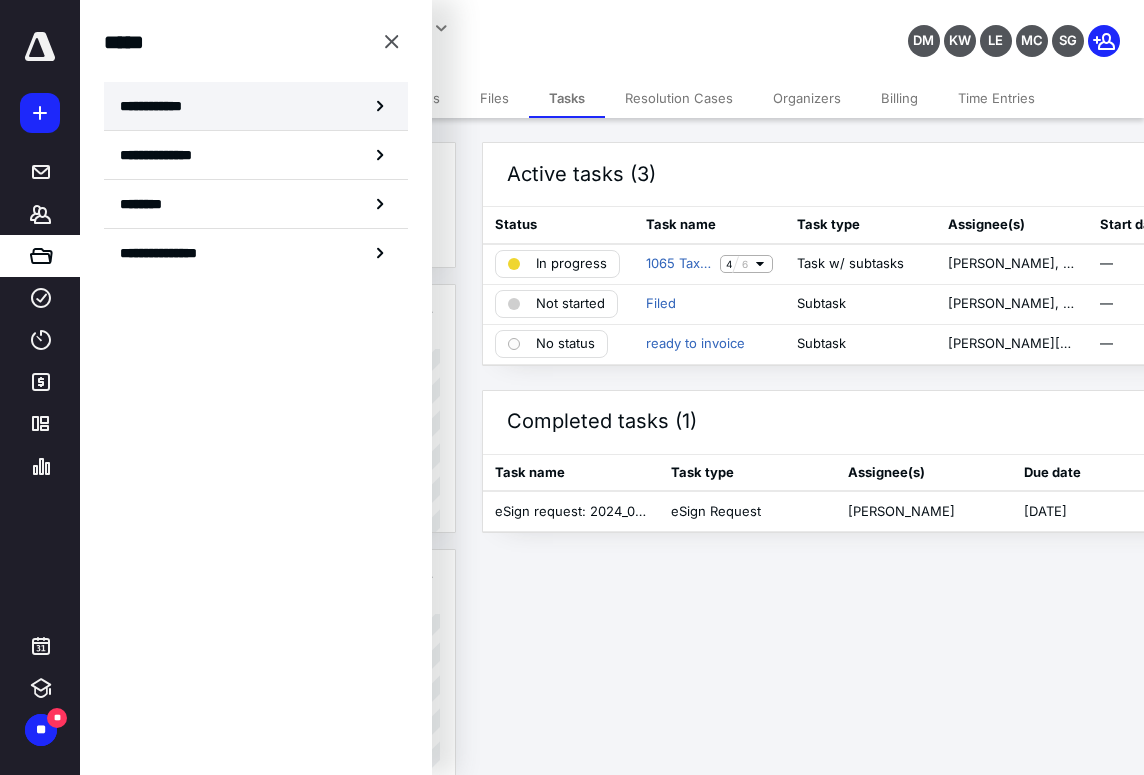 click on "**********" at bounding box center [157, 106] 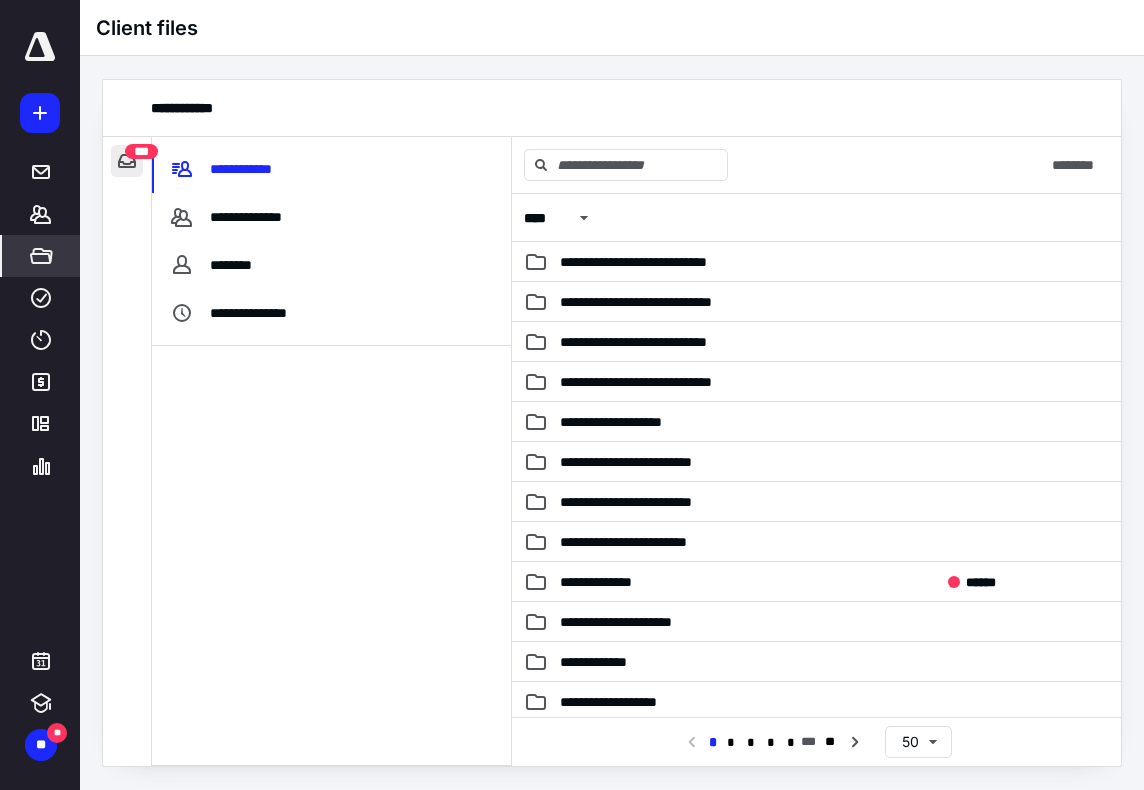 click at bounding box center [127, 161] 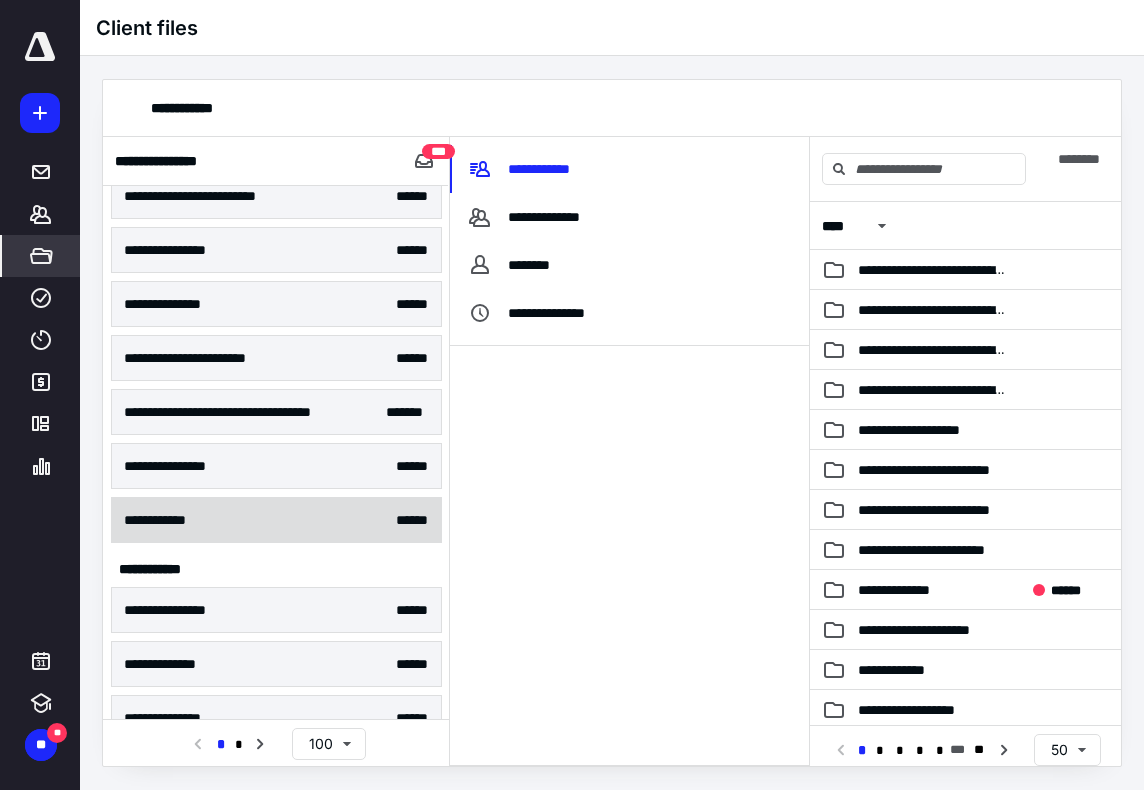 scroll, scrollTop: 500, scrollLeft: 0, axis: vertical 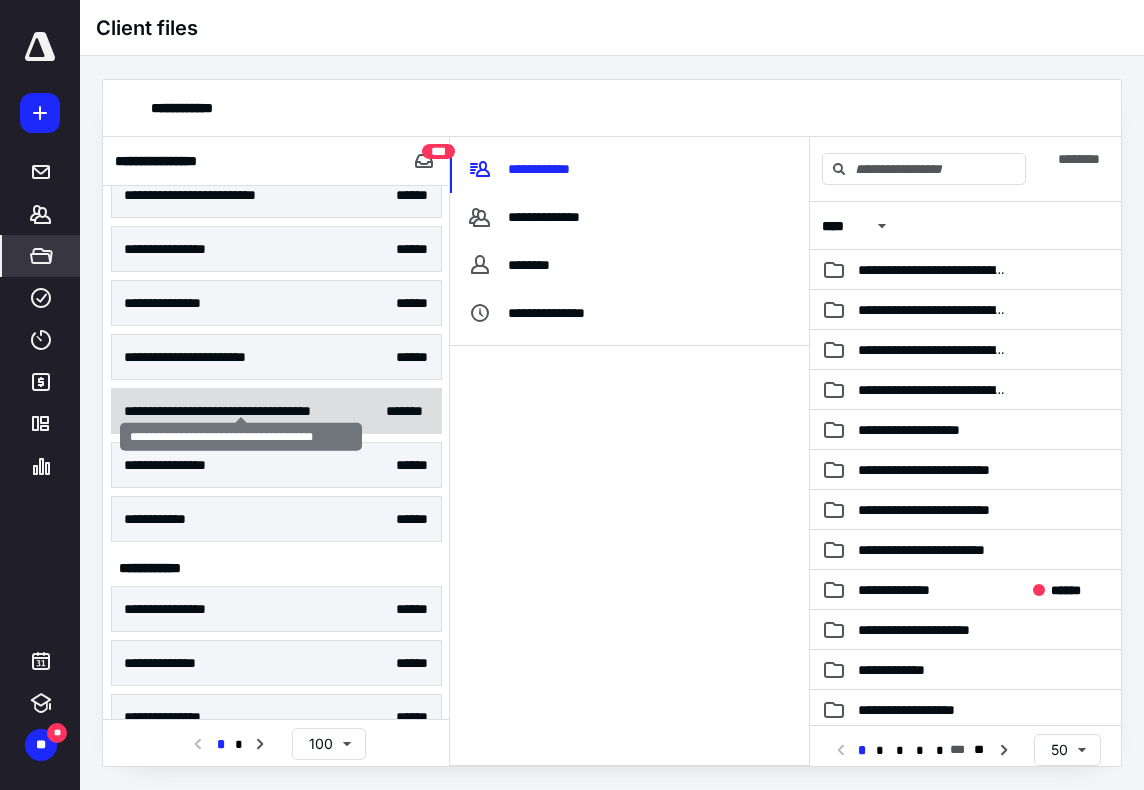 click on "**********" at bounding box center (241, 411) 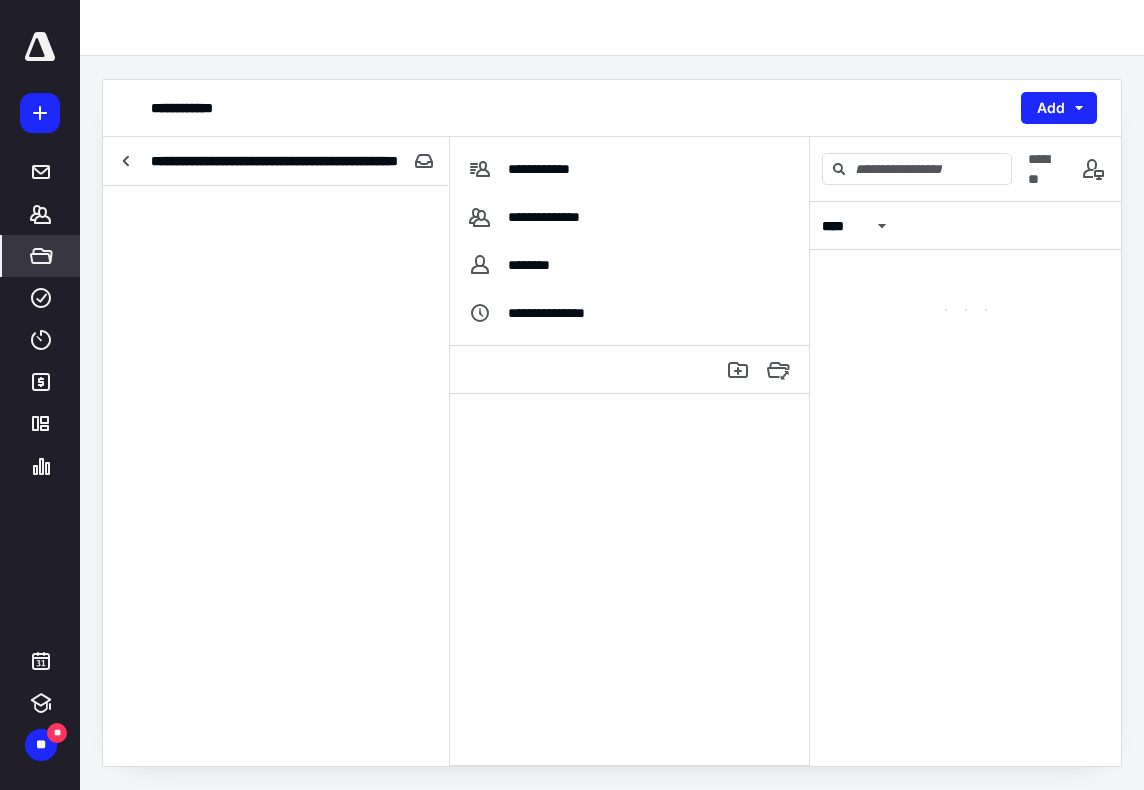 scroll, scrollTop: 0, scrollLeft: 0, axis: both 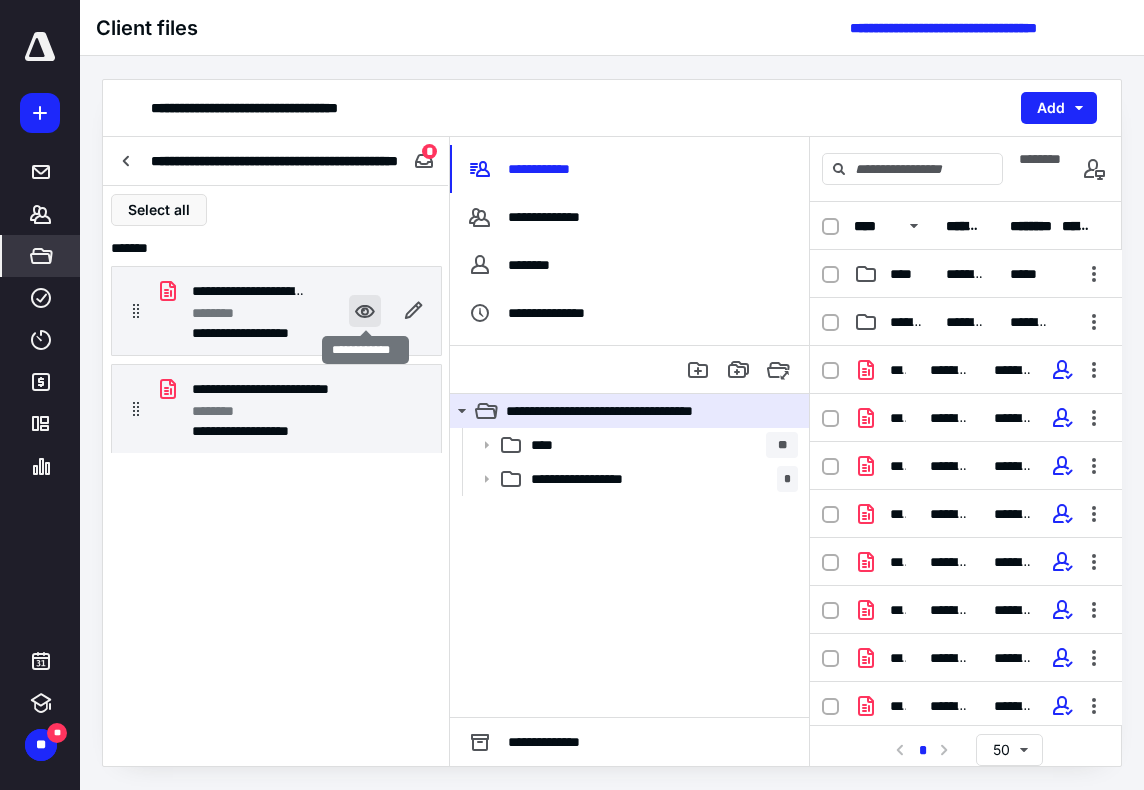 click at bounding box center (365, 311) 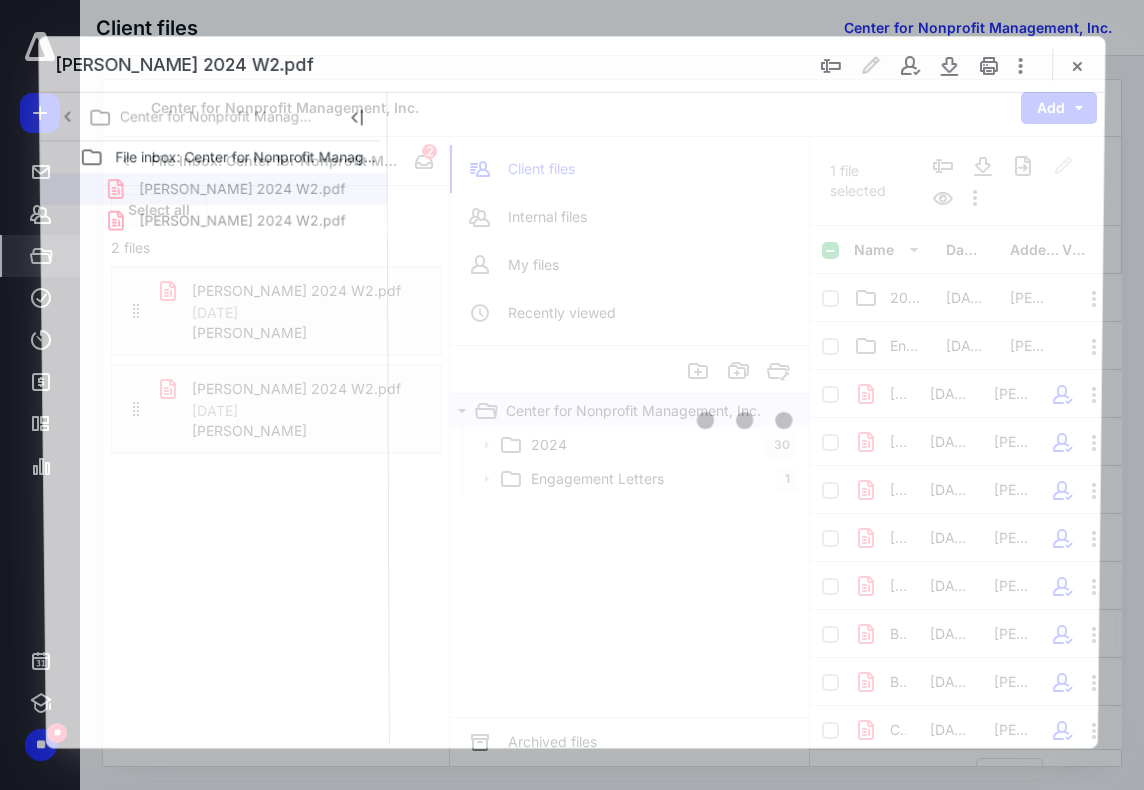 scroll, scrollTop: 0, scrollLeft: 0, axis: both 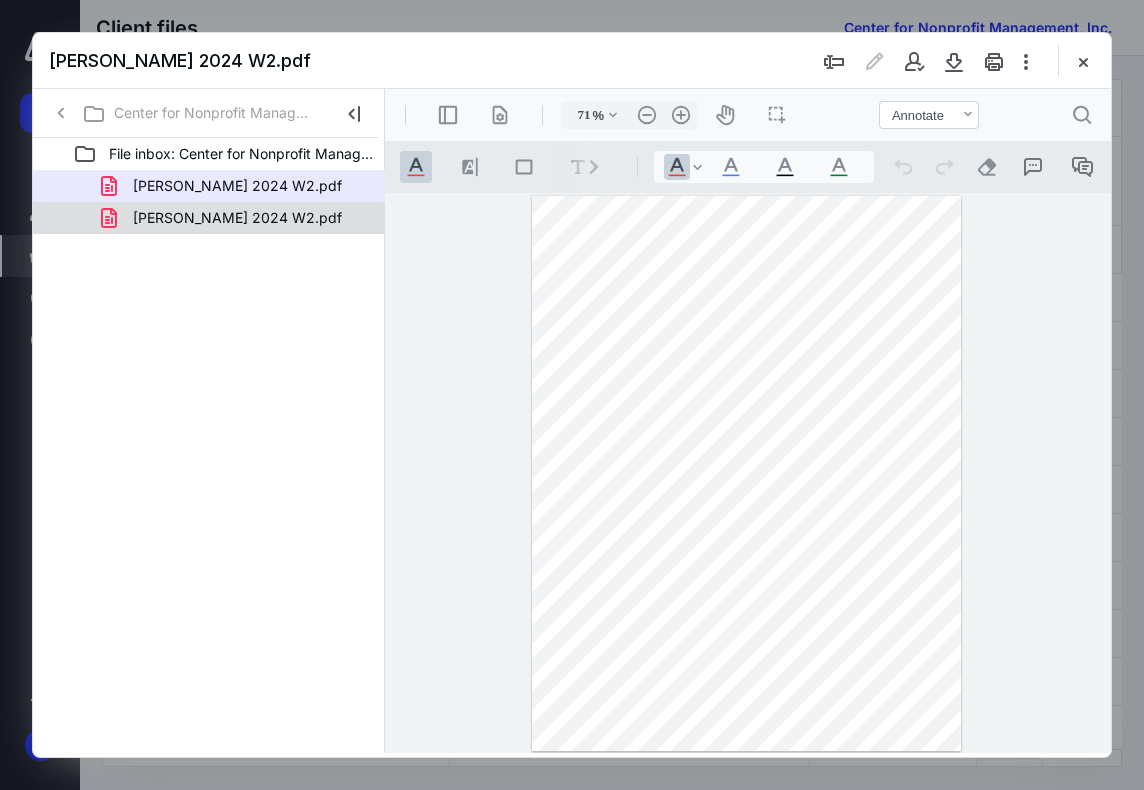 click on "[PERSON_NAME] 2024 W2.pdf" at bounding box center [225, 218] 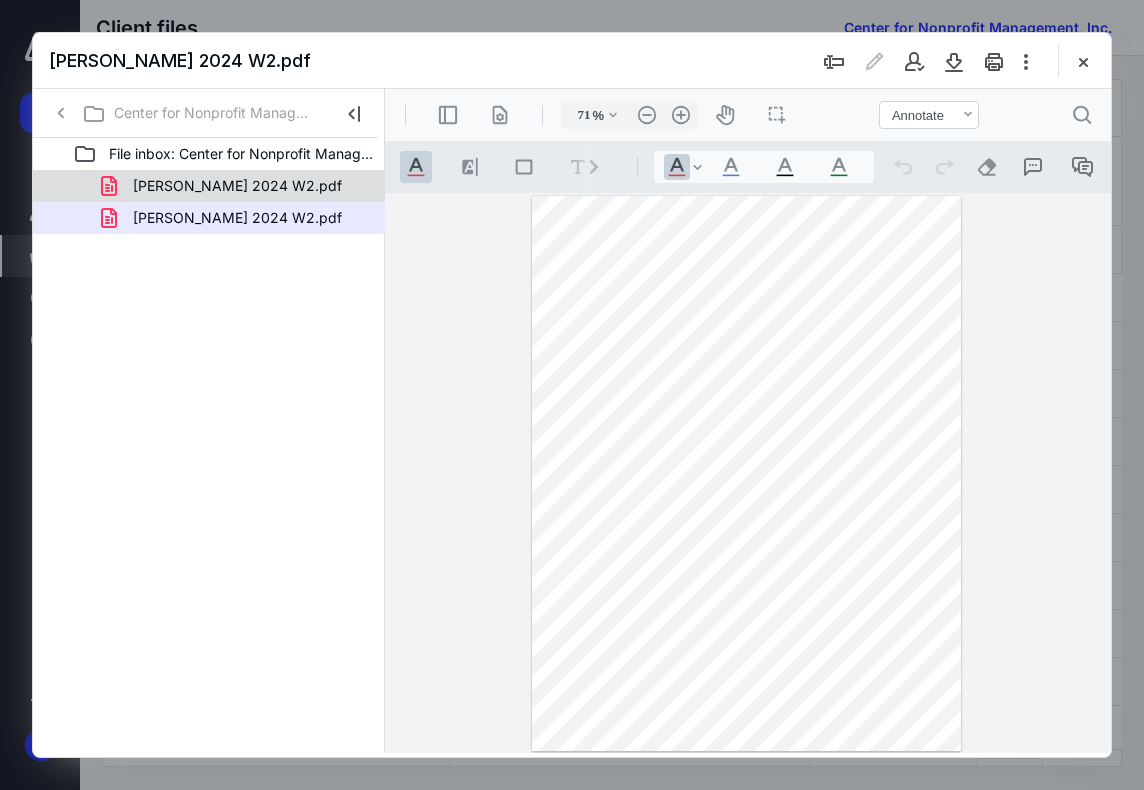 click on "[PERSON_NAME] 2024 W2.pdf" at bounding box center (237, 186) 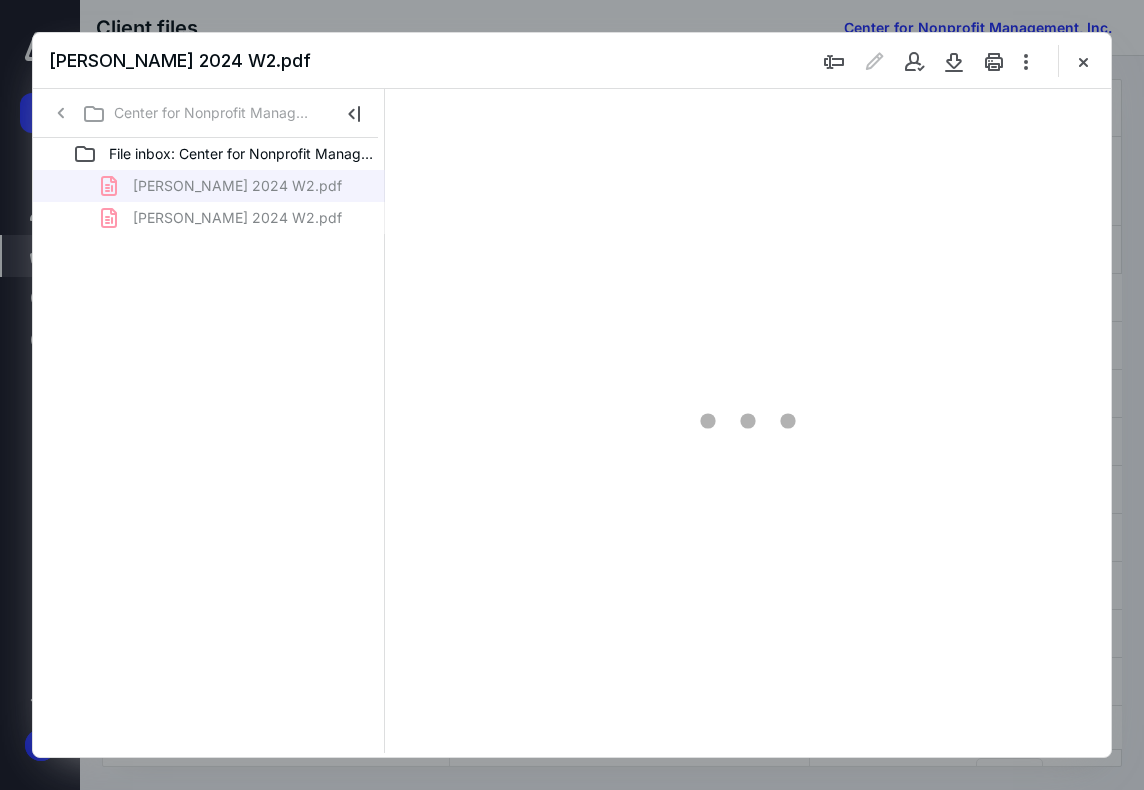 scroll, scrollTop: 107, scrollLeft: 0, axis: vertical 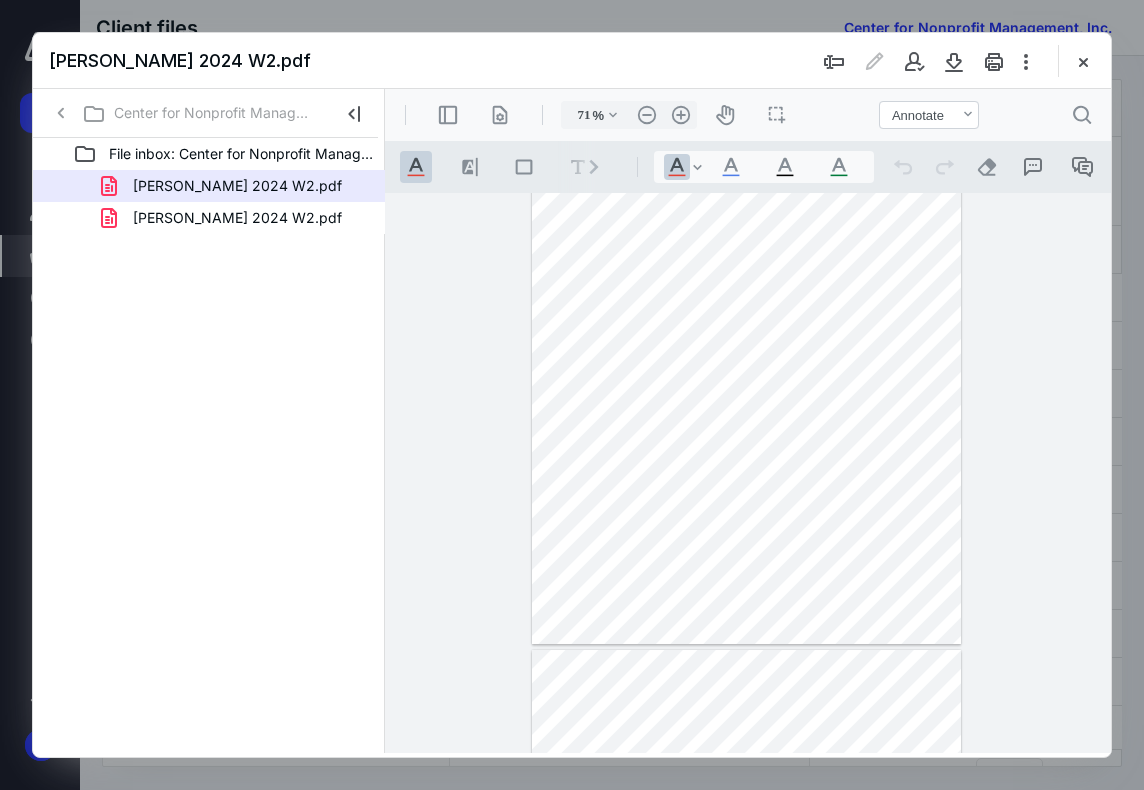 drag, startPoint x: 960, startPoint y: 61, endPoint x: 960, endPoint y: 76, distance: 15 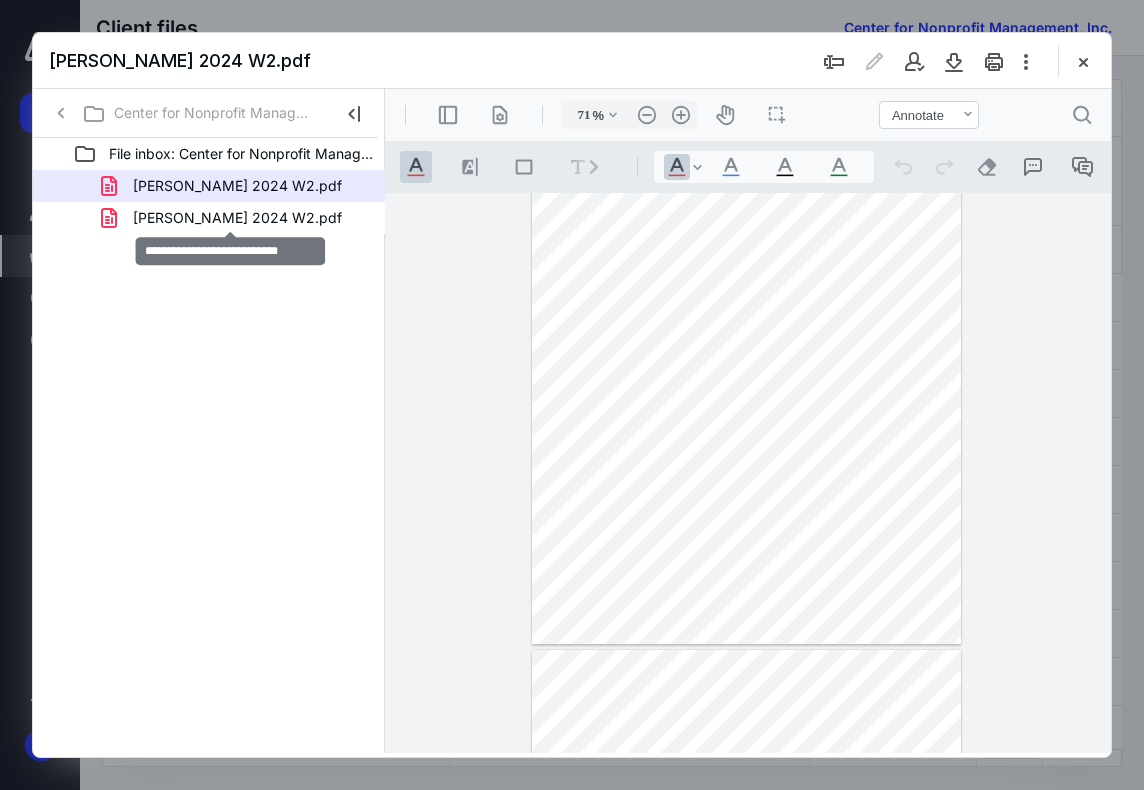 drag, startPoint x: 265, startPoint y: 218, endPoint x: 520, endPoint y: 189, distance: 256.6437 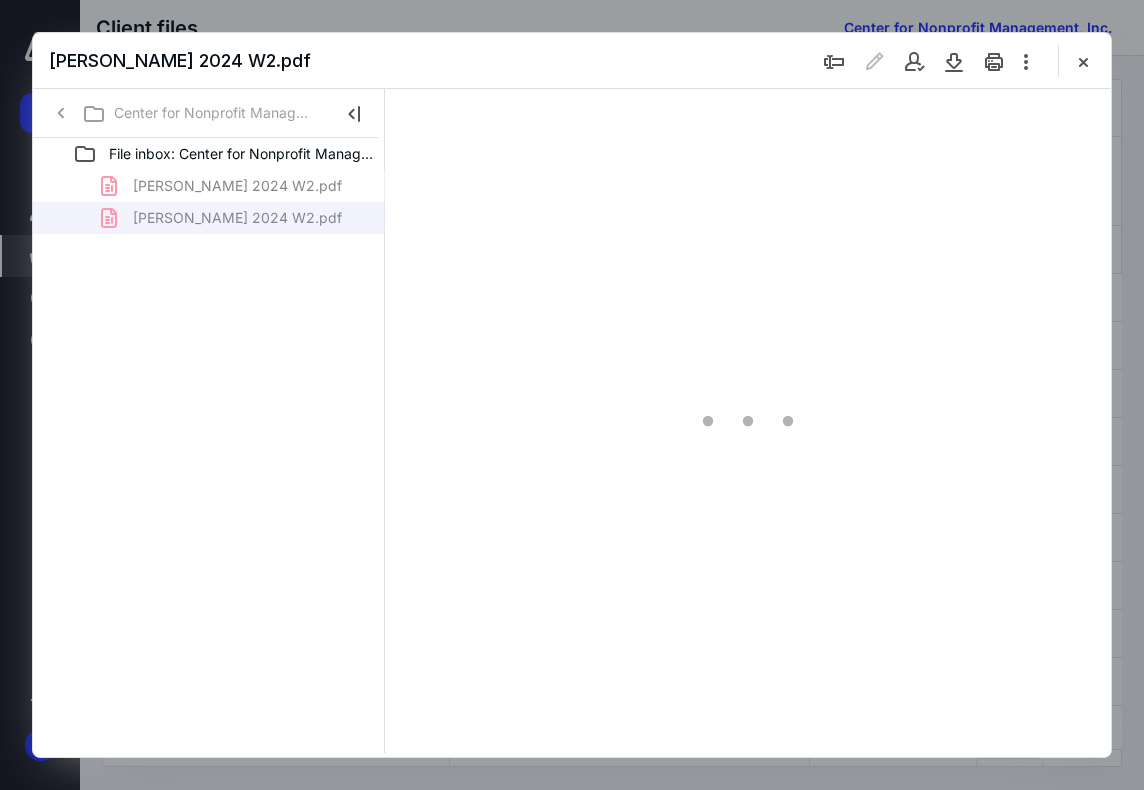type on "71" 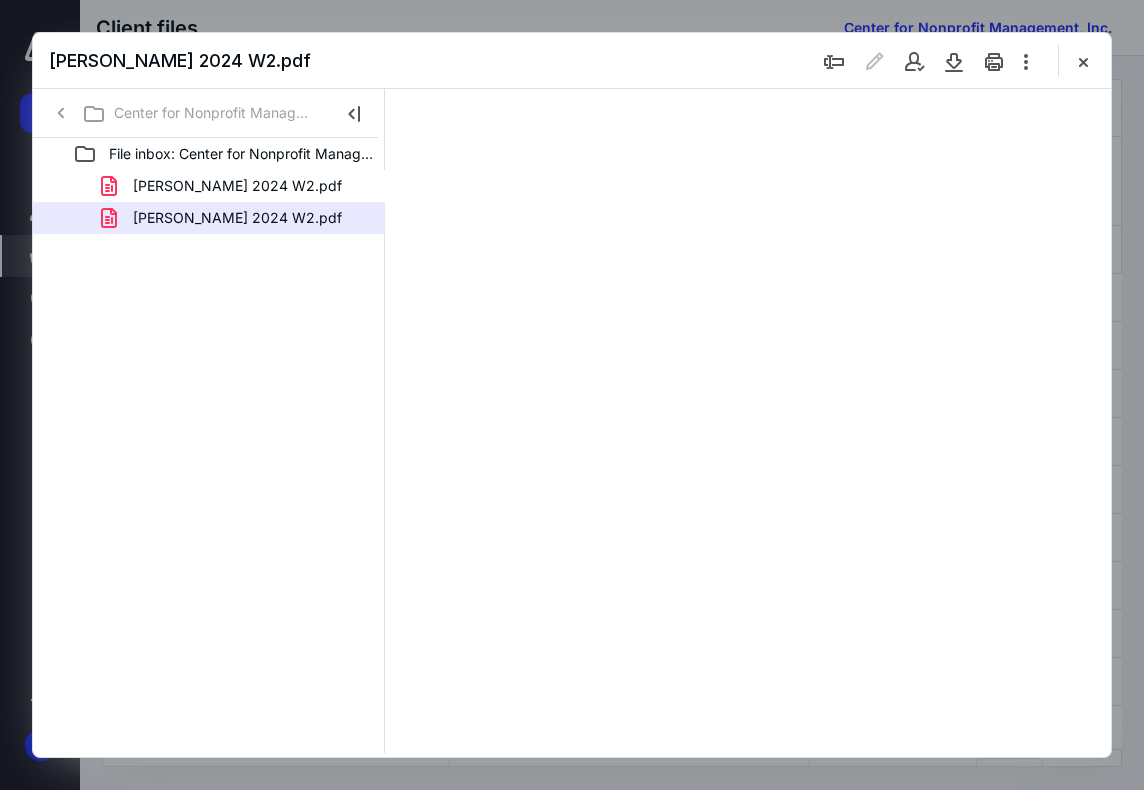 scroll, scrollTop: 0, scrollLeft: 0, axis: both 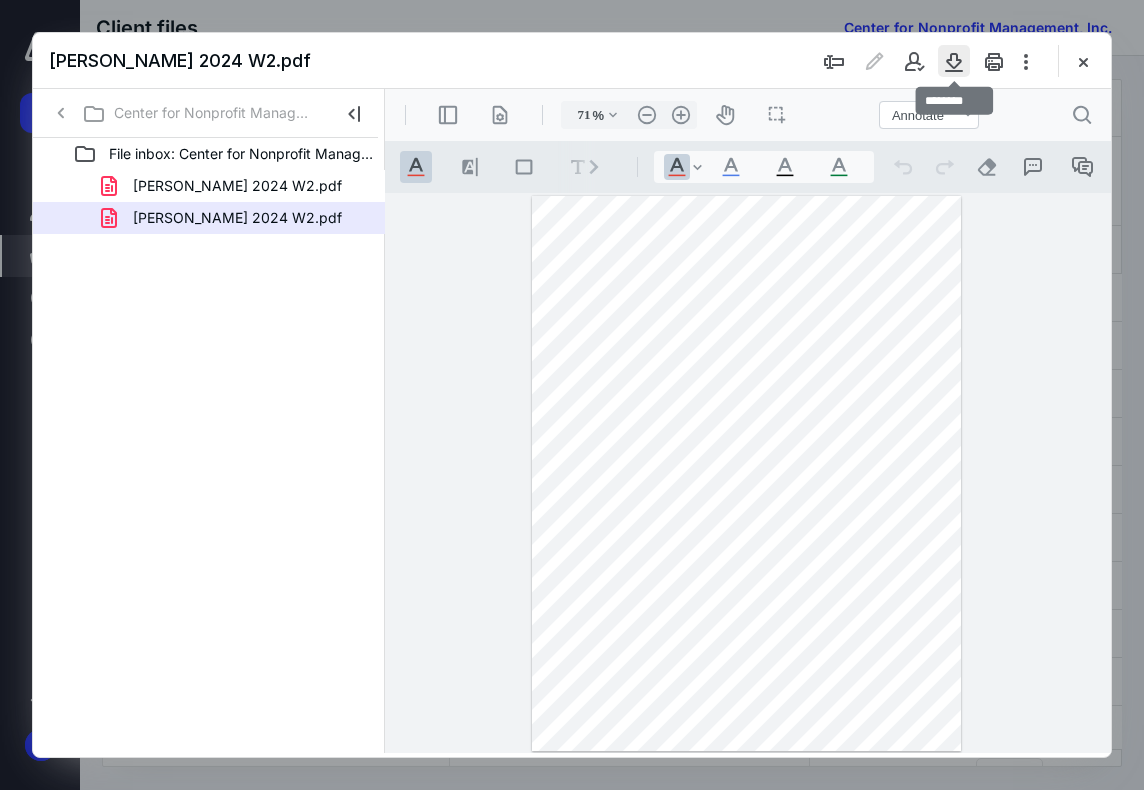 click at bounding box center [954, 61] 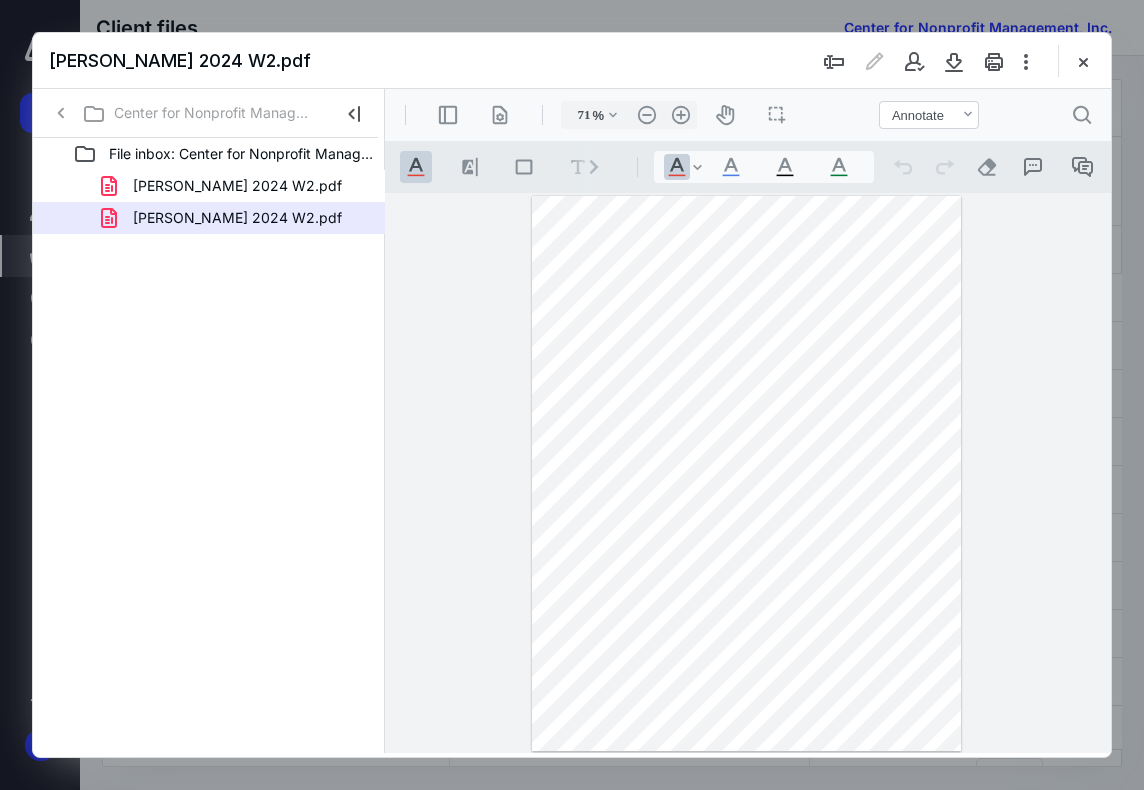 click 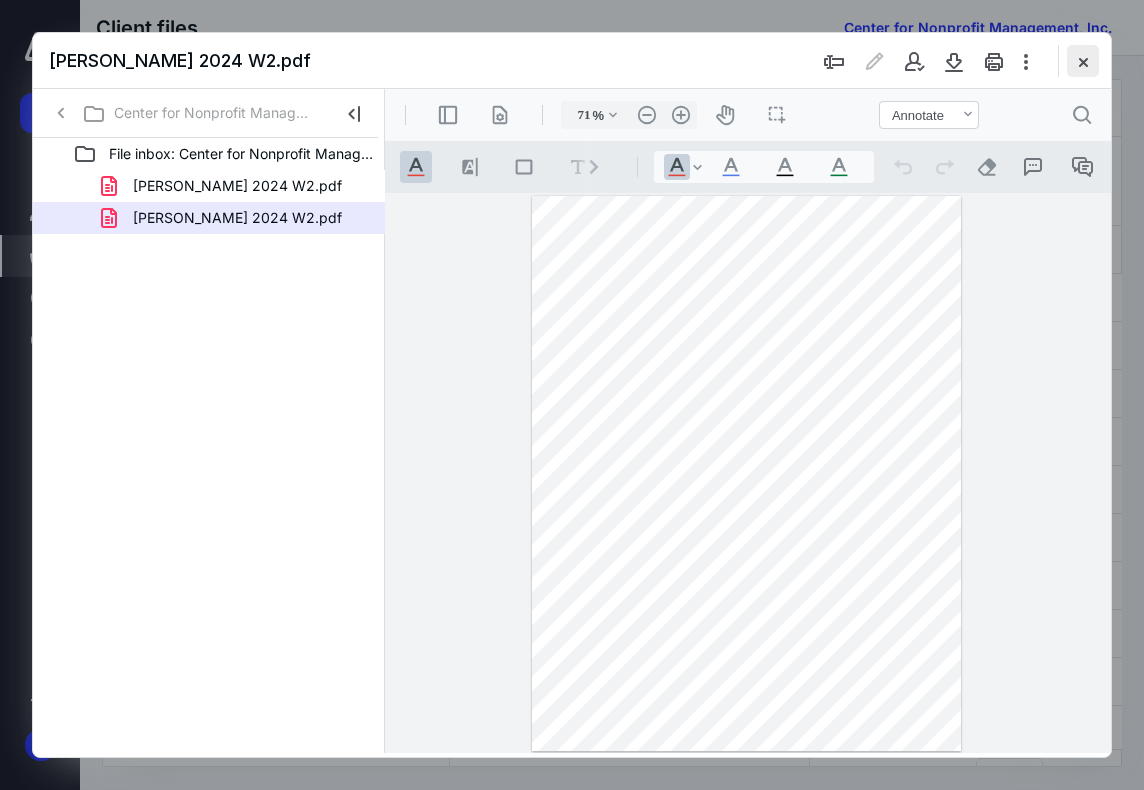 click at bounding box center (1083, 61) 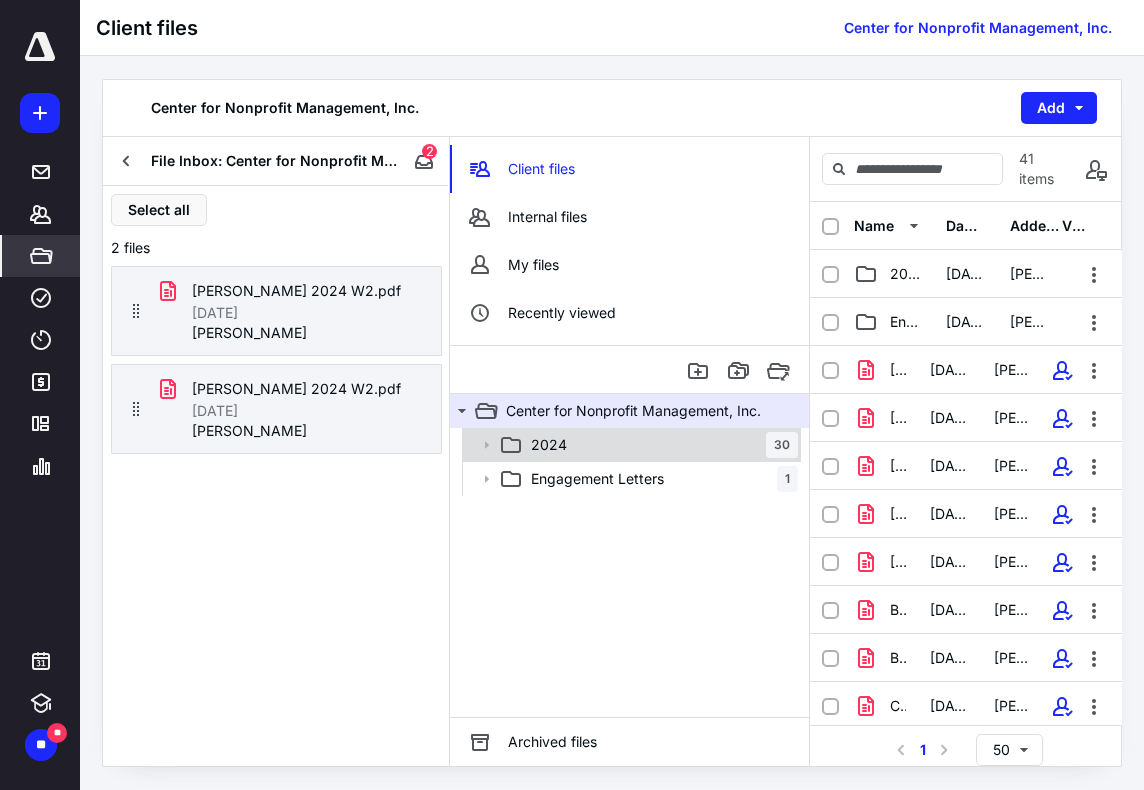 click 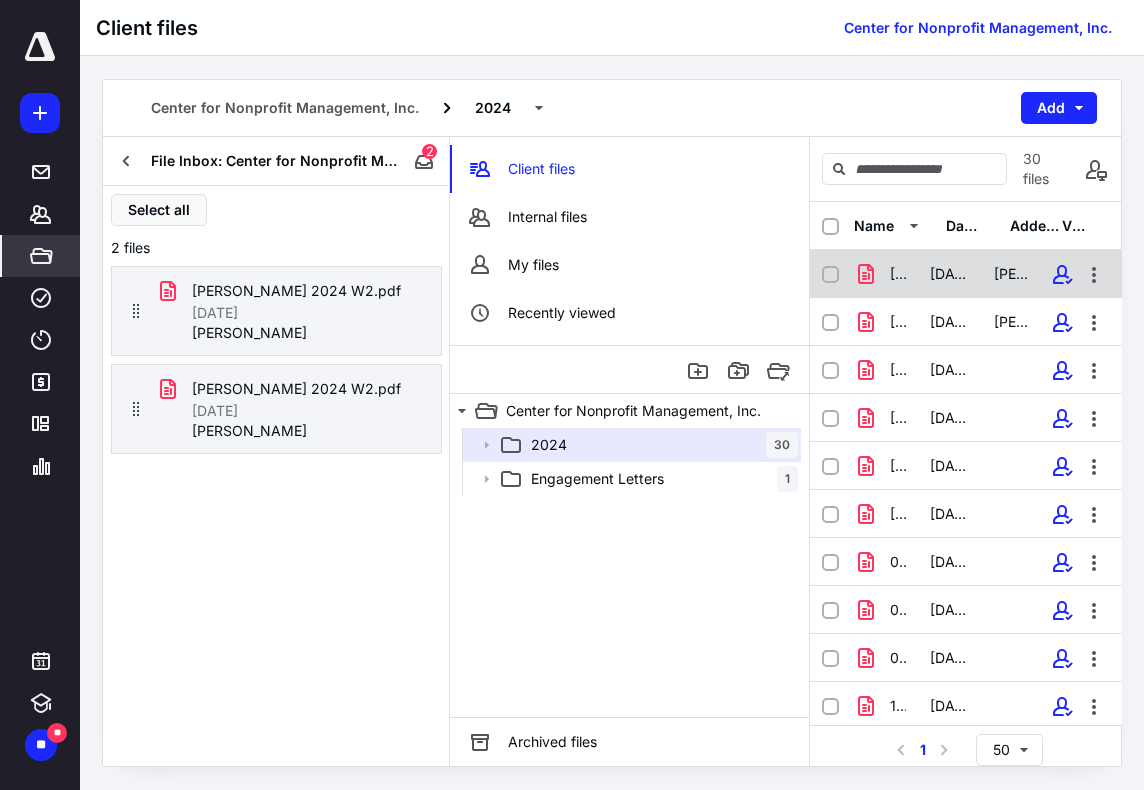 click on "[DATE]" at bounding box center [950, 274] 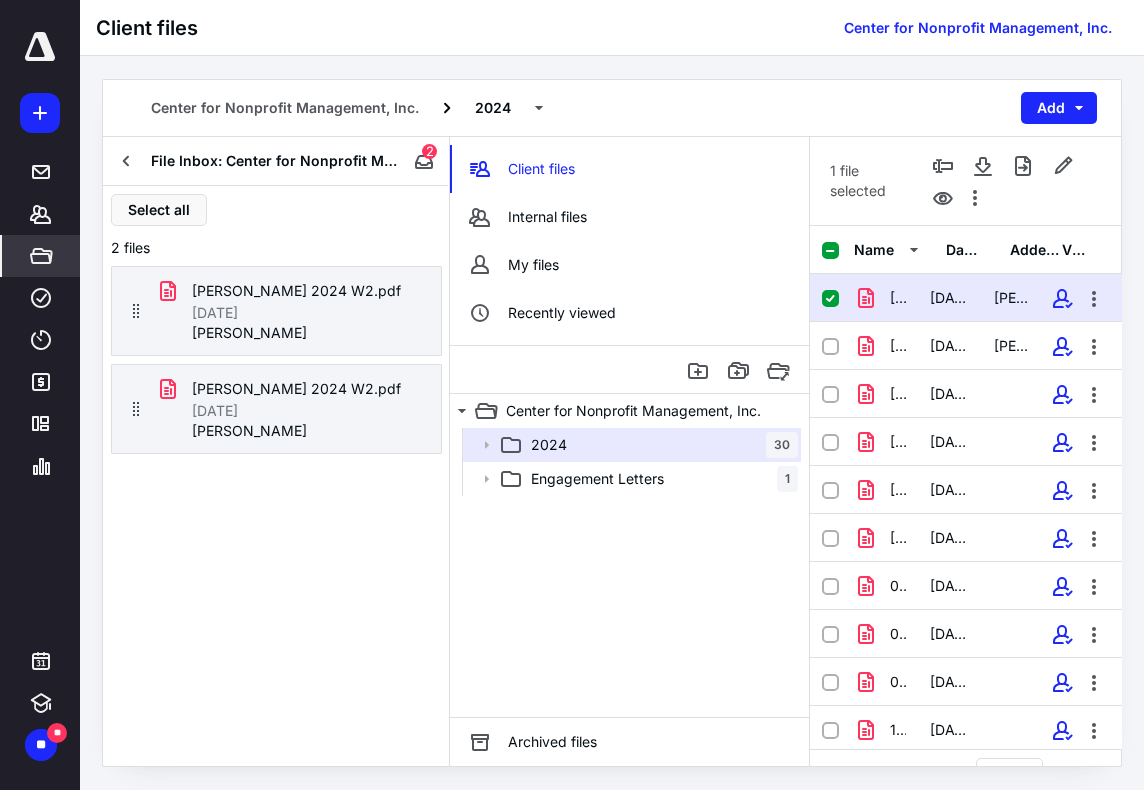 click at bounding box center [830, 299] 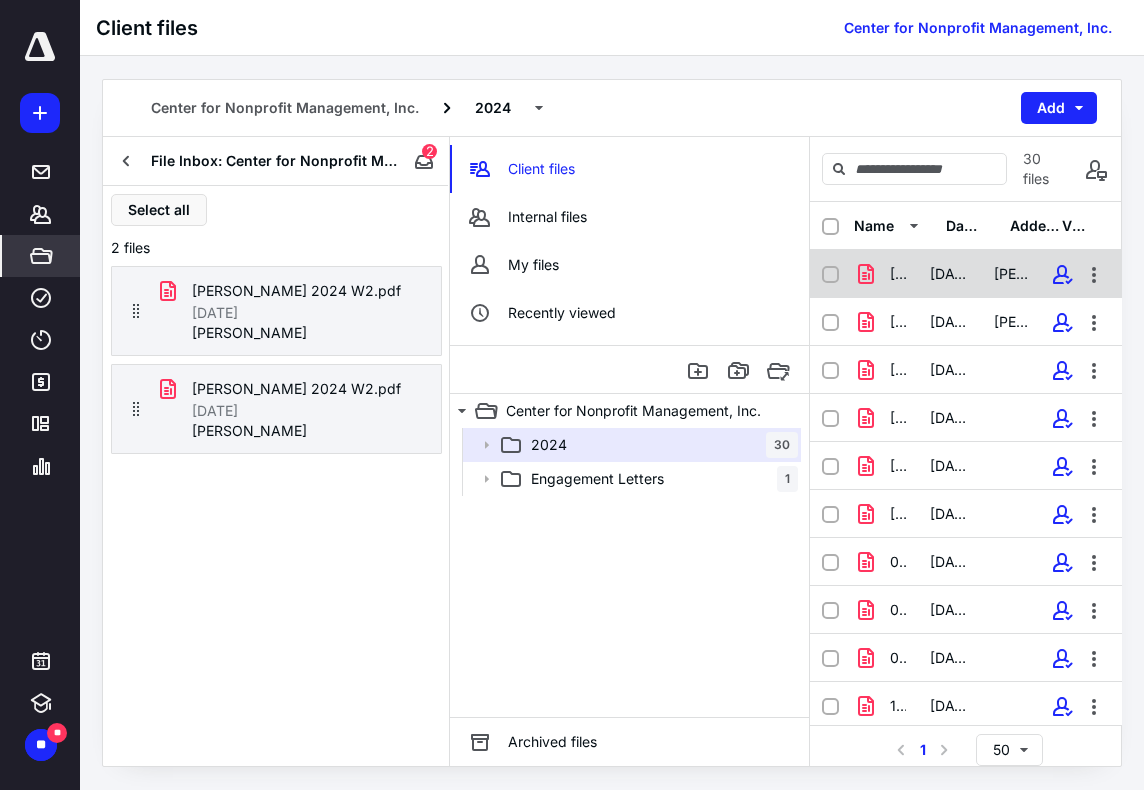 click 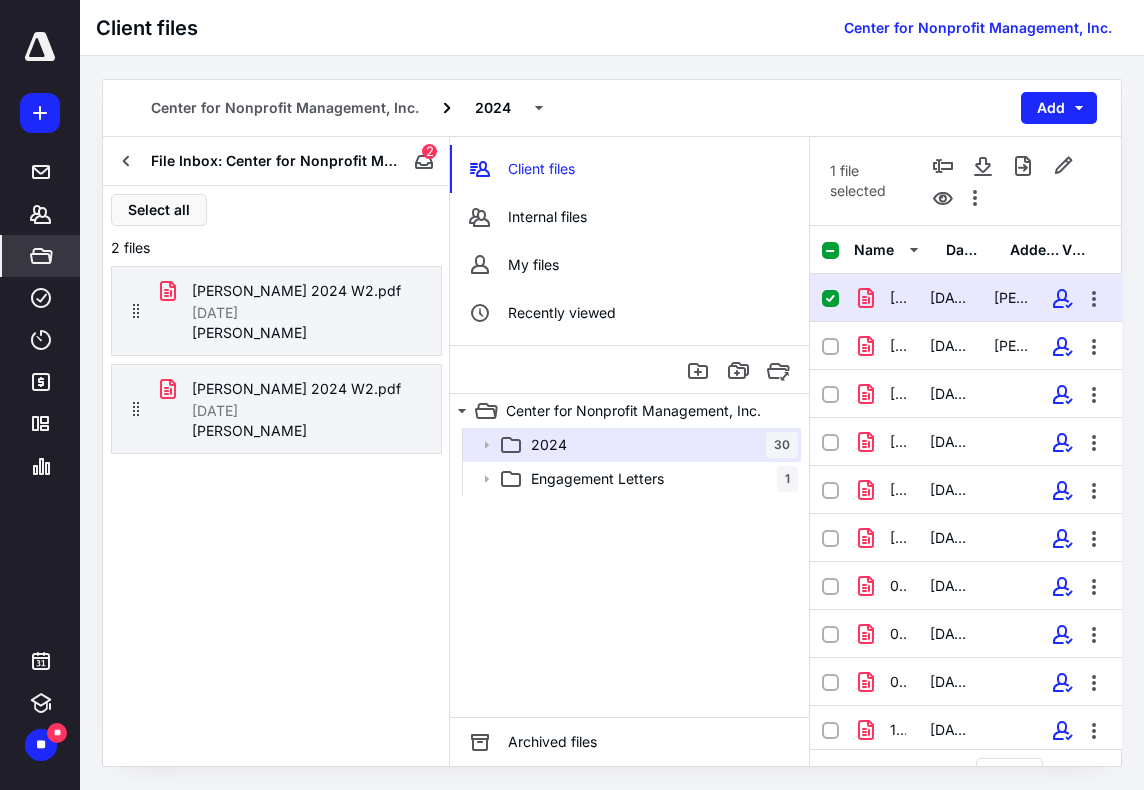 click at bounding box center [830, 299] 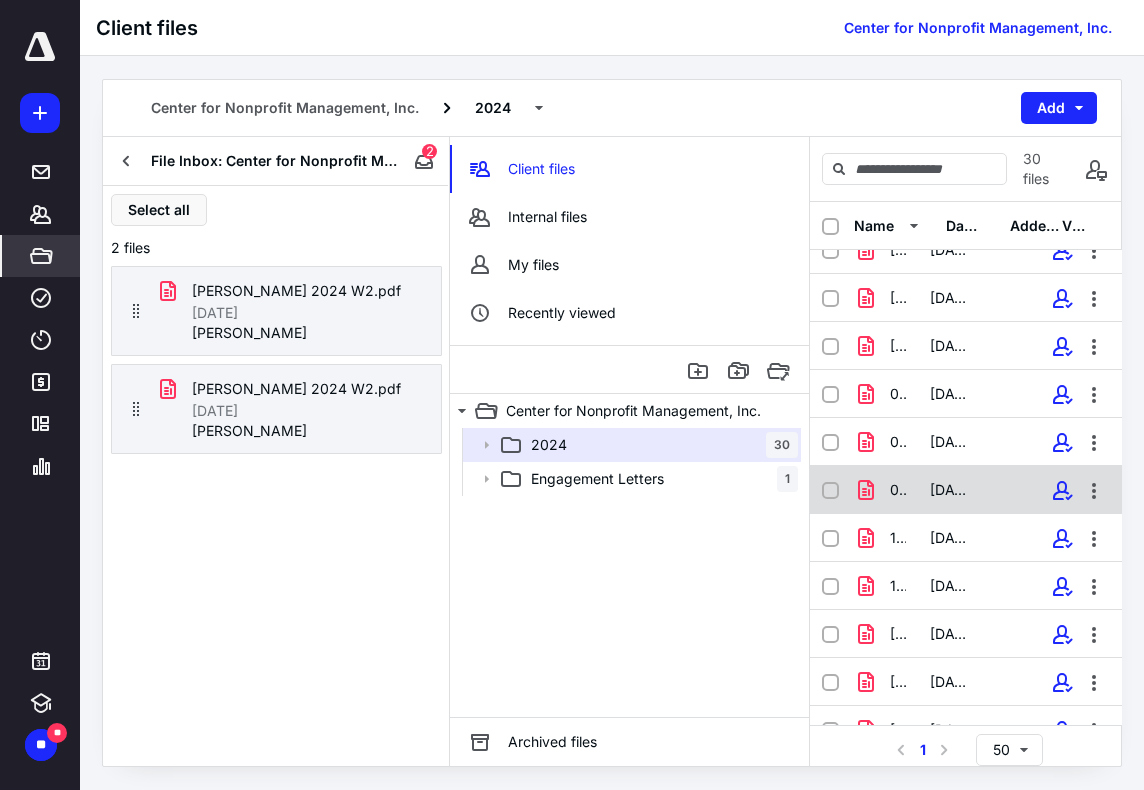 scroll, scrollTop: 0, scrollLeft: 0, axis: both 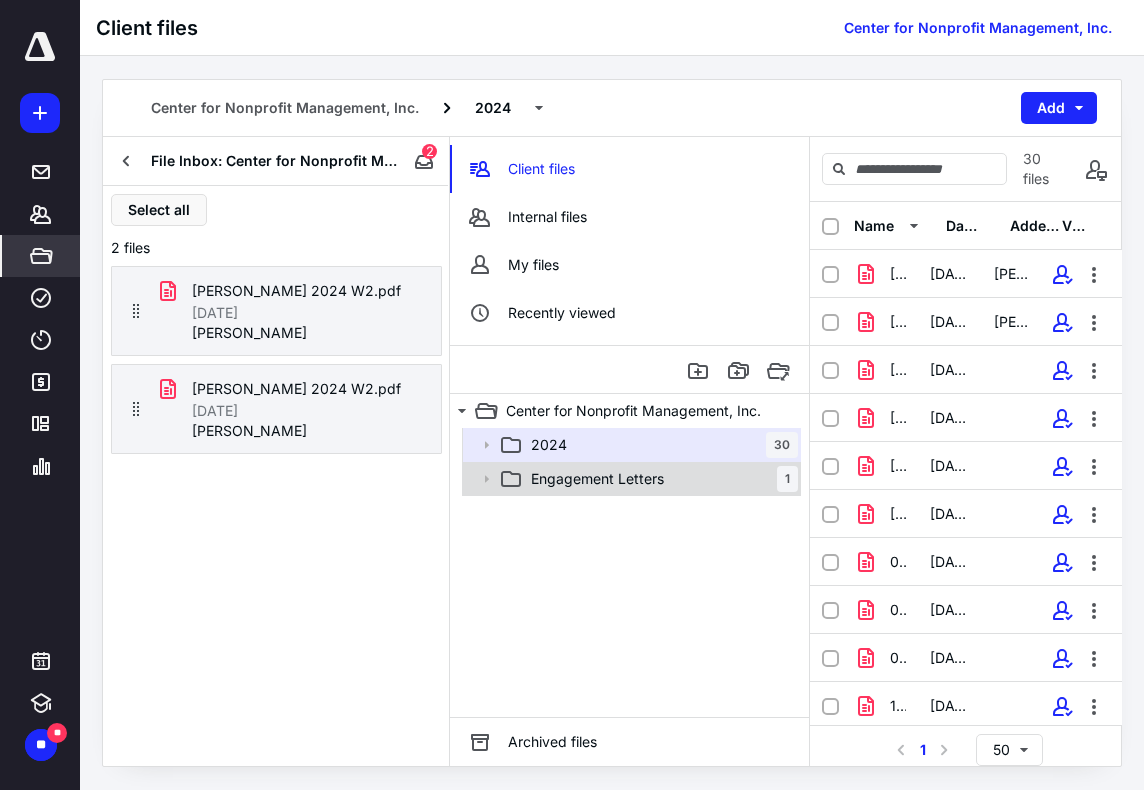 click 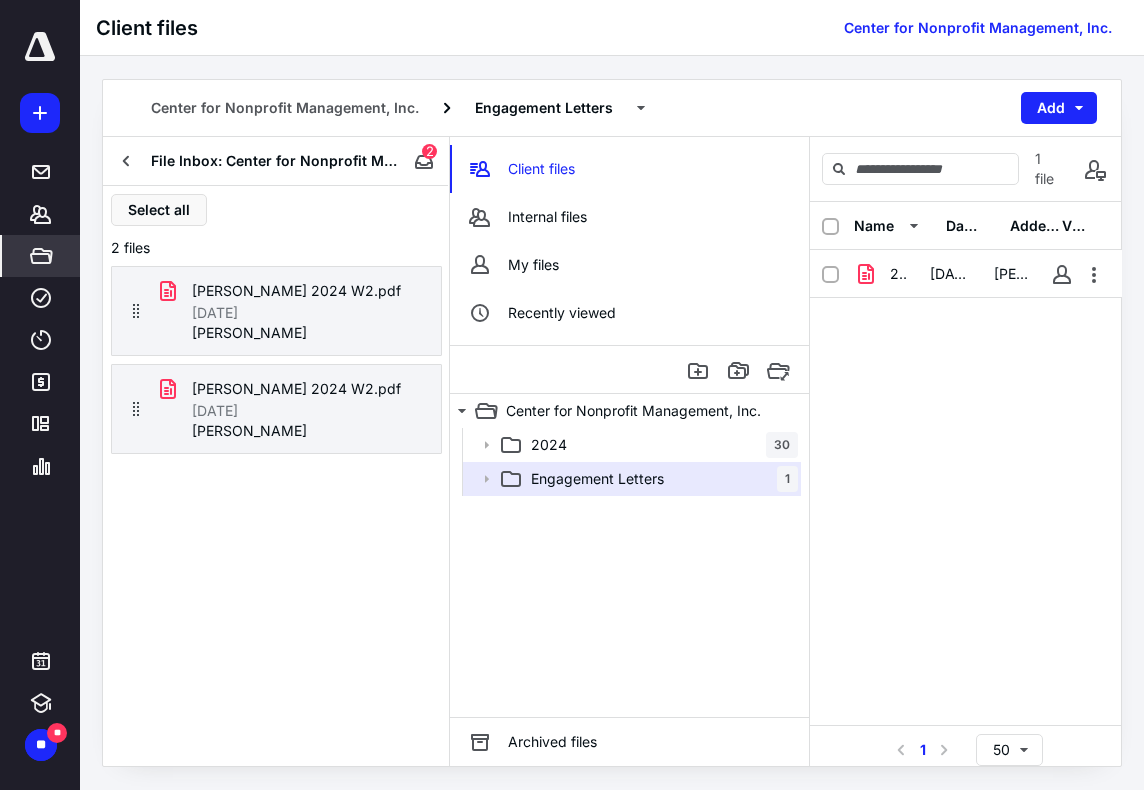 drag, startPoint x: 130, startPoint y: 151, endPoint x: 256, endPoint y: 166, distance: 126.88972 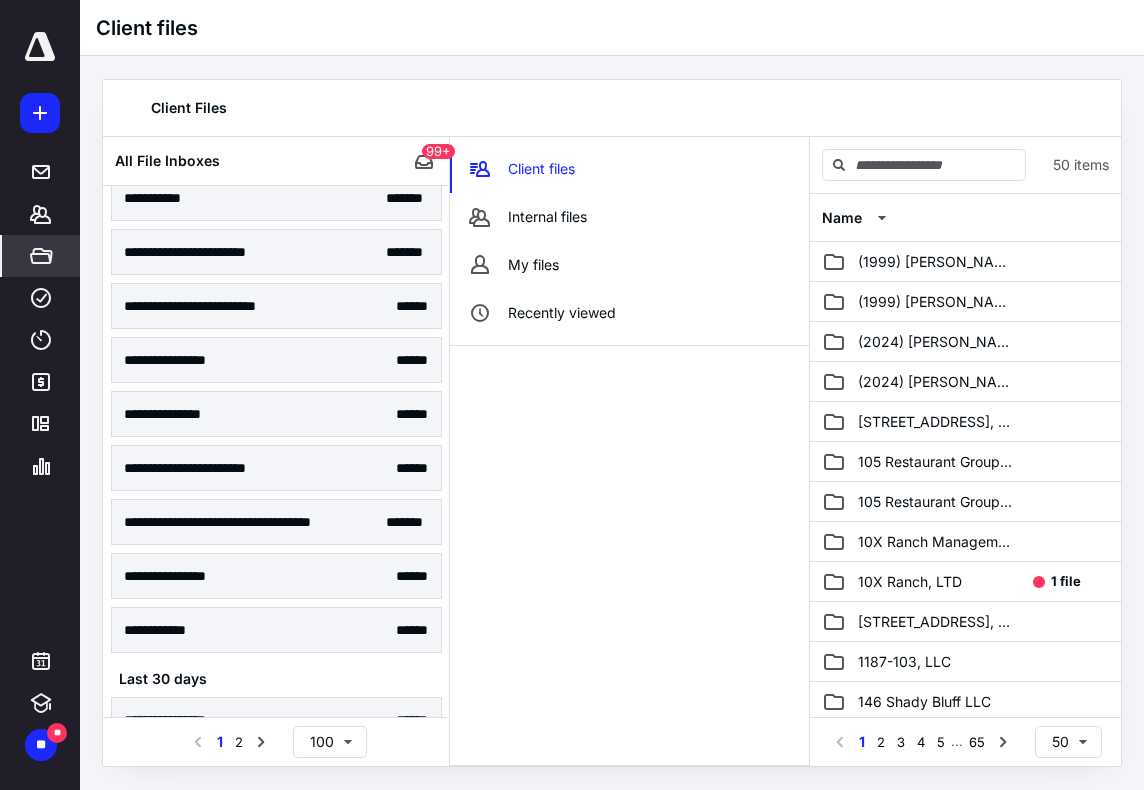 scroll, scrollTop: 400, scrollLeft: 0, axis: vertical 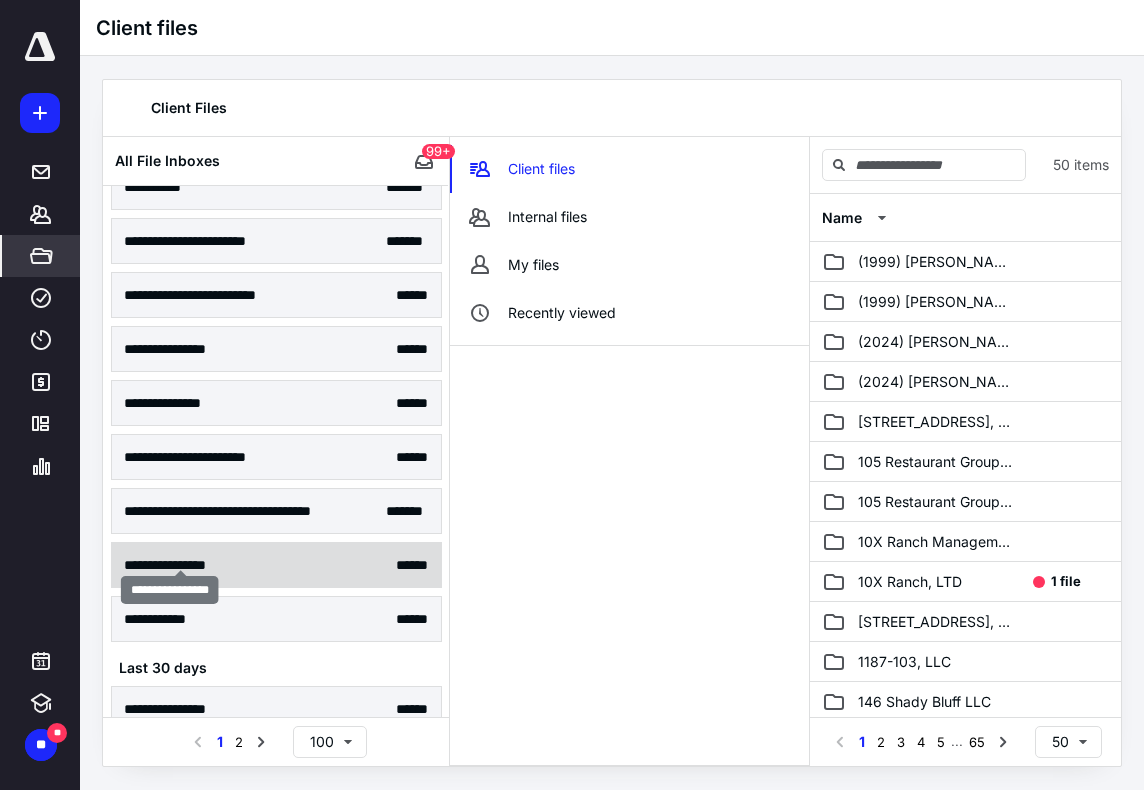 click on "**********" at bounding box center [181, 565] 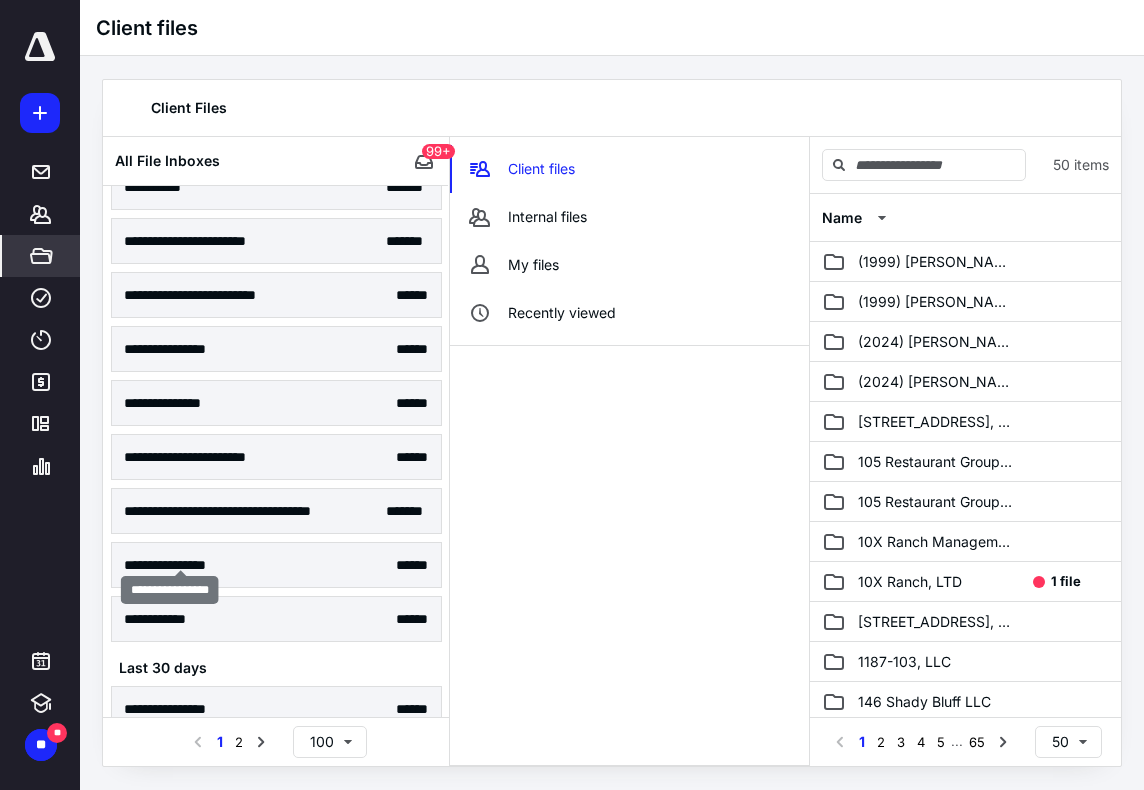 scroll, scrollTop: 0, scrollLeft: 0, axis: both 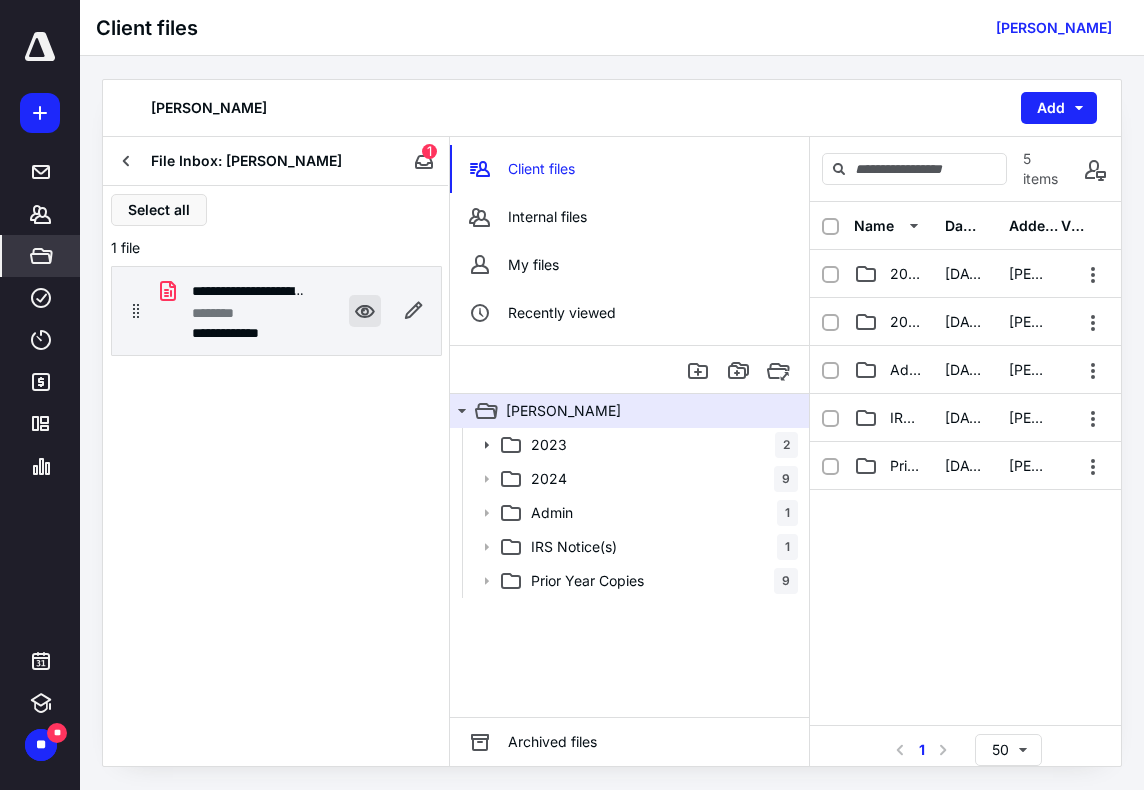 click at bounding box center (365, 311) 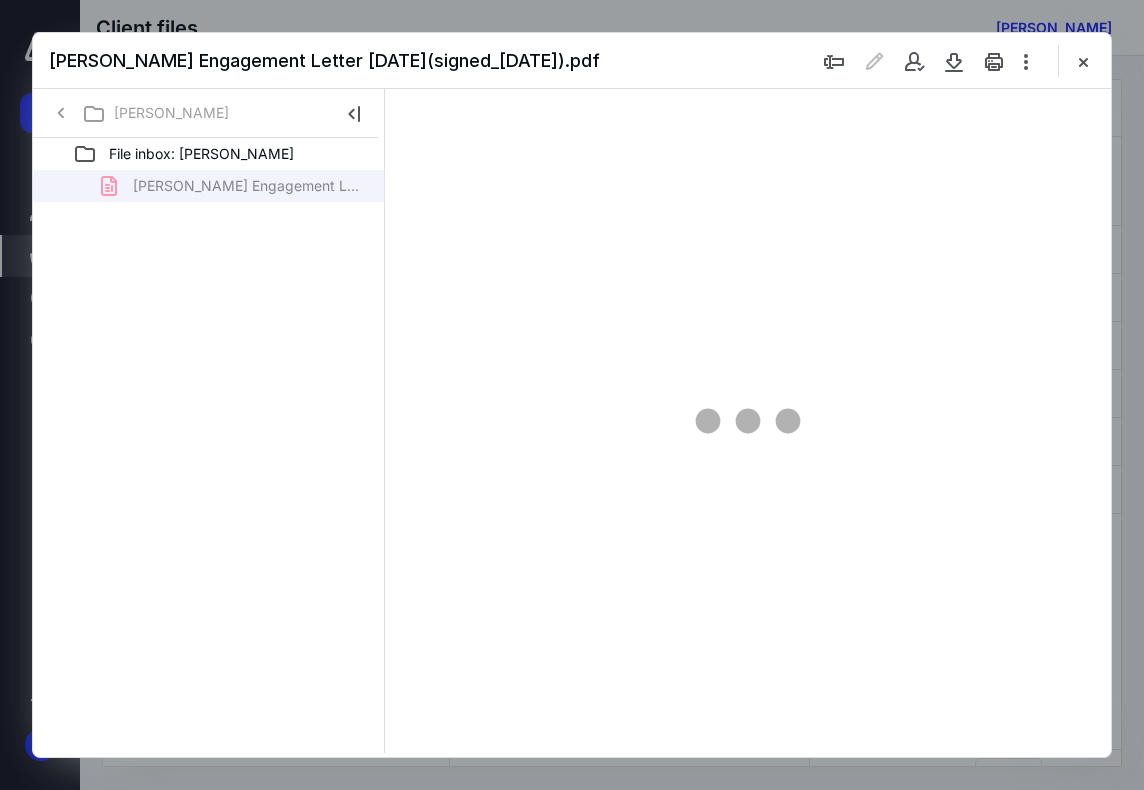 scroll, scrollTop: 0, scrollLeft: 0, axis: both 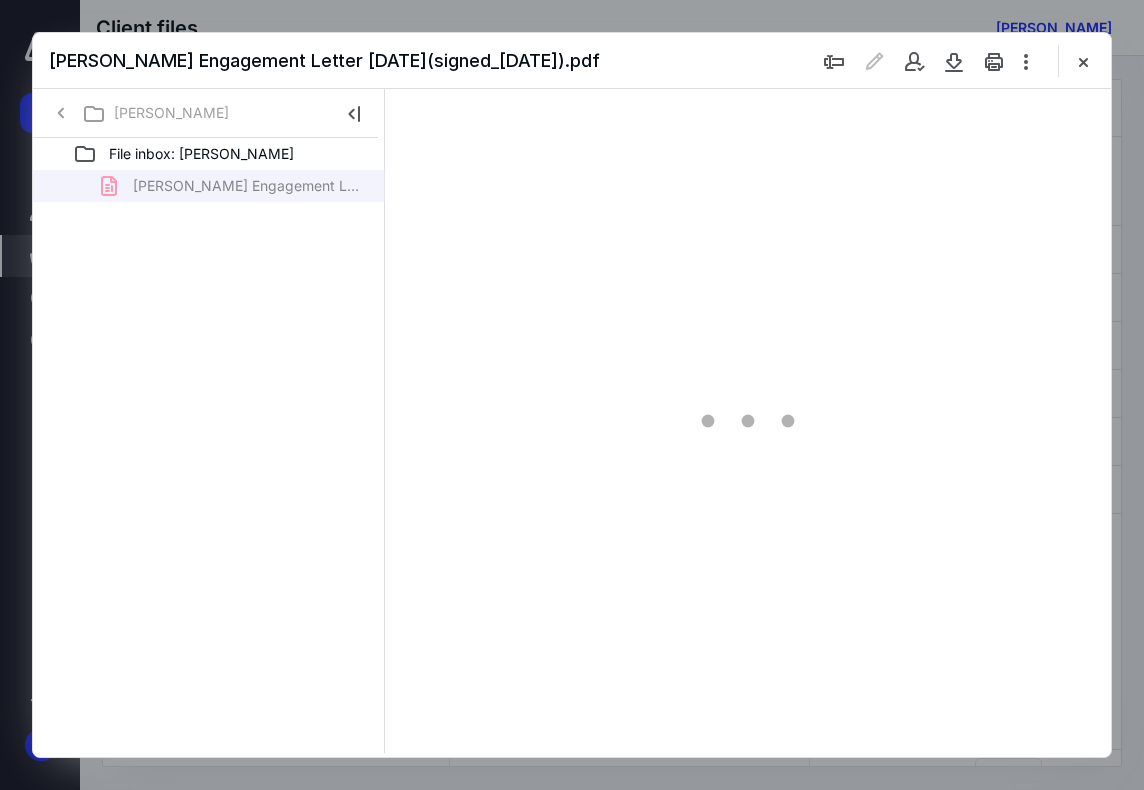 type on "71" 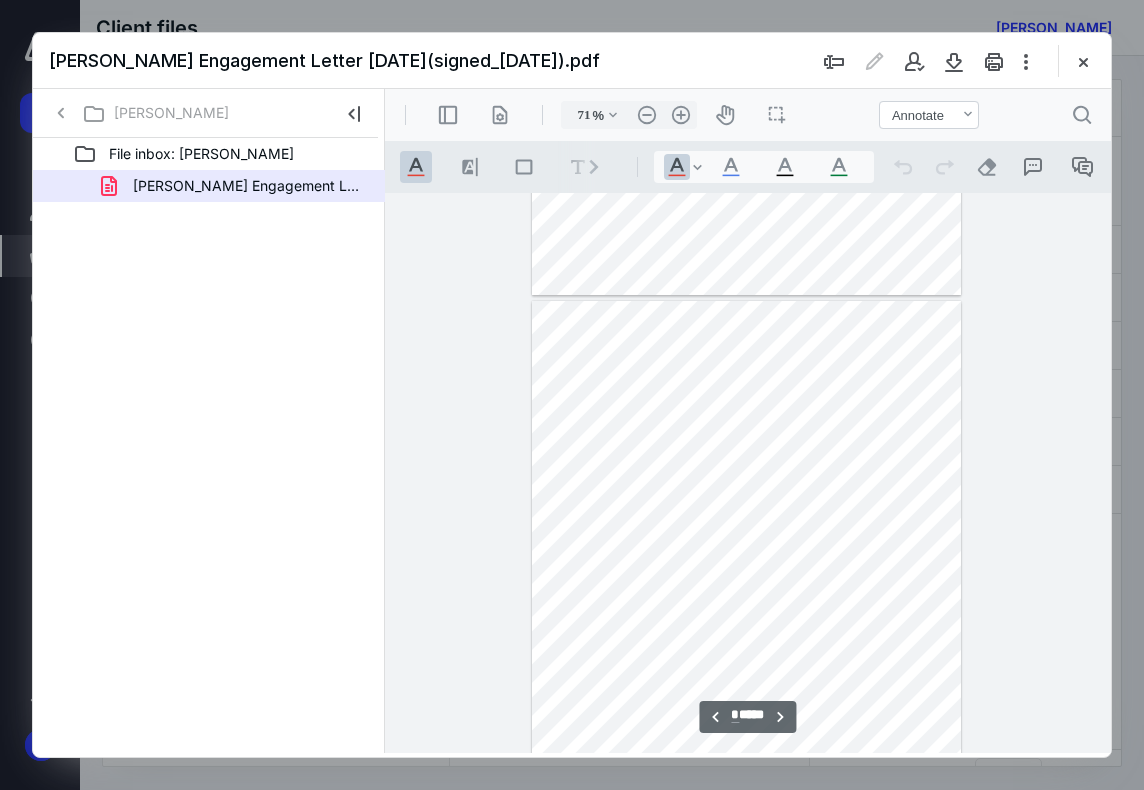 scroll, scrollTop: 2010, scrollLeft: 0, axis: vertical 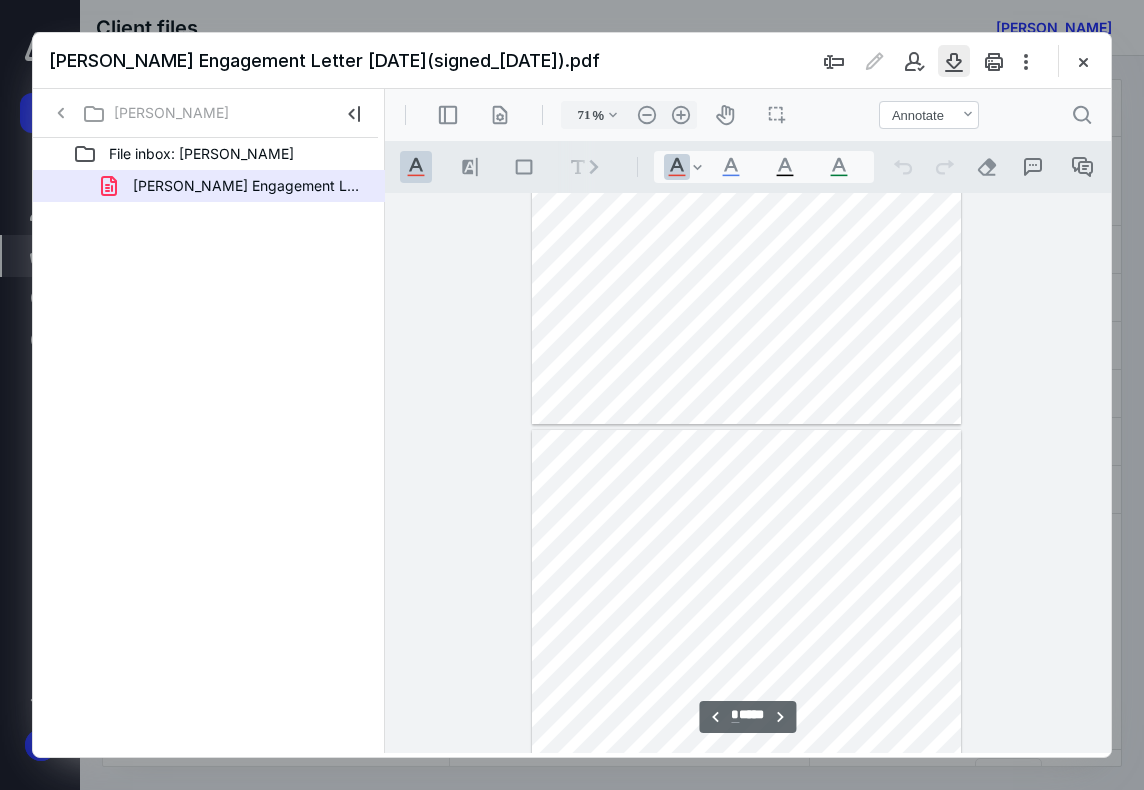 click at bounding box center [954, 61] 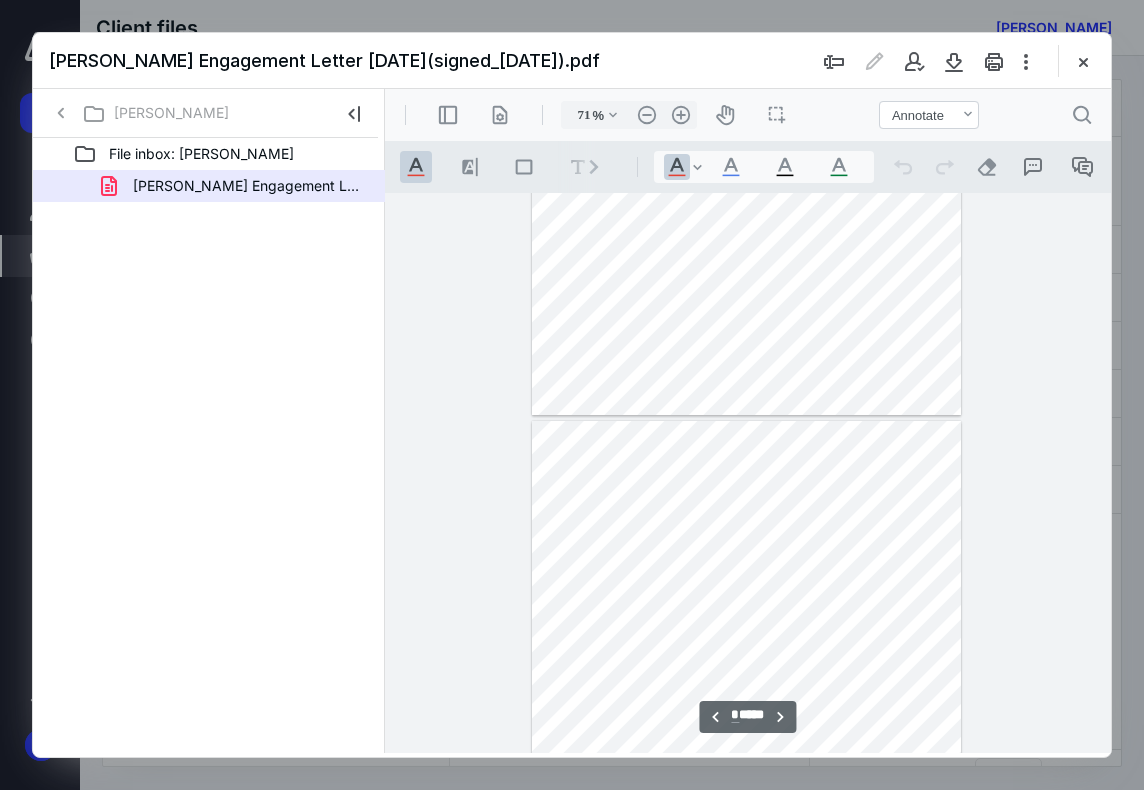 type on "*" 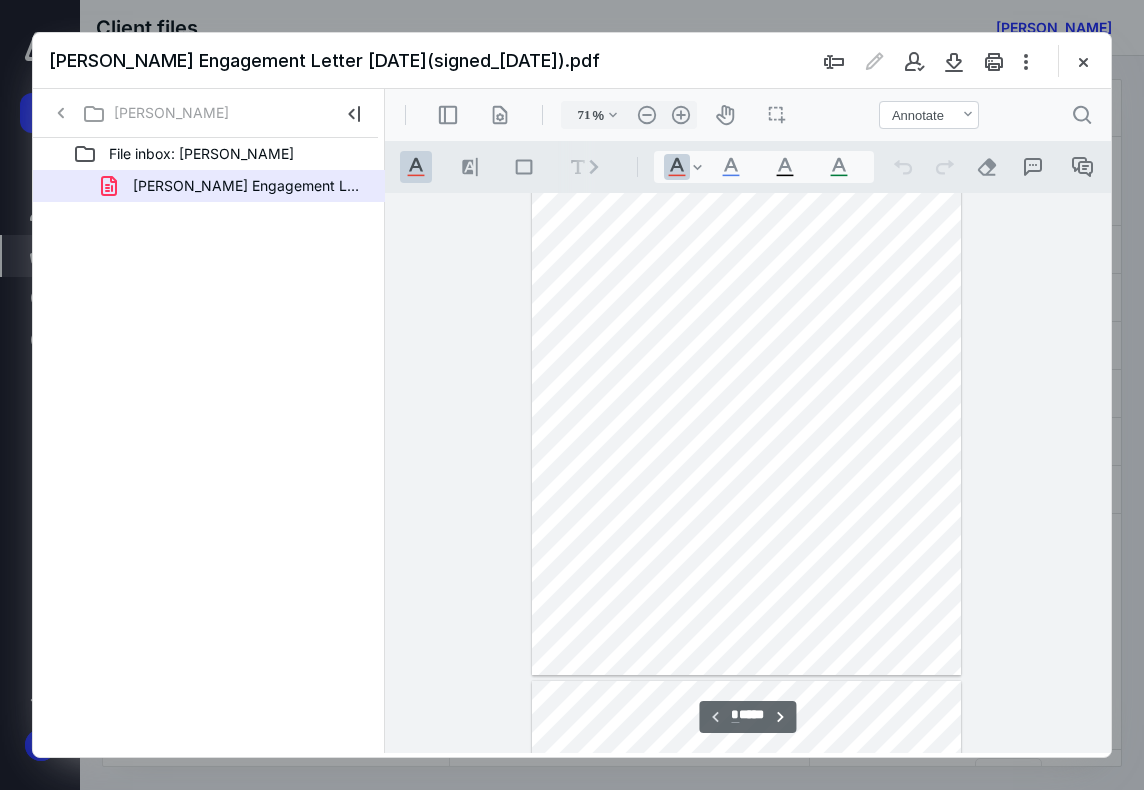 scroll, scrollTop: 0, scrollLeft: 0, axis: both 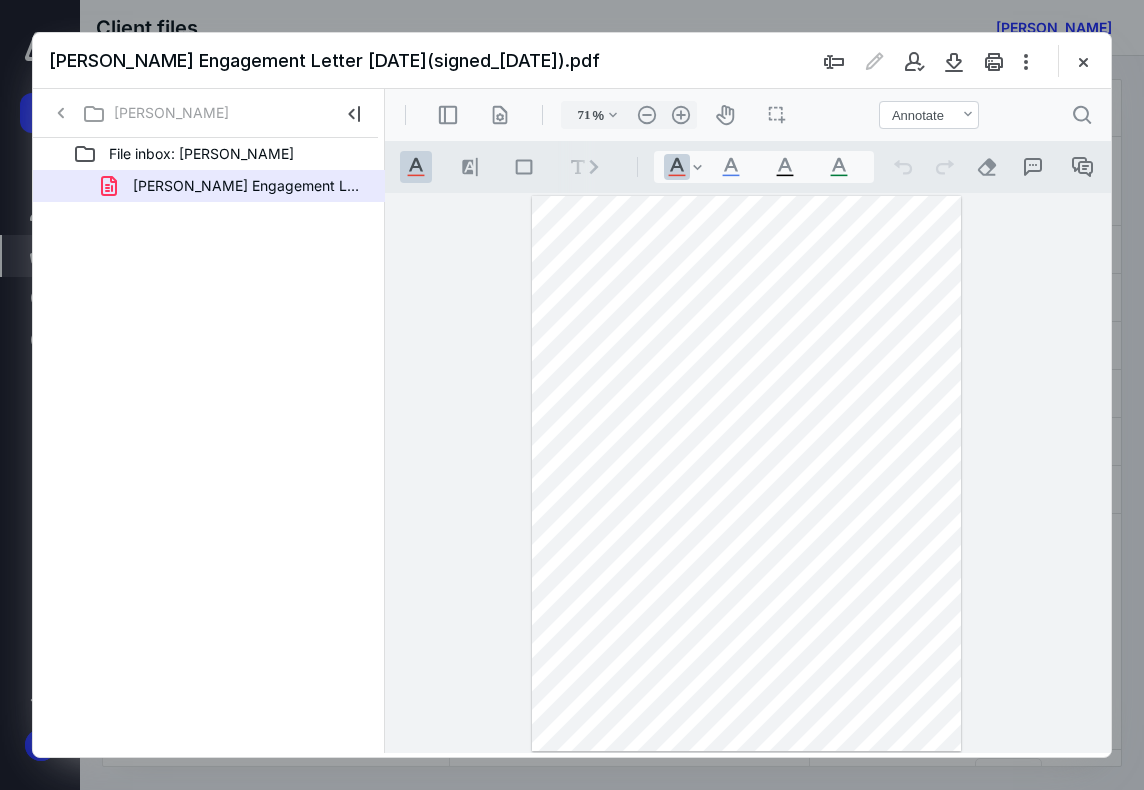 drag, startPoint x: 1080, startPoint y: 70, endPoint x: 1002, endPoint y: 107, distance: 86.33076 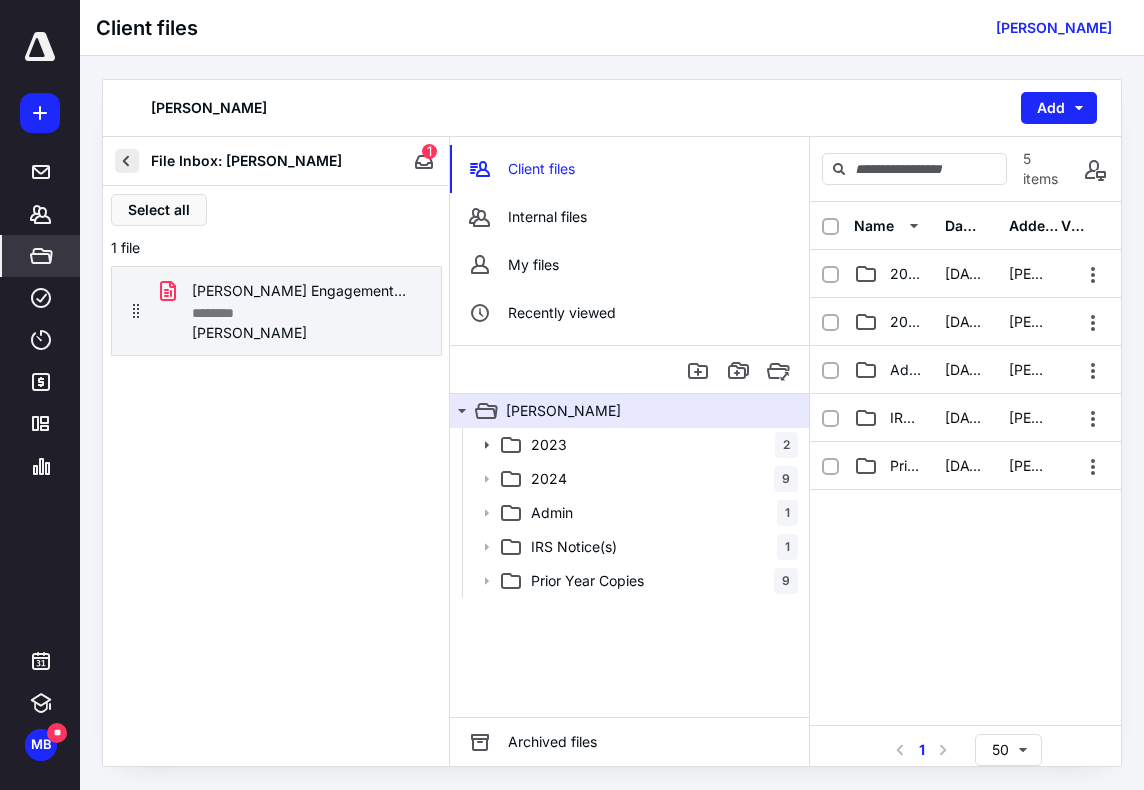 click at bounding box center (127, 161) 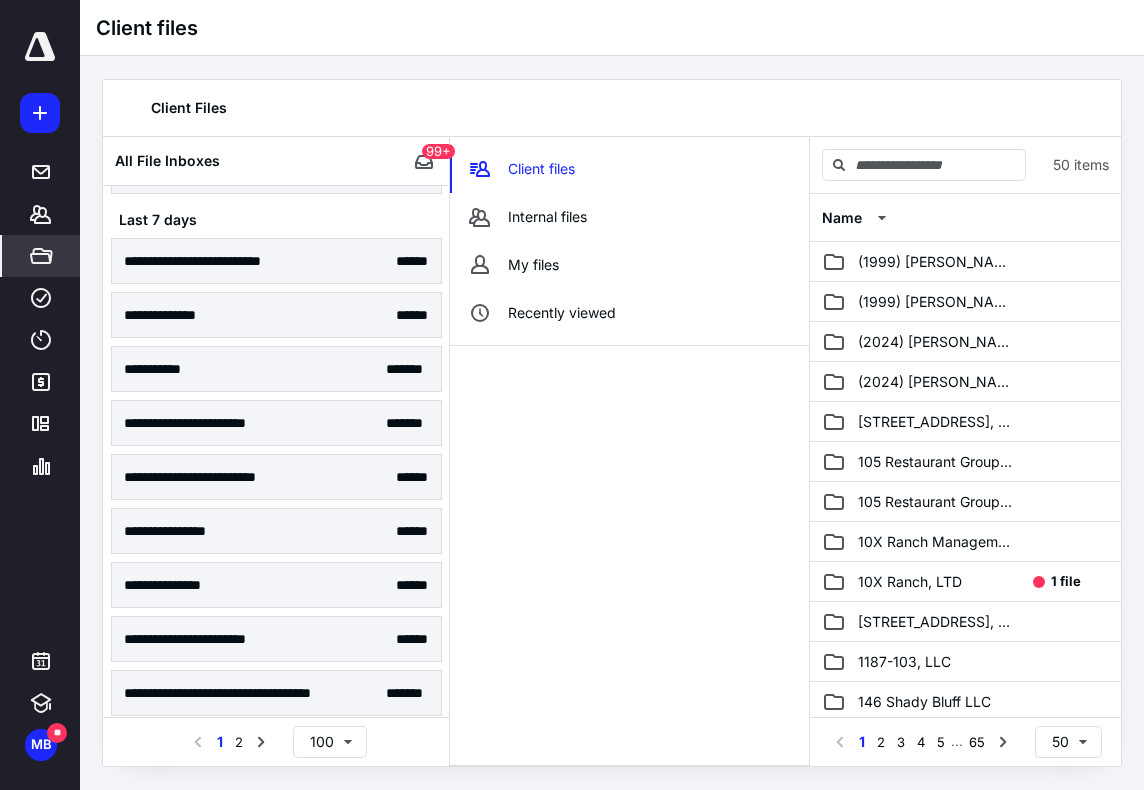 scroll, scrollTop: 400, scrollLeft: 0, axis: vertical 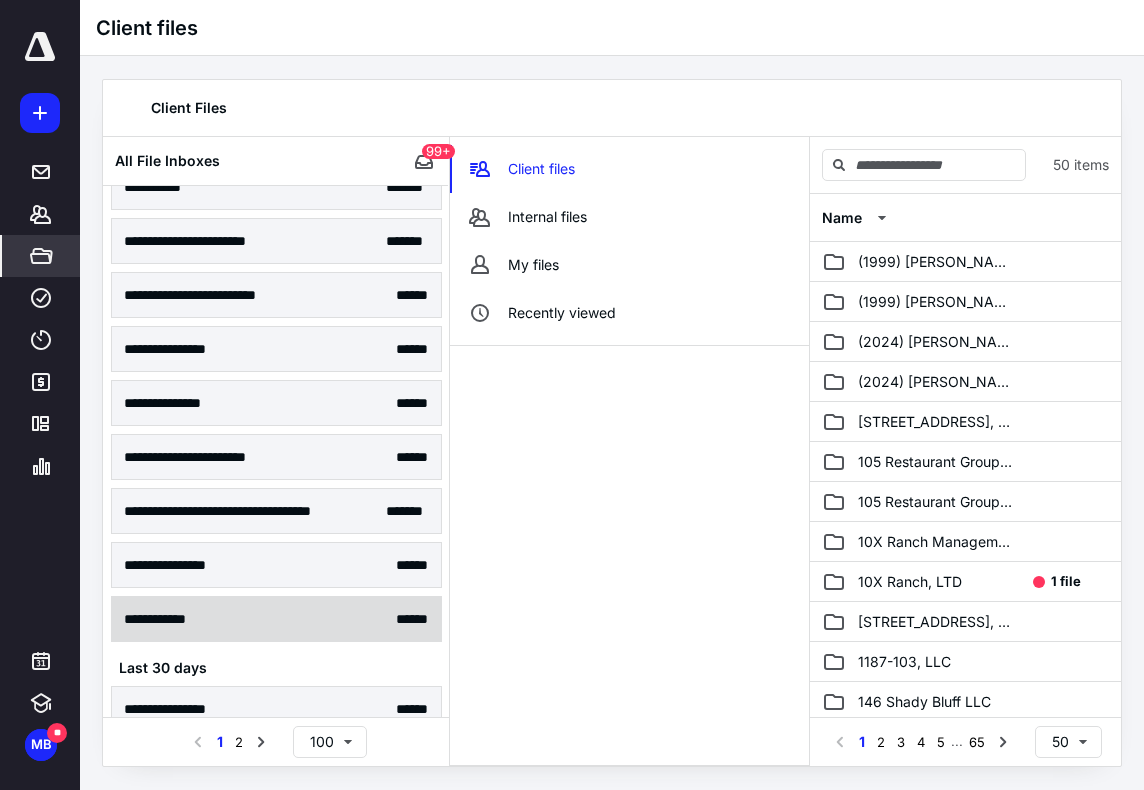 click on "**********" at bounding box center [169, 619] 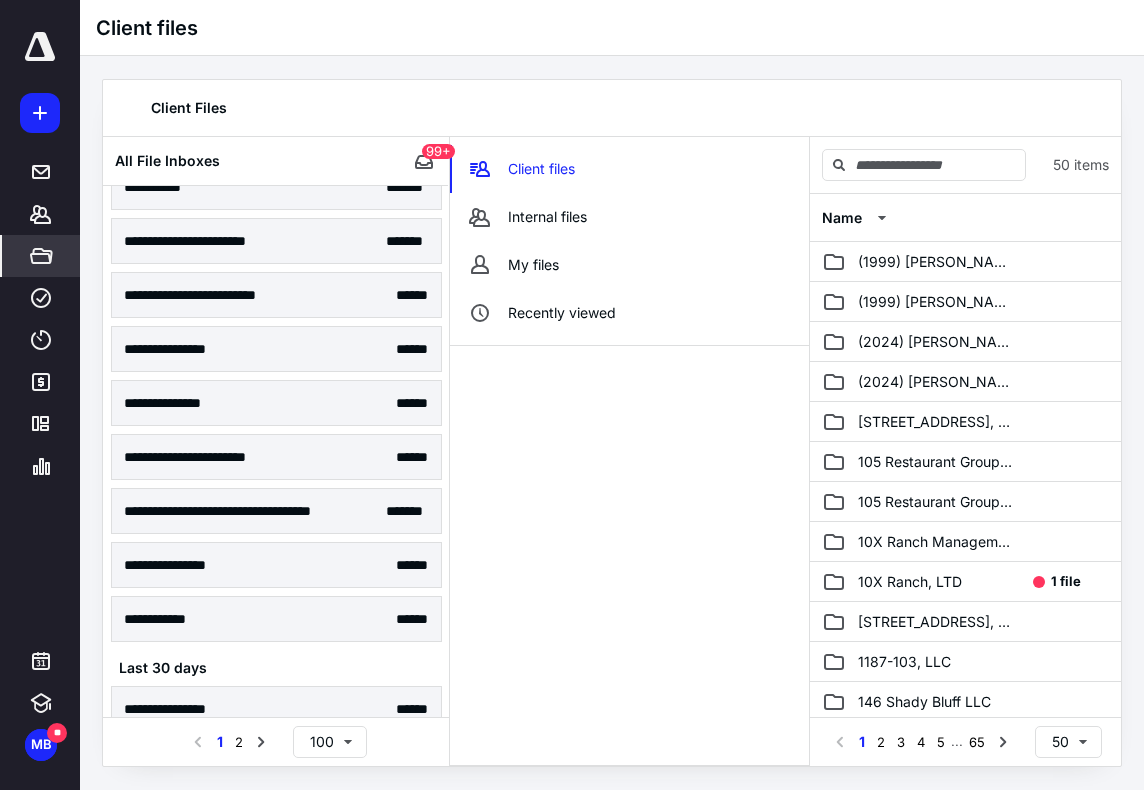 scroll, scrollTop: 0, scrollLeft: 0, axis: both 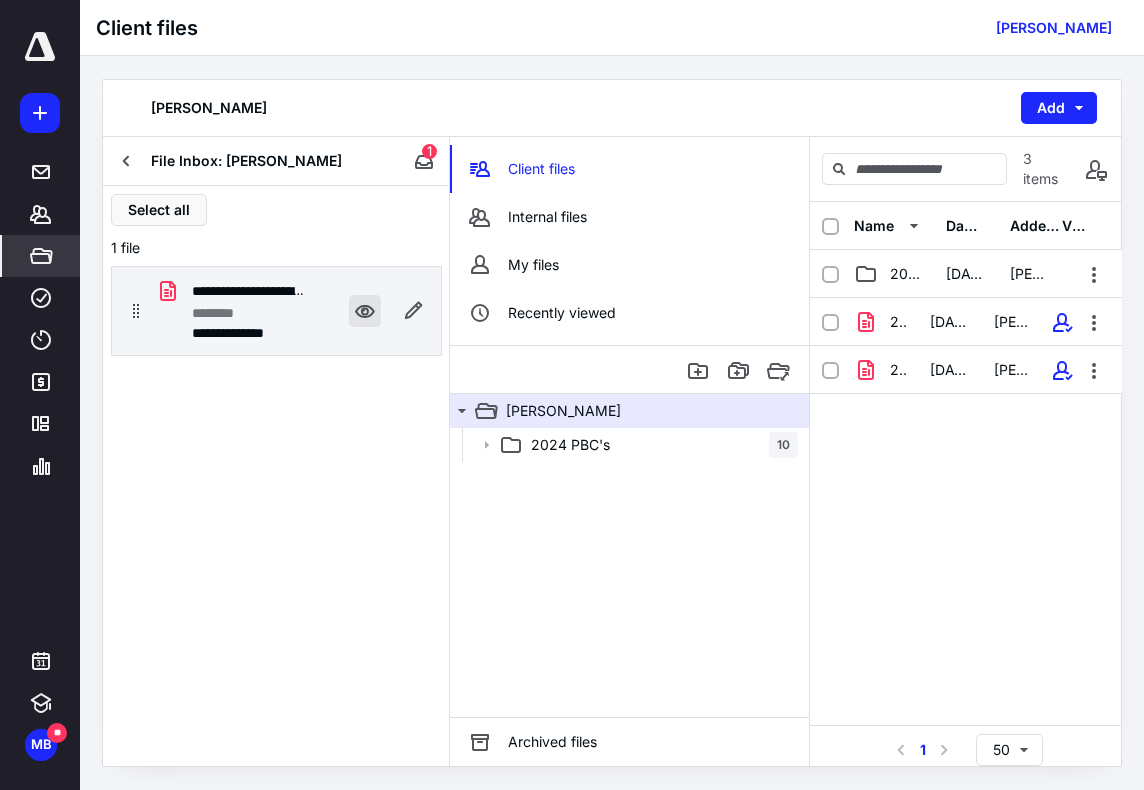 click at bounding box center [365, 311] 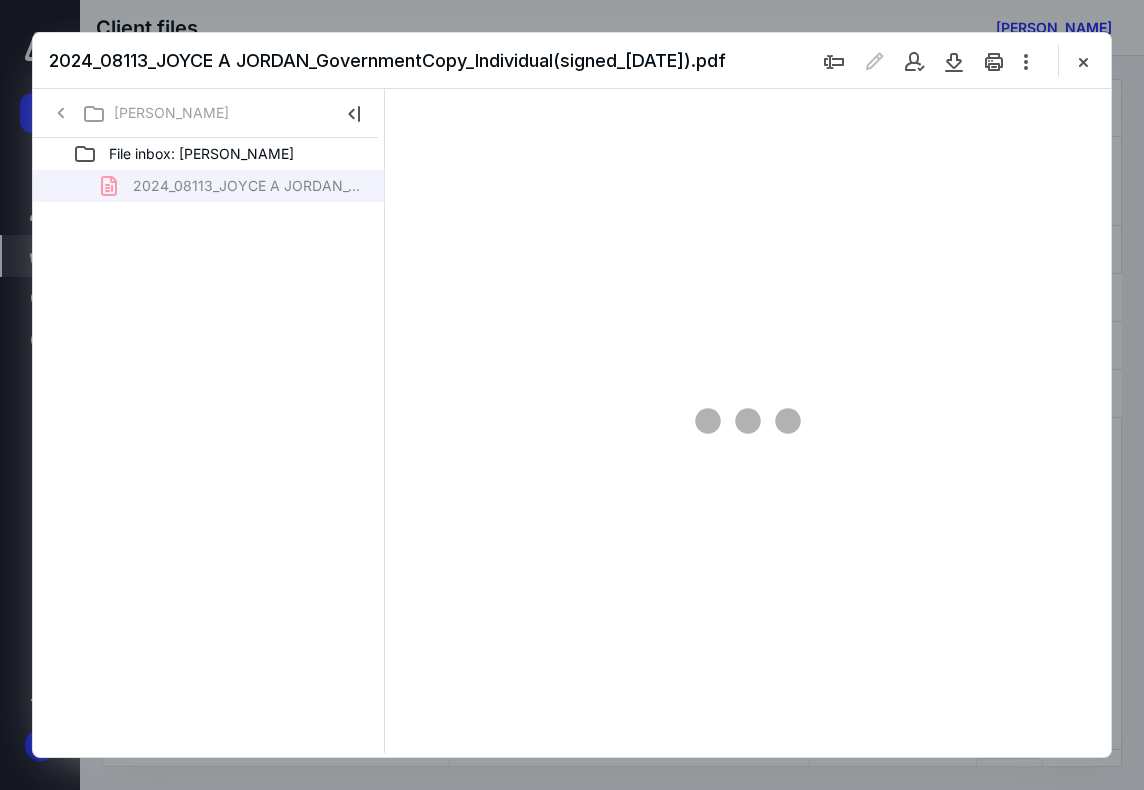 scroll, scrollTop: 0, scrollLeft: 0, axis: both 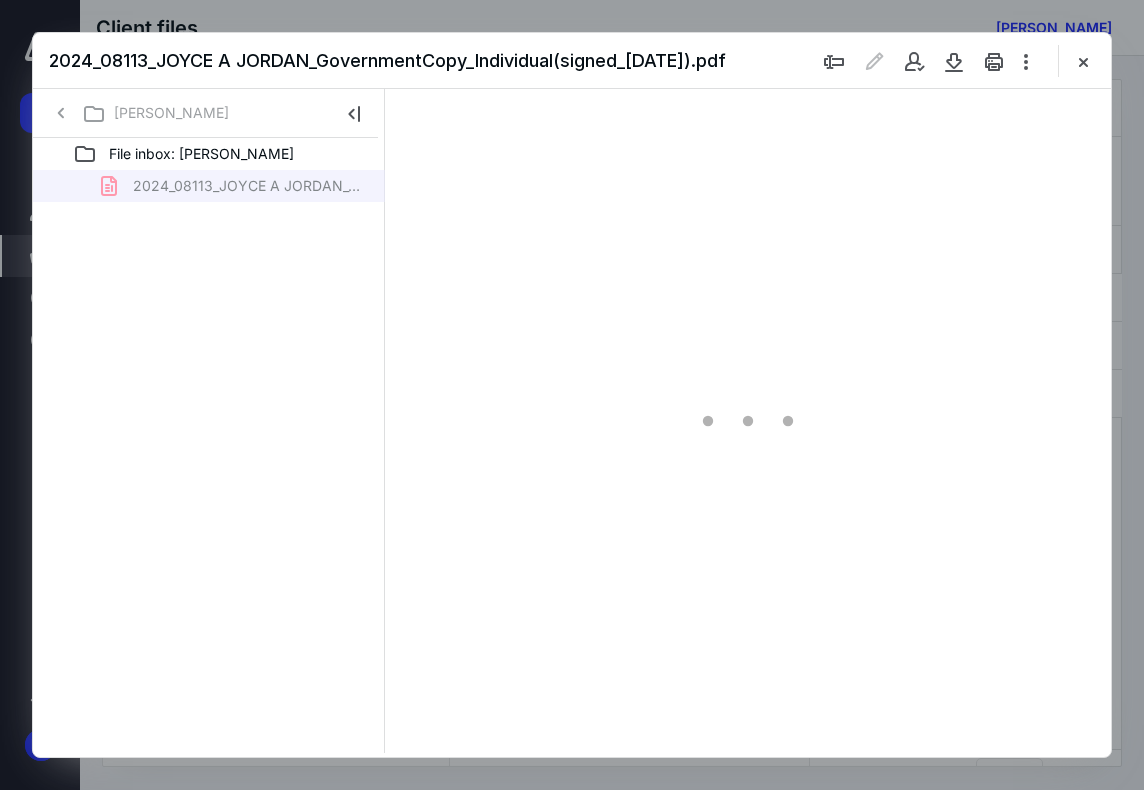 type on "71" 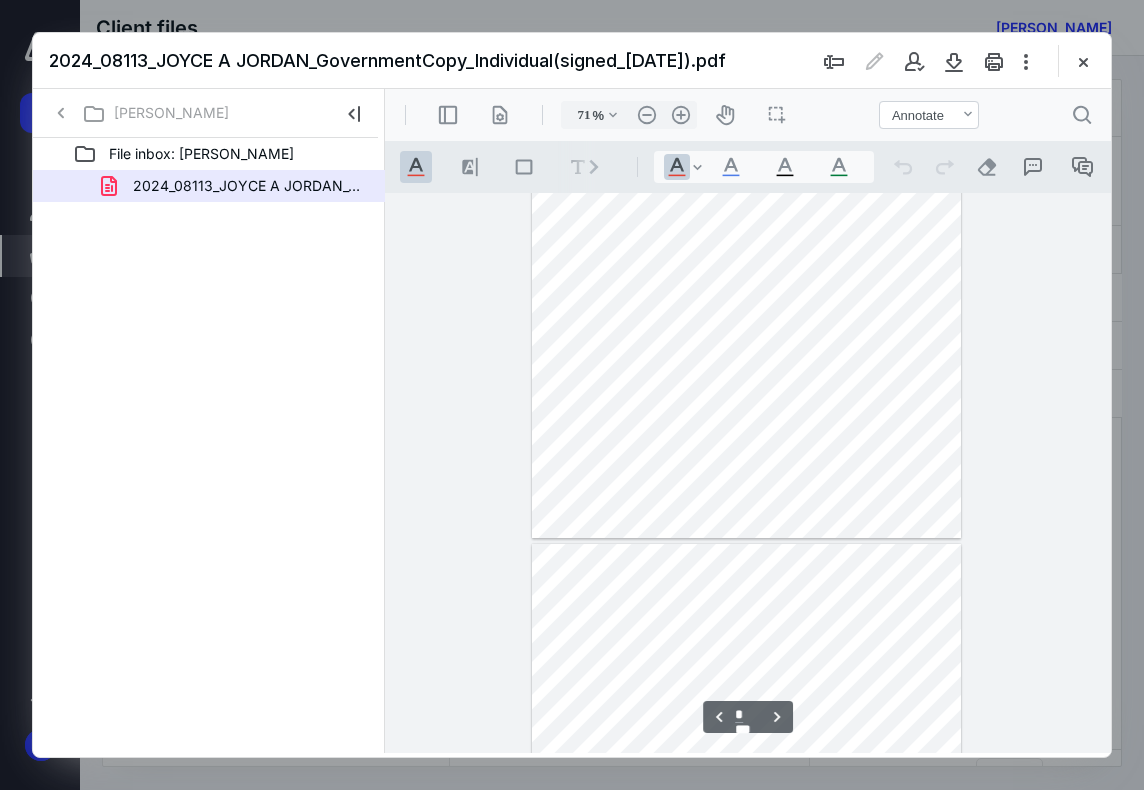 scroll, scrollTop: 1300, scrollLeft: 0, axis: vertical 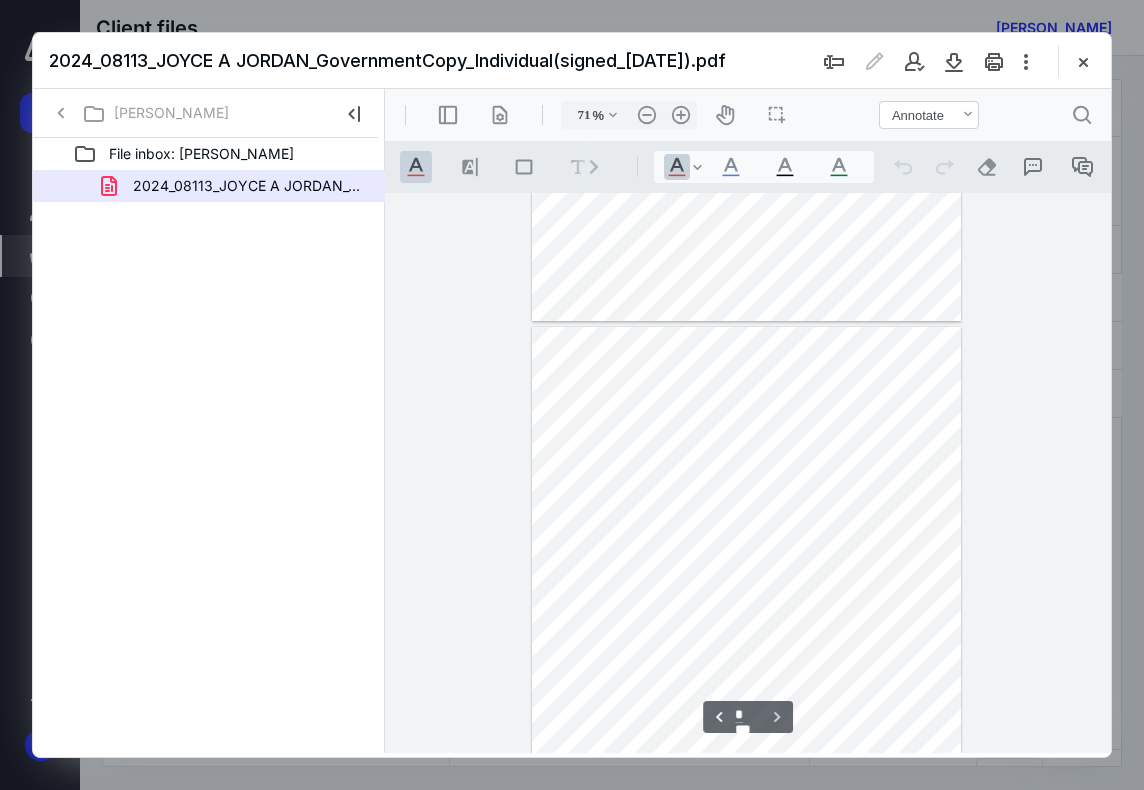 type on "*" 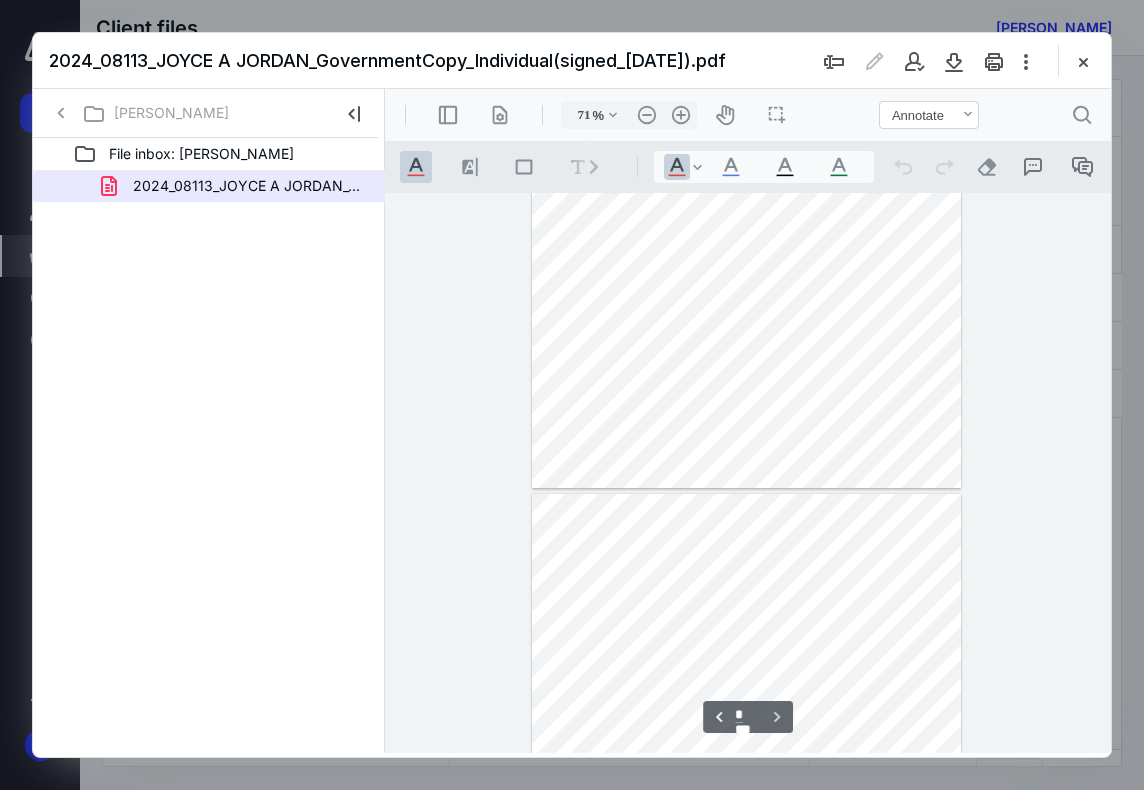 scroll, scrollTop: 1944, scrollLeft: 0, axis: vertical 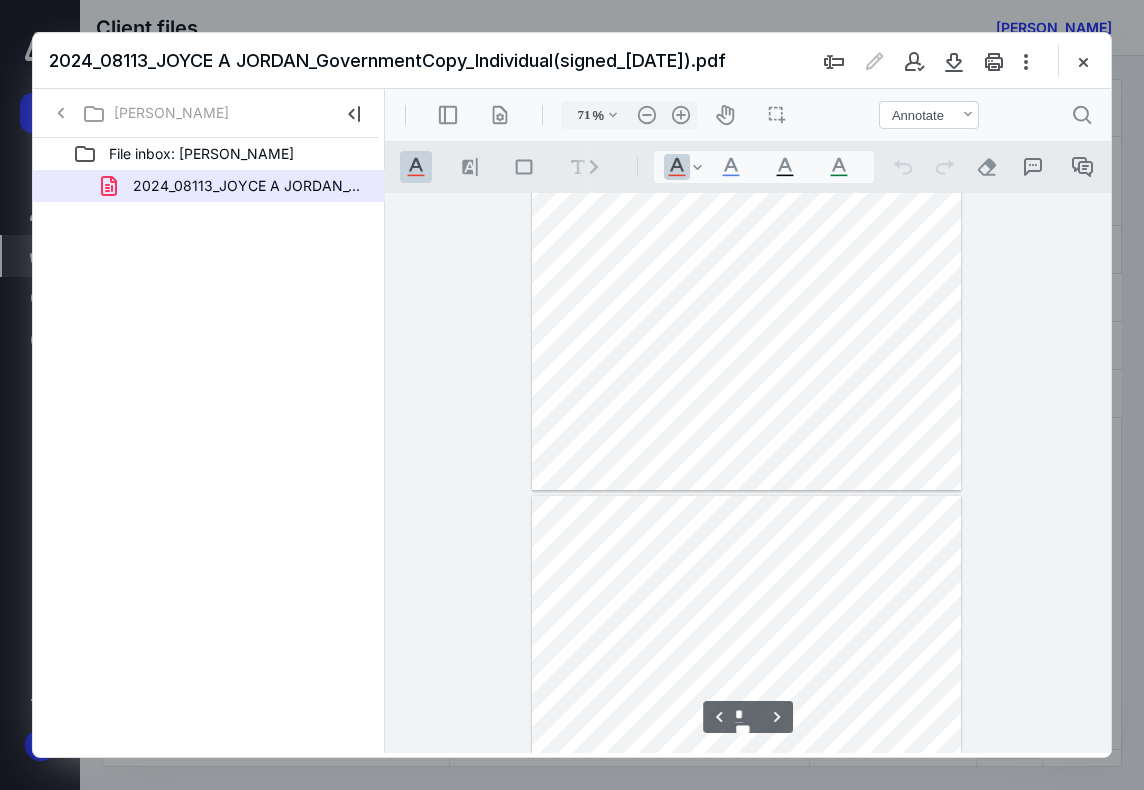 drag, startPoint x: 952, startPoint y: 60, endPoint x: 1086, endPoint y: 76, distance: 134.95184 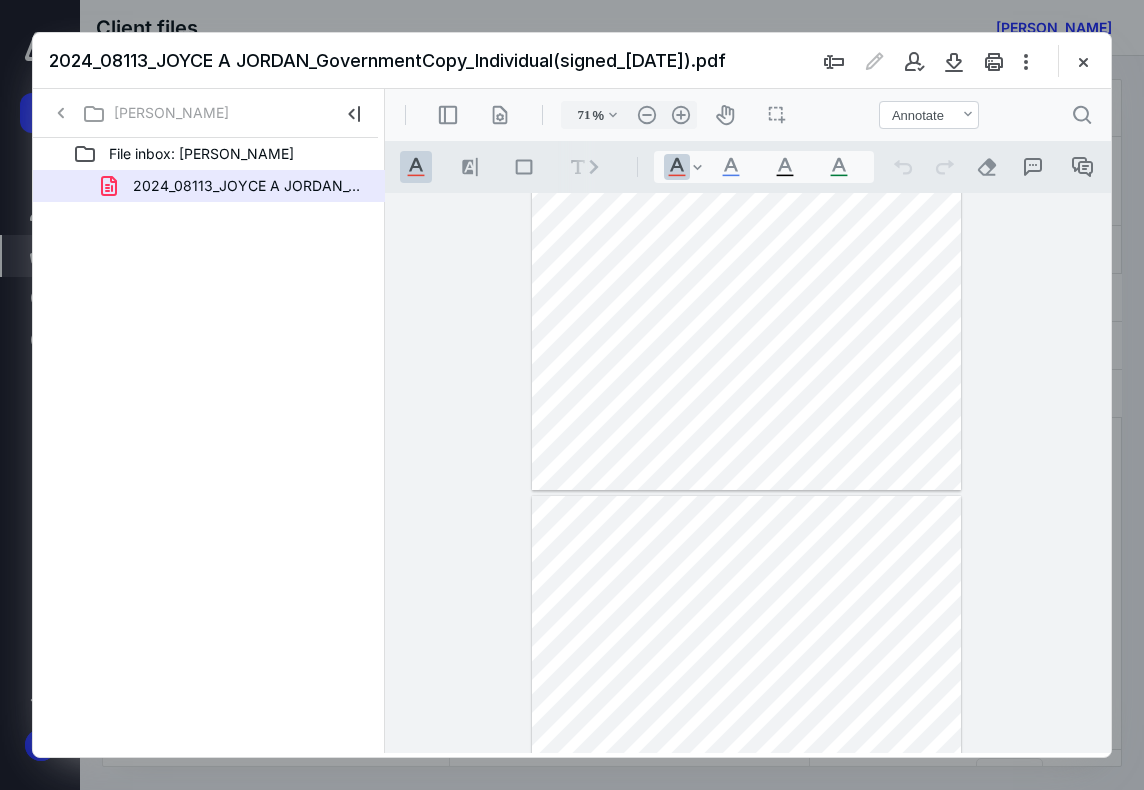 click on "2024_08113_JOYCE A JORDAN_GovernmentCopy_Individual(signed_[DATE]).pdf" at bounding box center (572, 61) 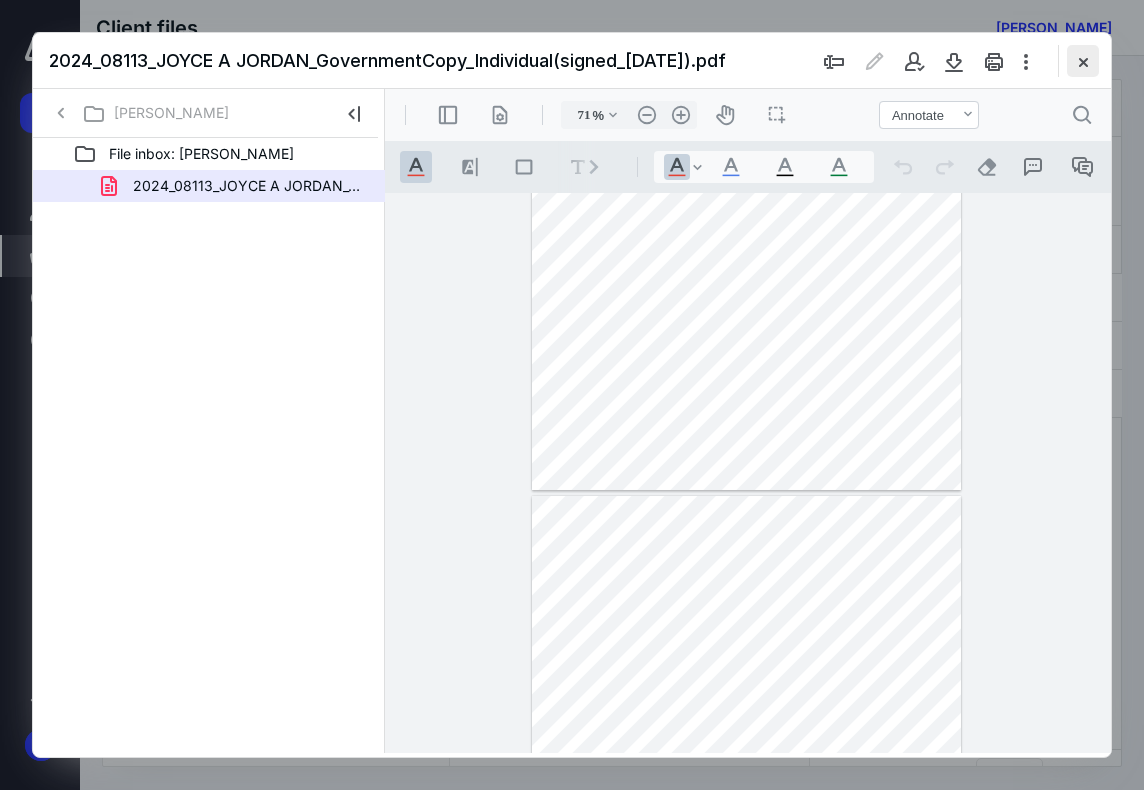 click at bounding box center [1083, 61] 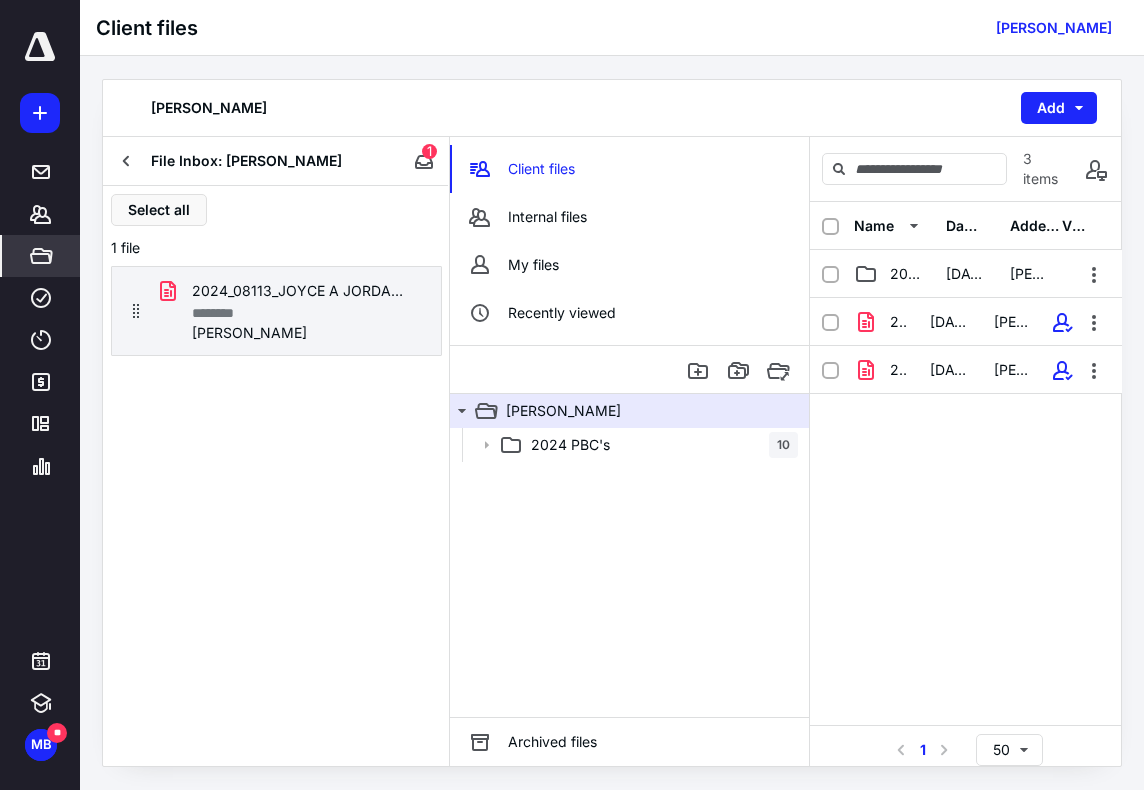 click on "File Inbox: [PERSON_NAME]" at bounding box center (240, 161) 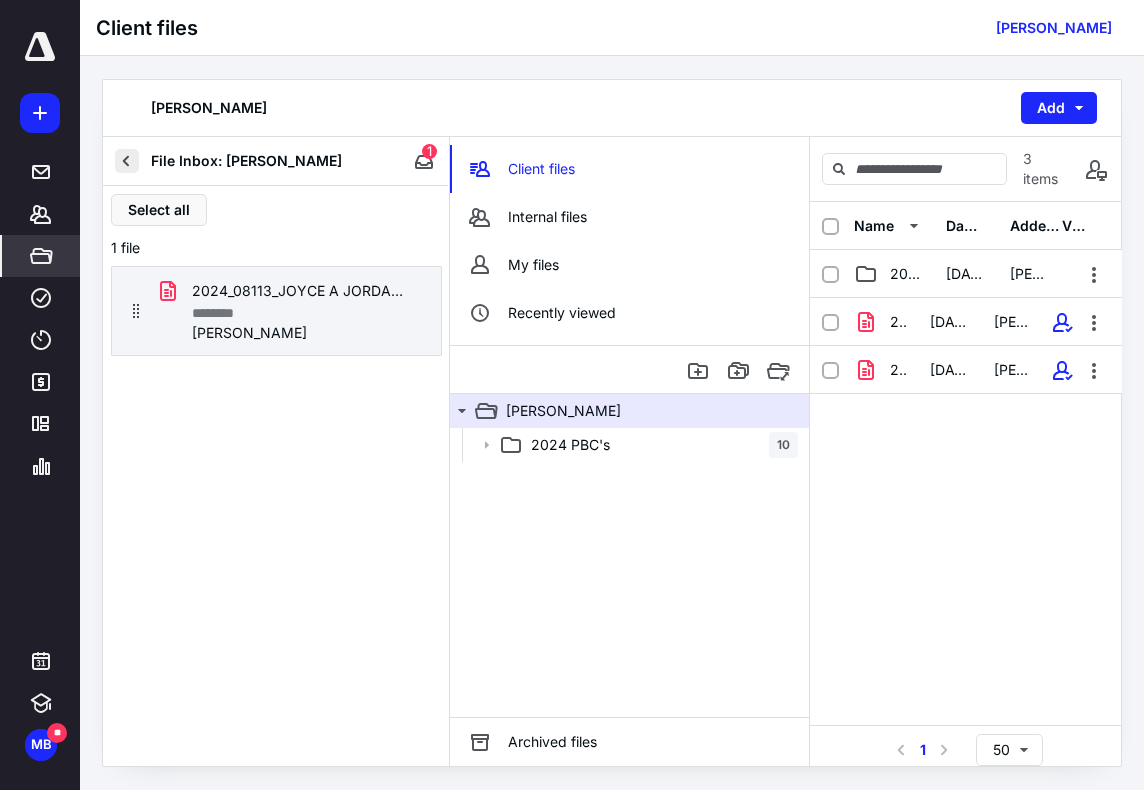 click at bounding box center (127, 161) 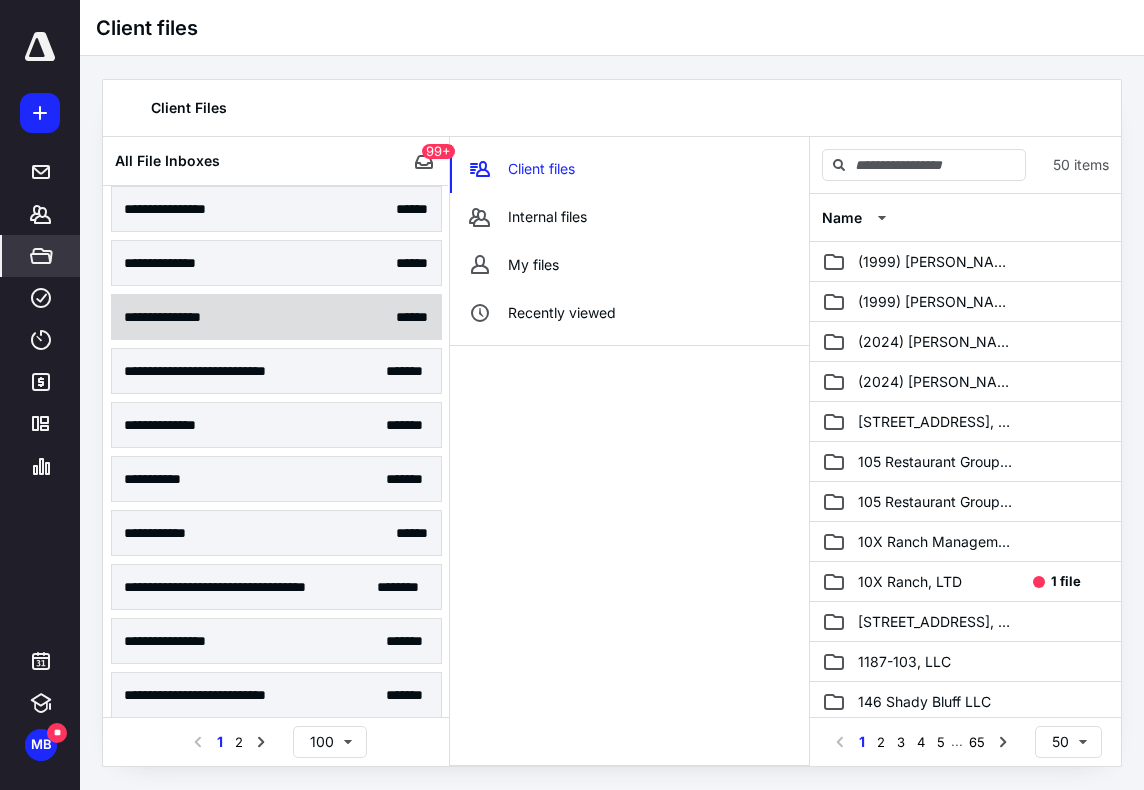 scroll, scrollTop: 700, scrollLeft: 0, axis: vertical 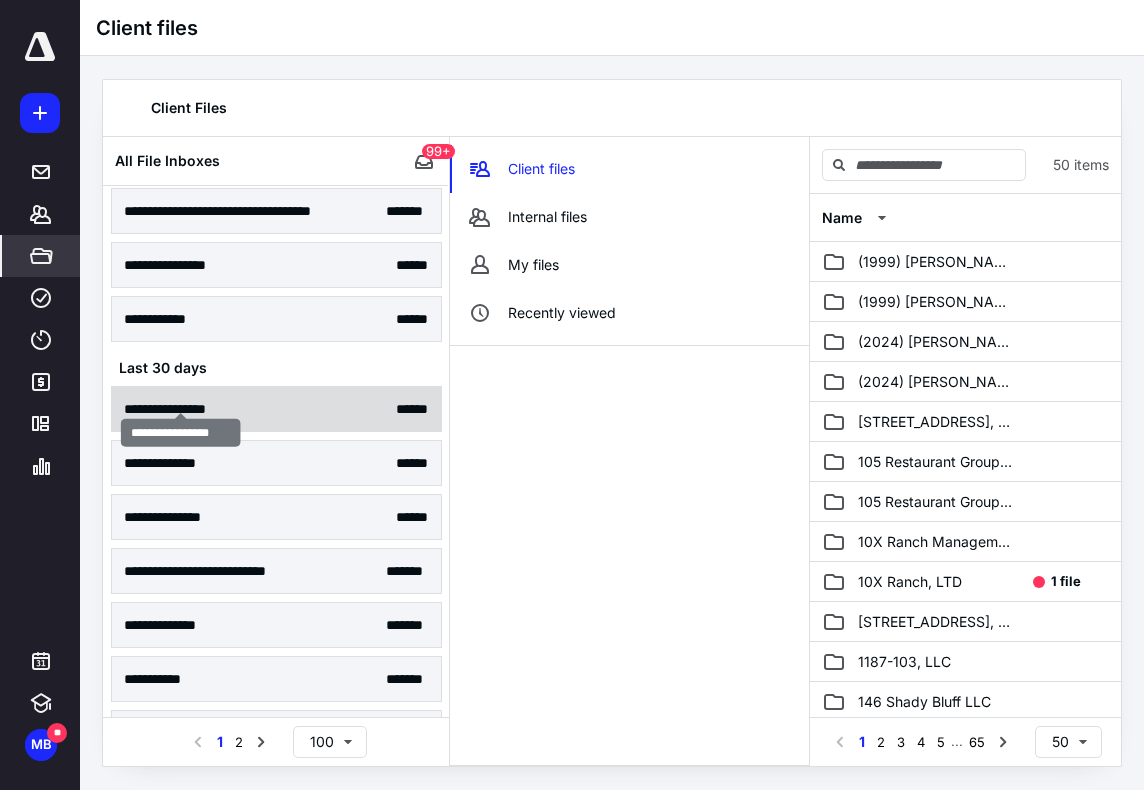 click on "**********" at bounding box center (182, 409) 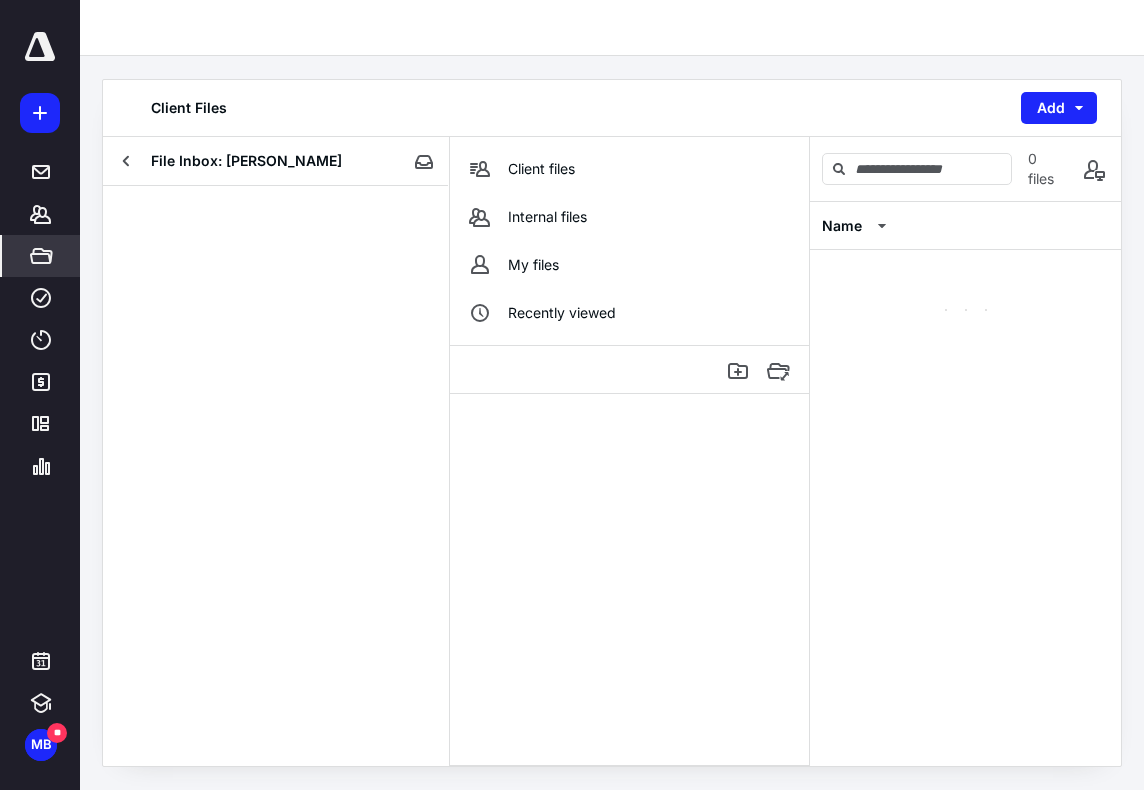 scroll, scrollTop: 0, scrollLeft: 0, axis: both 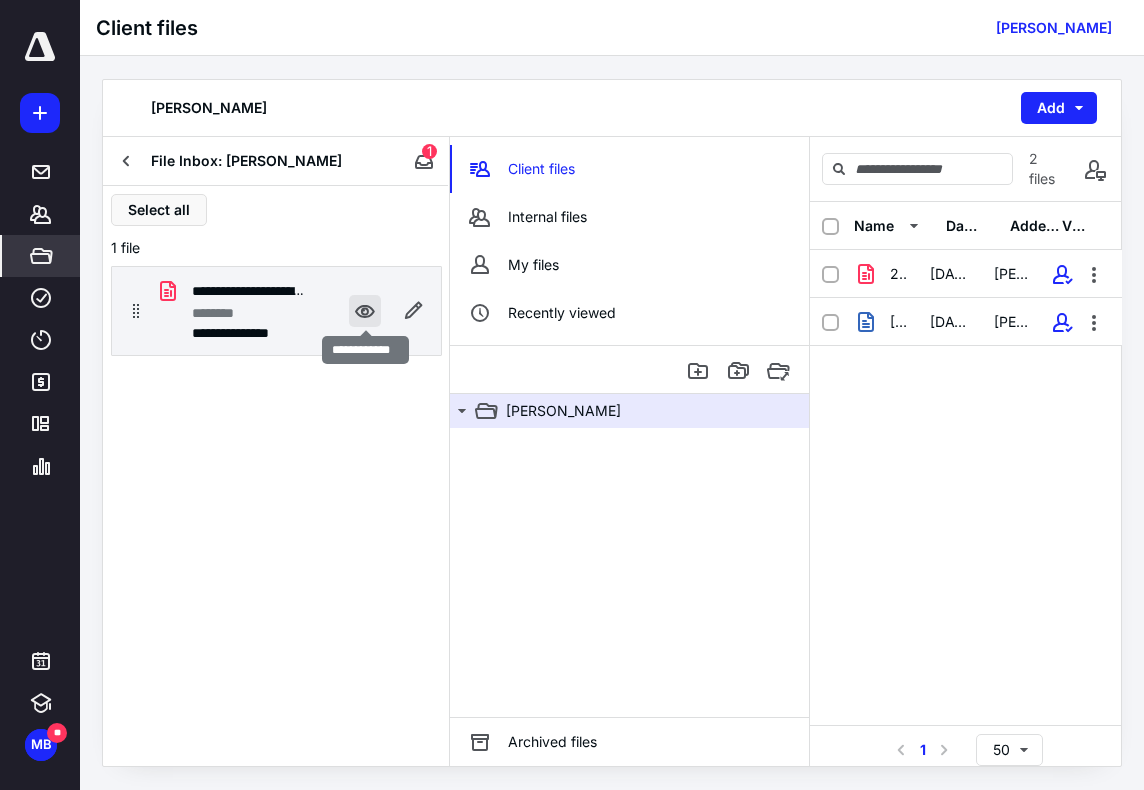 click at bounding box center [365, 311] 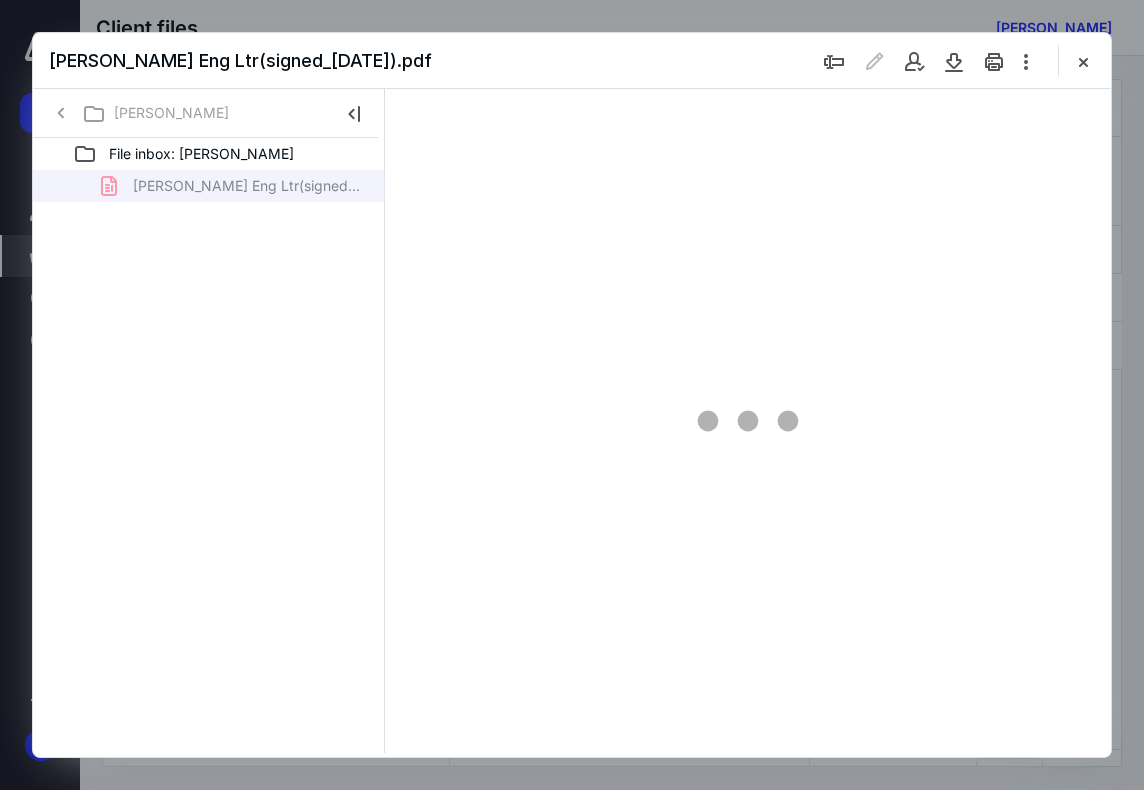 scroll, scrollTop: 0, scrollLeft: 0, axis: both 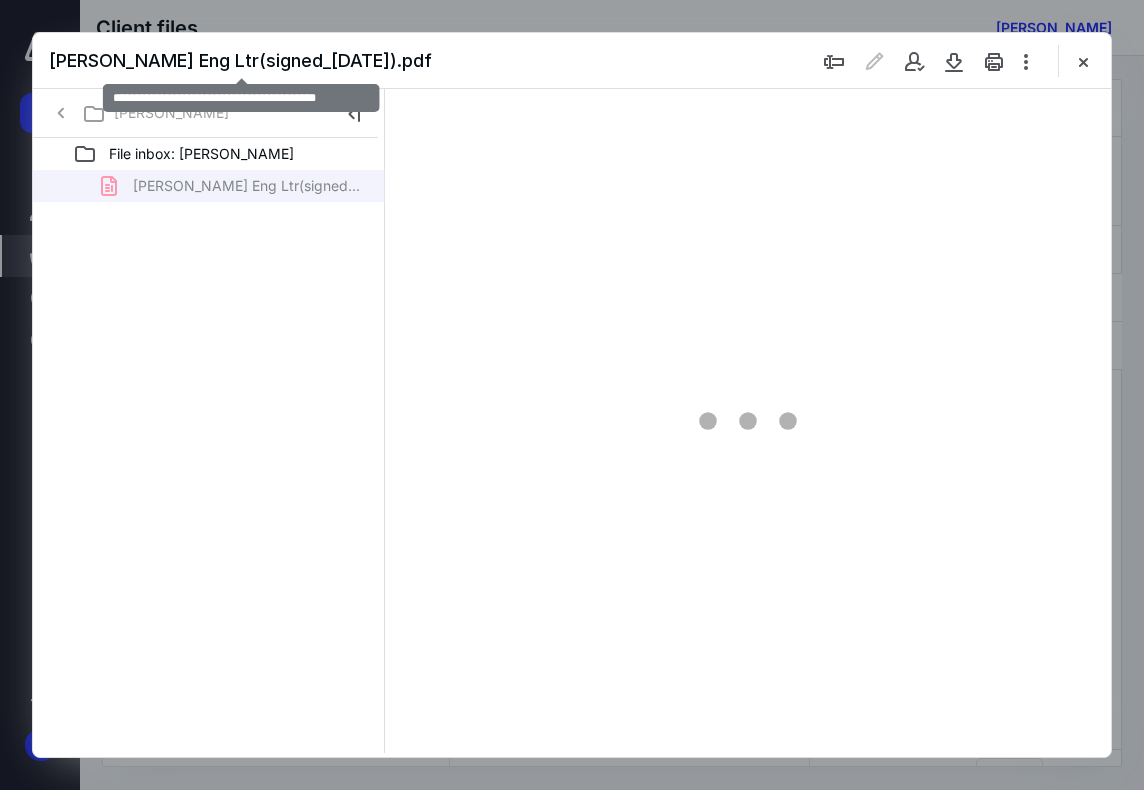 type on "71" 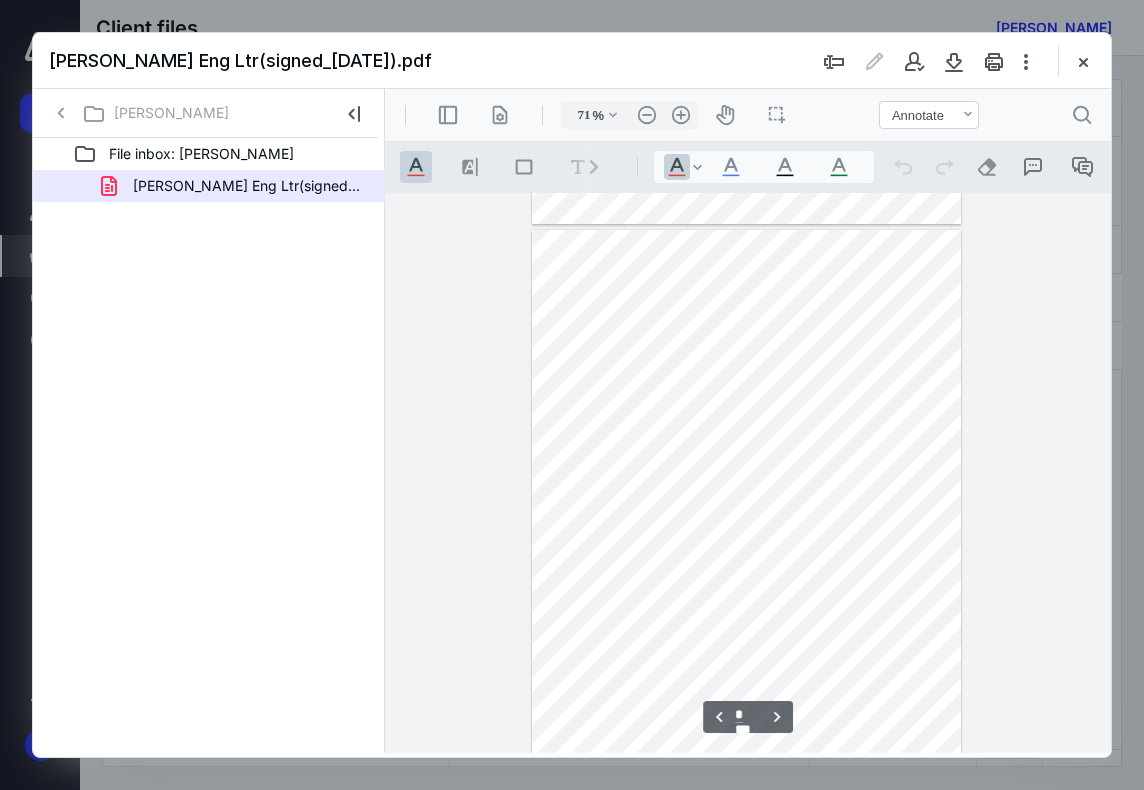 scroll, scrollTop: 488, scrollLeft: 0, axis: vertical 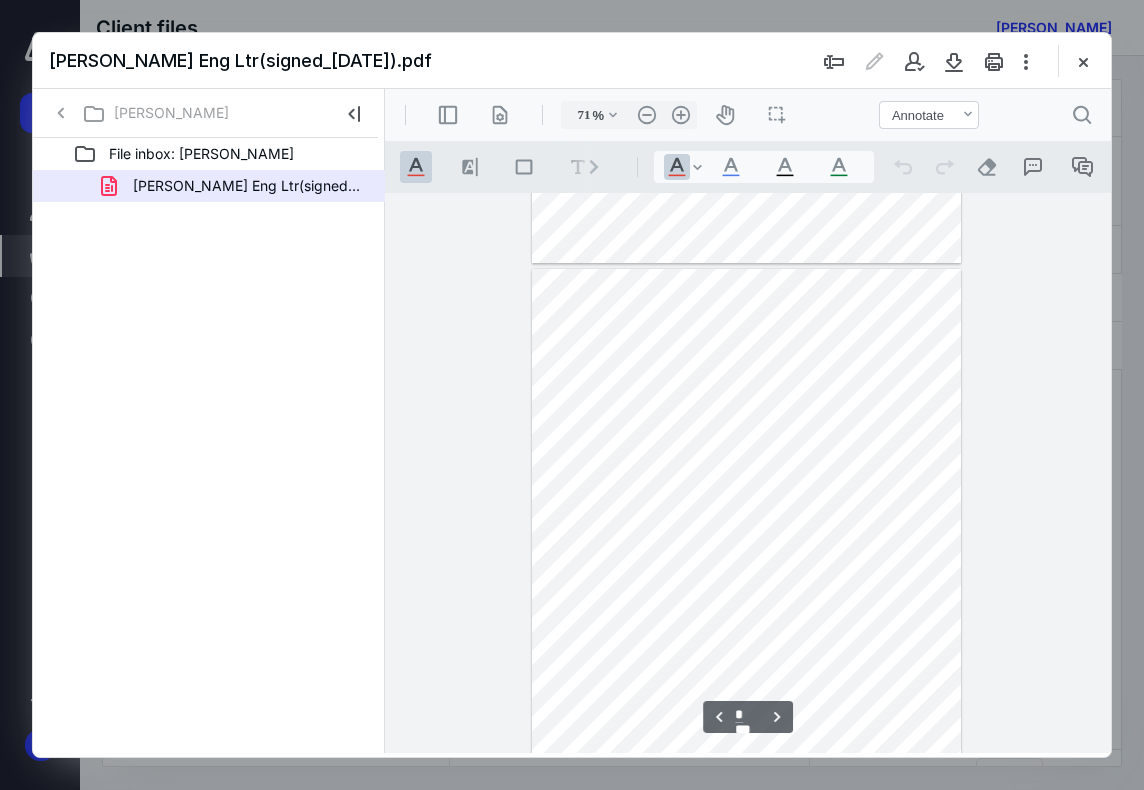 type on "*" 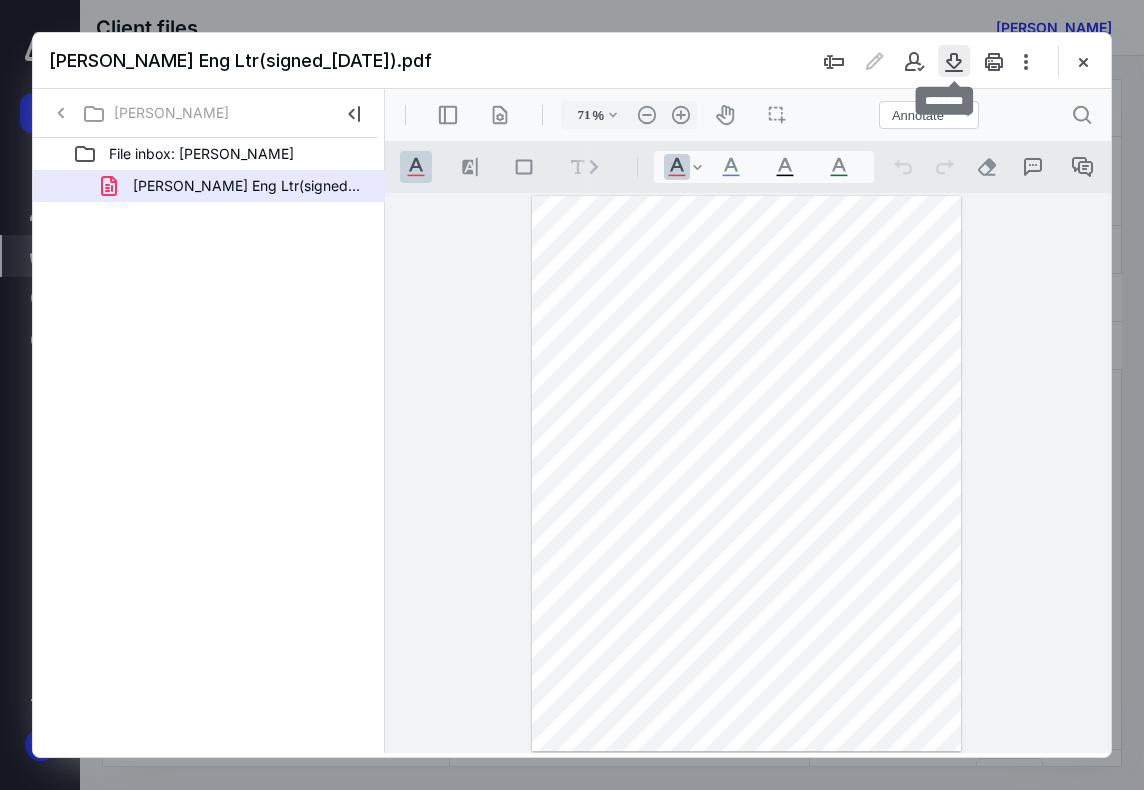 click at bounding box center (954, 61) 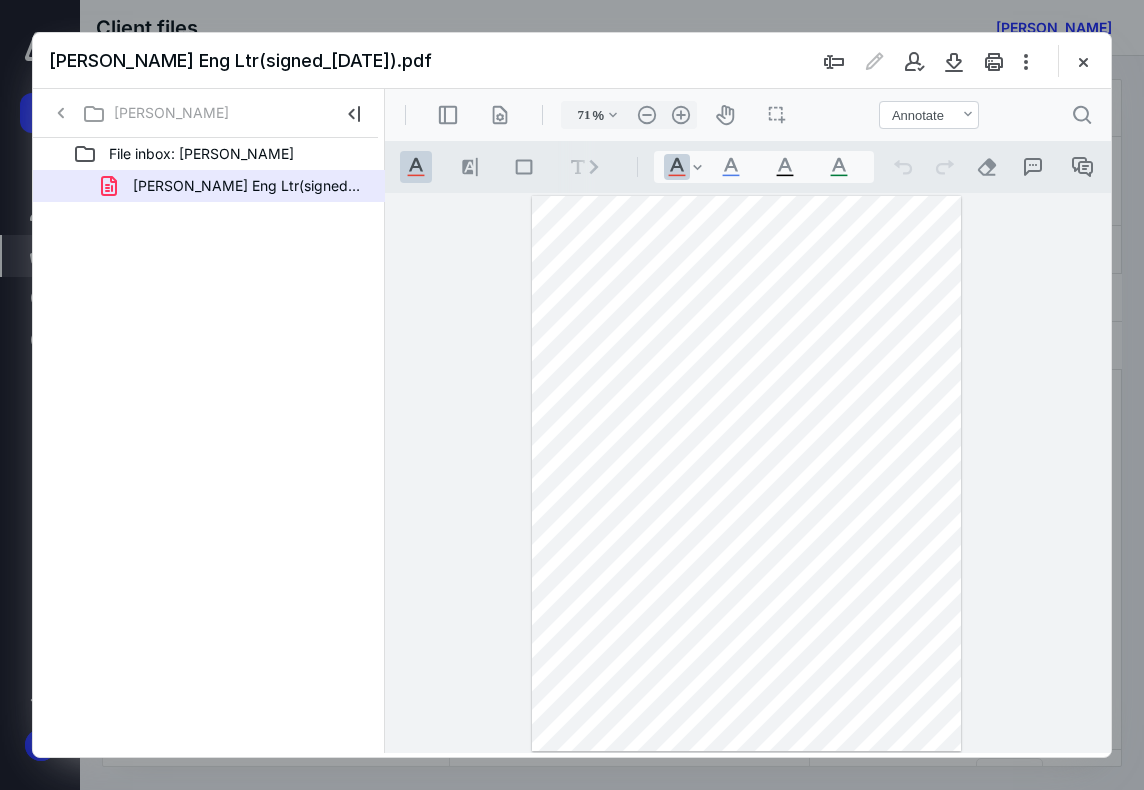 click at bounding box center (1083, 61) 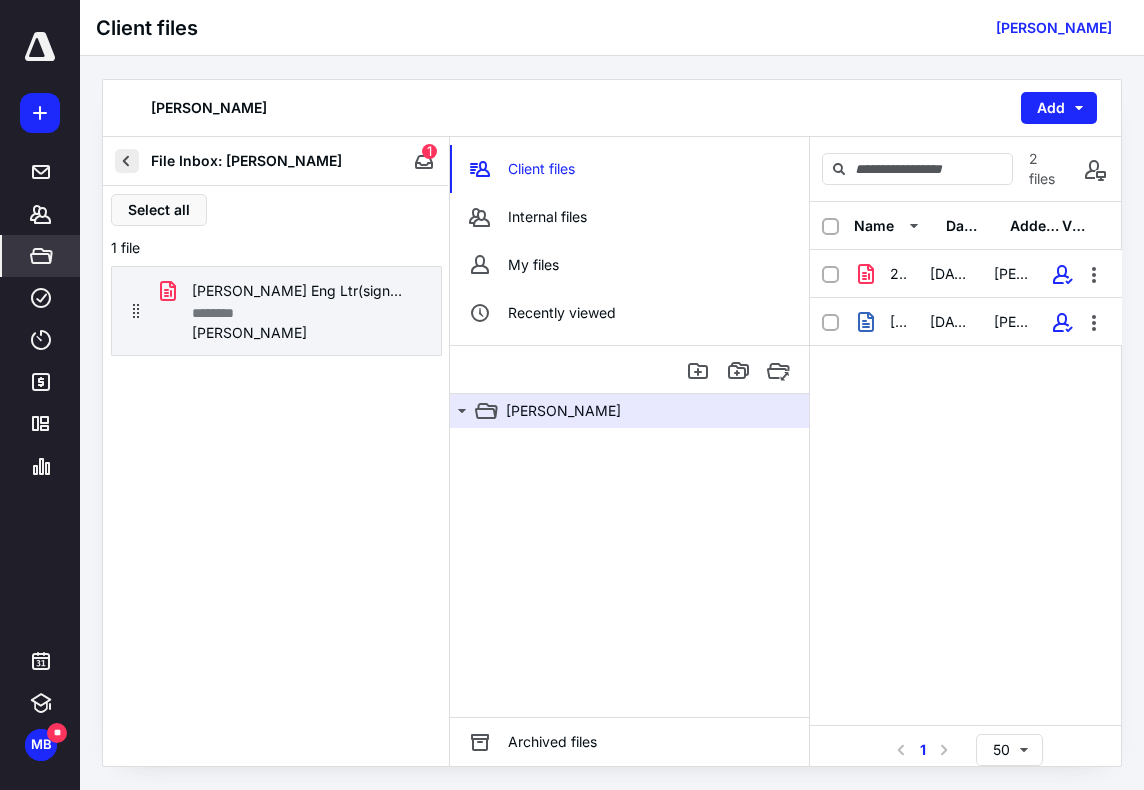 click at bounding box center (127, 161) 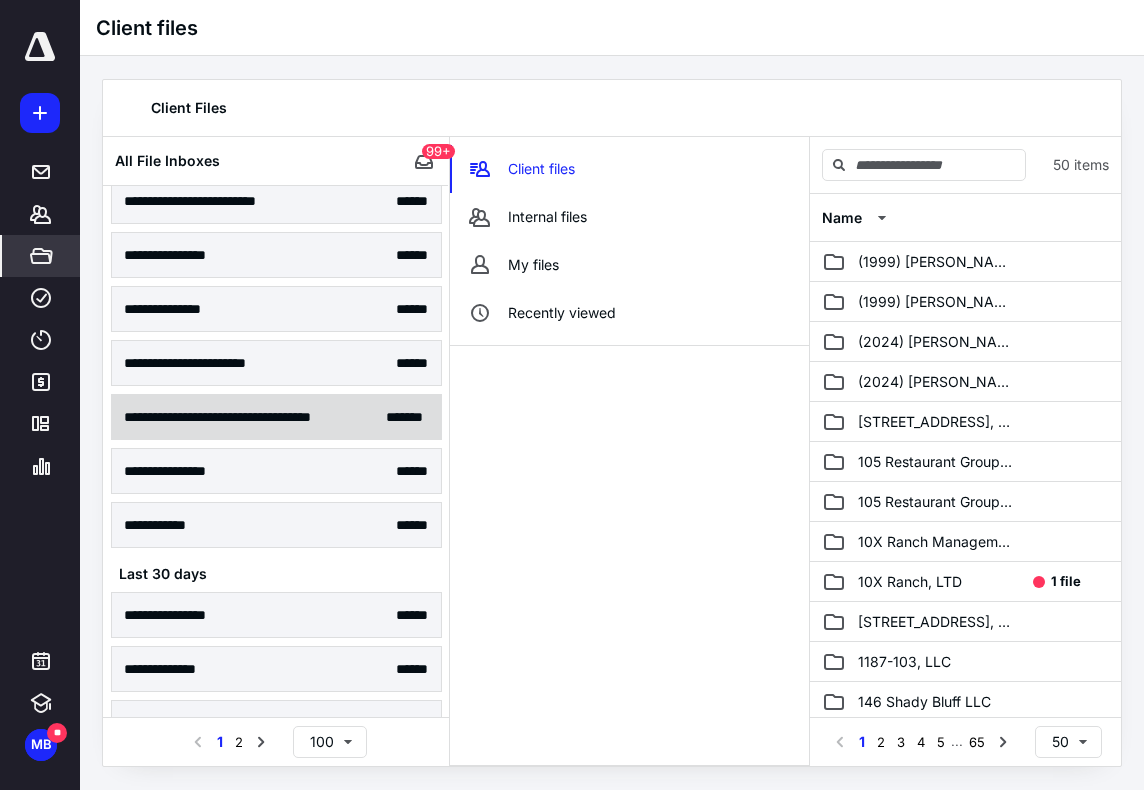 scroll, scrollTop: 700, scrollLeft: 0, axis: vertical 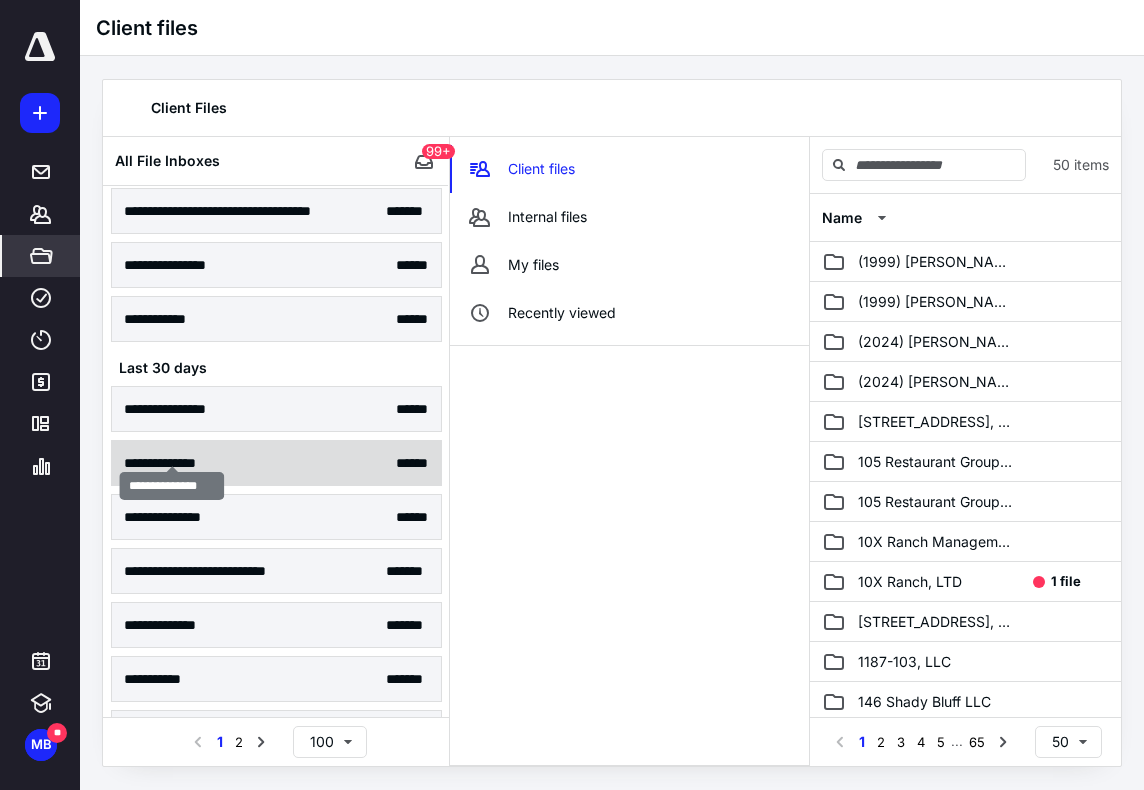 click on "**********" at bounding box center (173, 463) 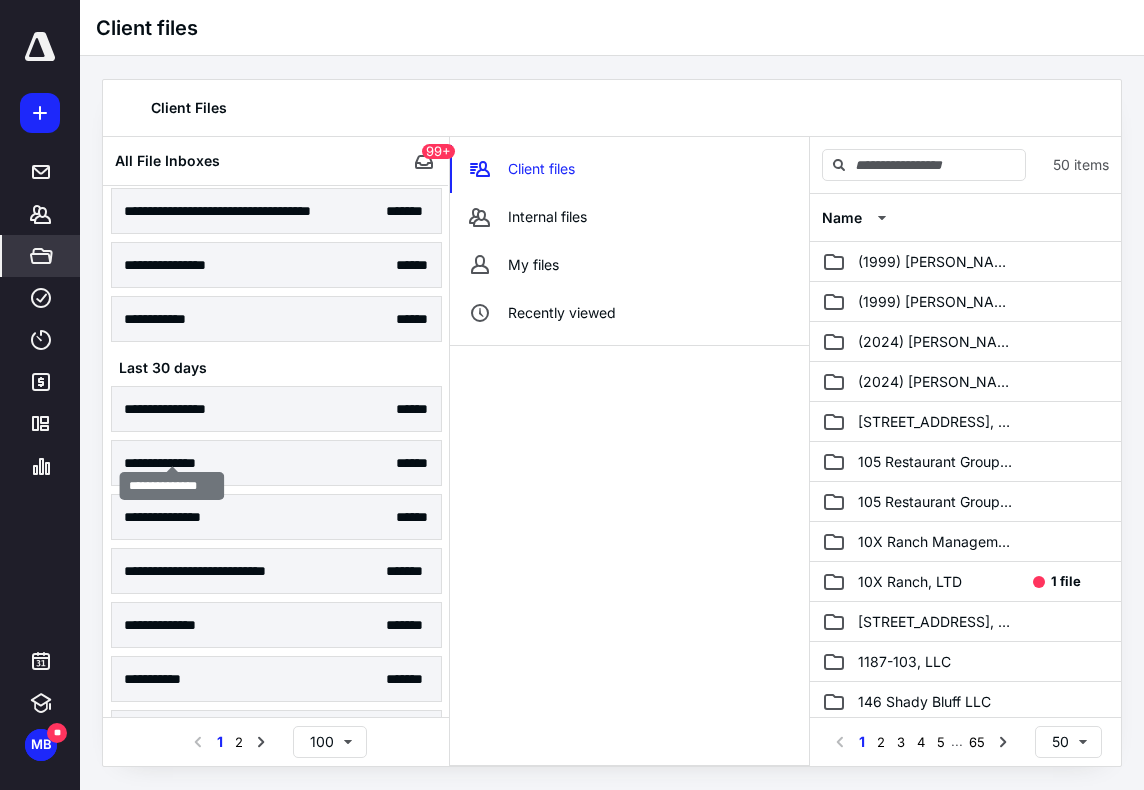 scroll, scrollTop: 0, scrollLeft: 0, axis: both 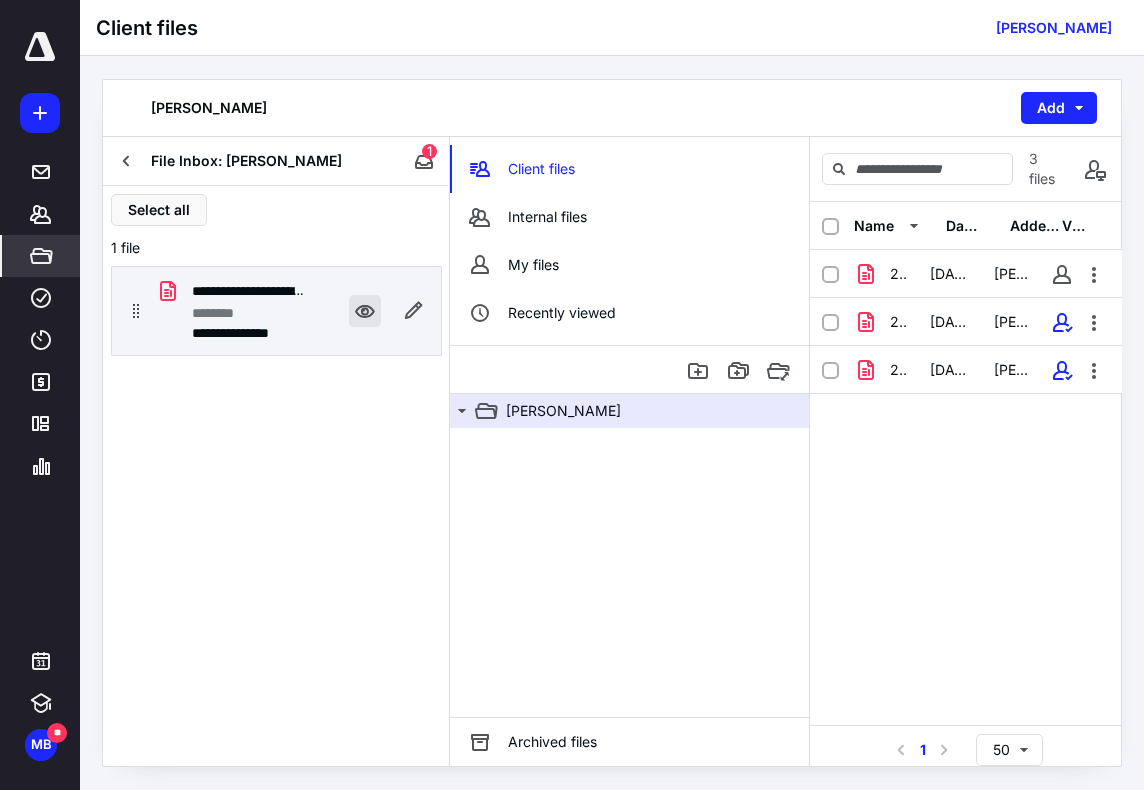 click at bounding box center [365, 311] 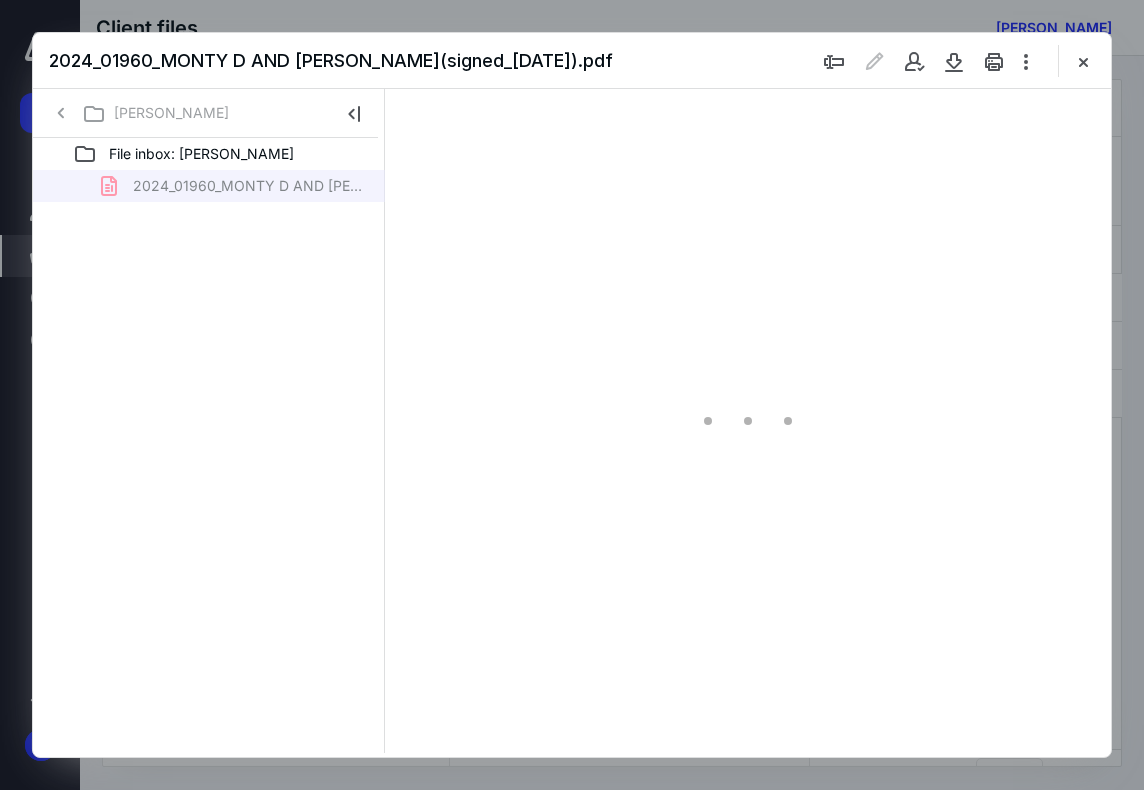 scroll, scrollTop: 0, scrollLeft: 0, axis: both 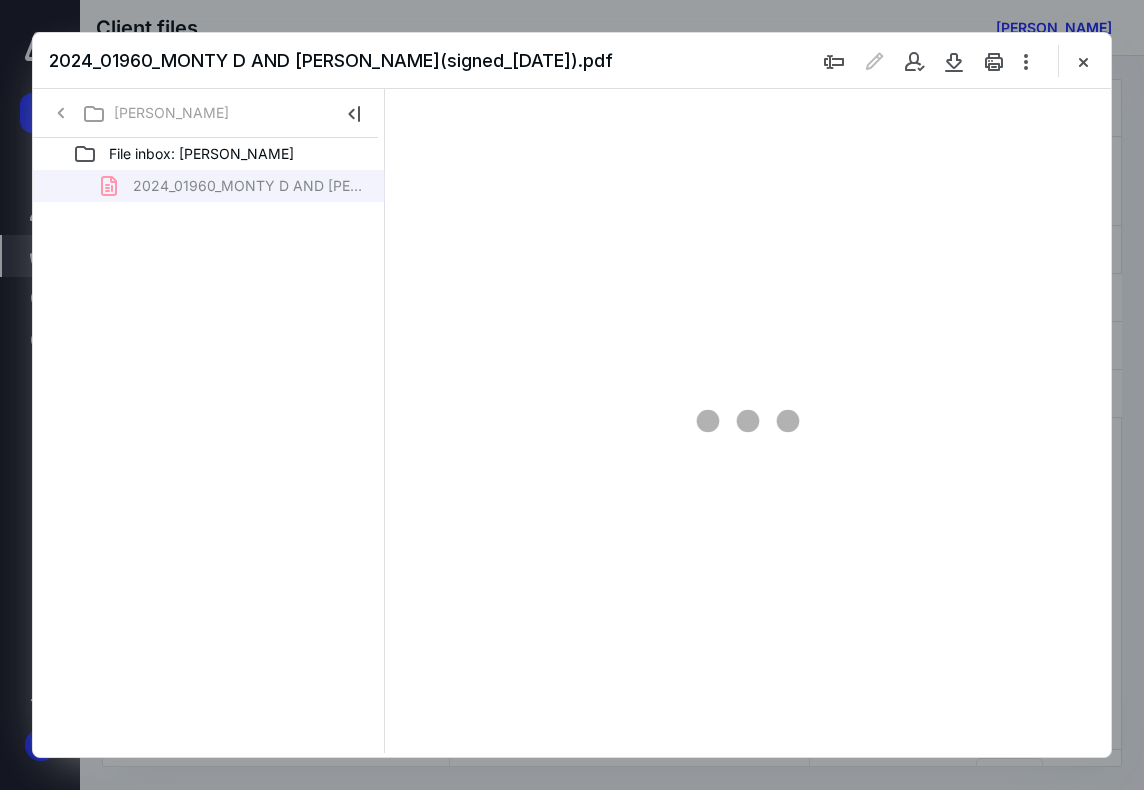 type on "71" 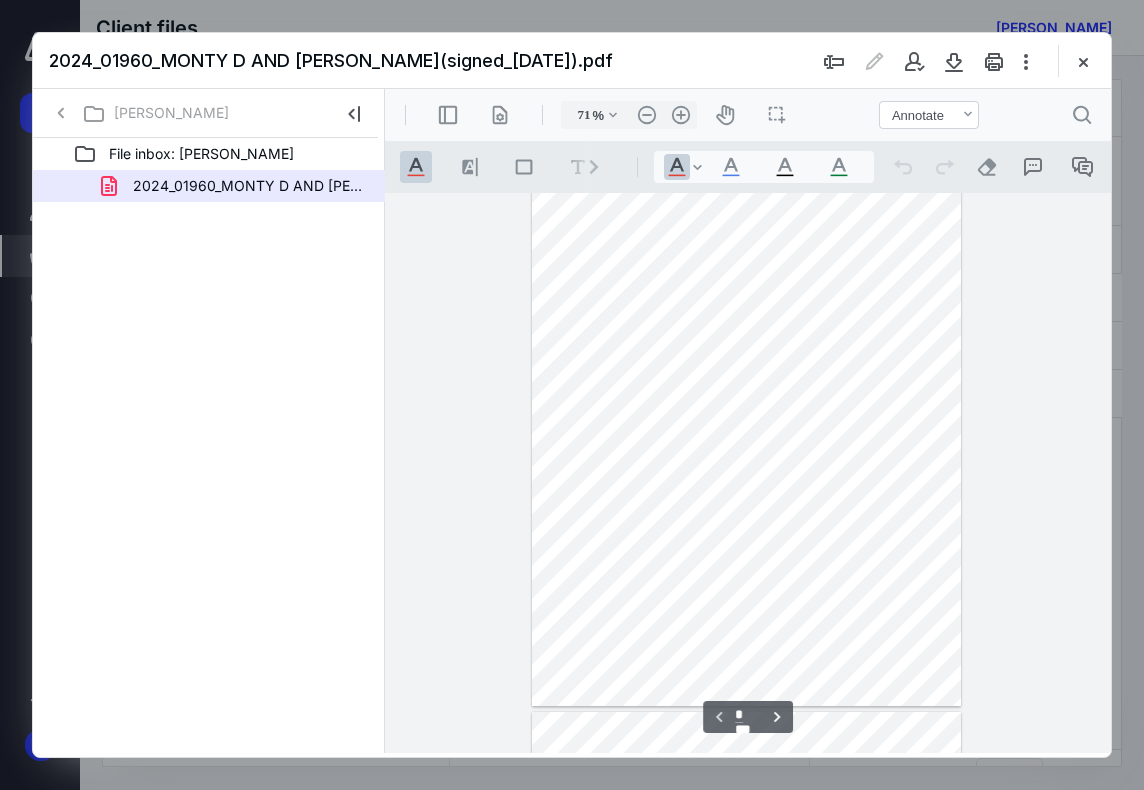 scroll, scrollTop: 0, scrollLeft: 0, axis: both 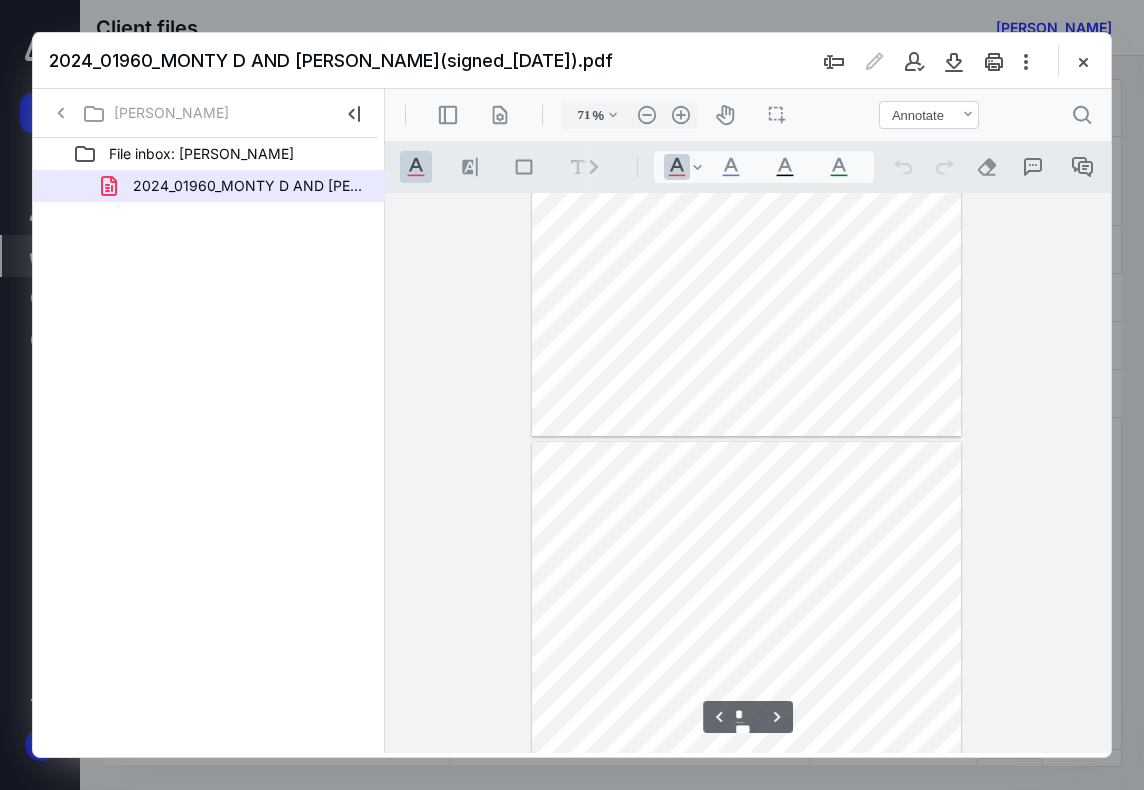 type on "*" 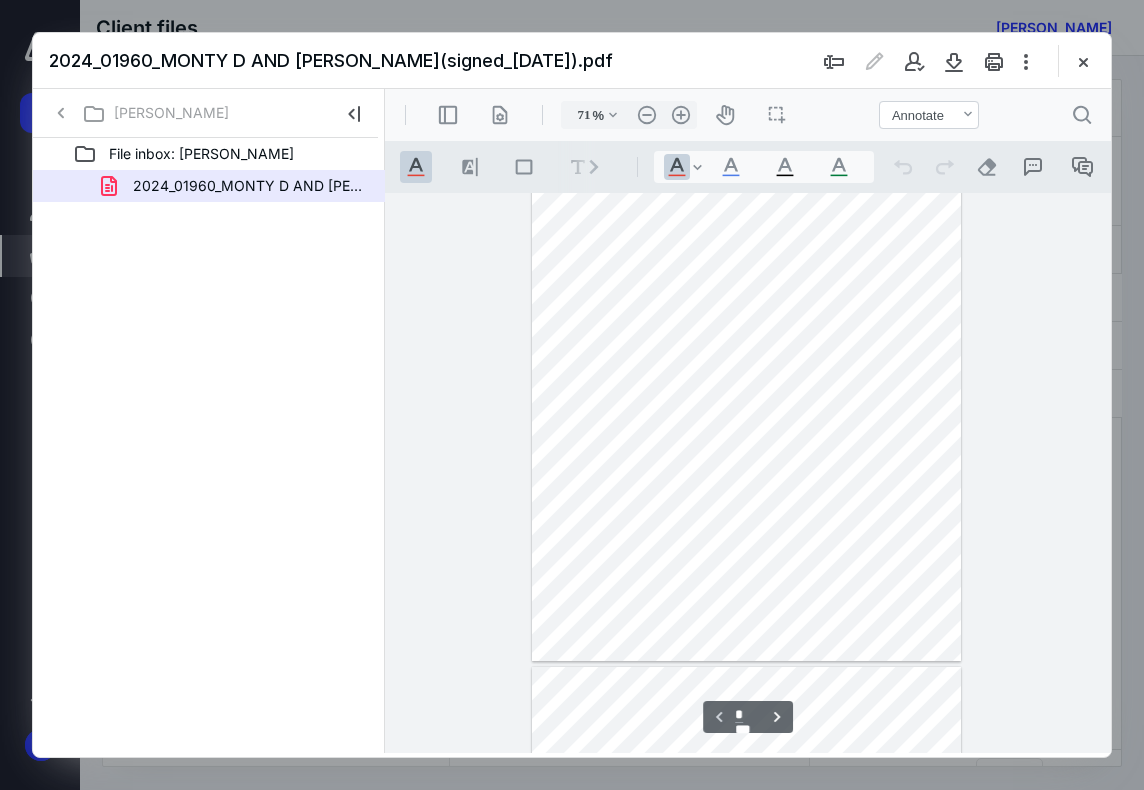 scroll, scrollTop: 0, scrollLeft: 0, axis: both 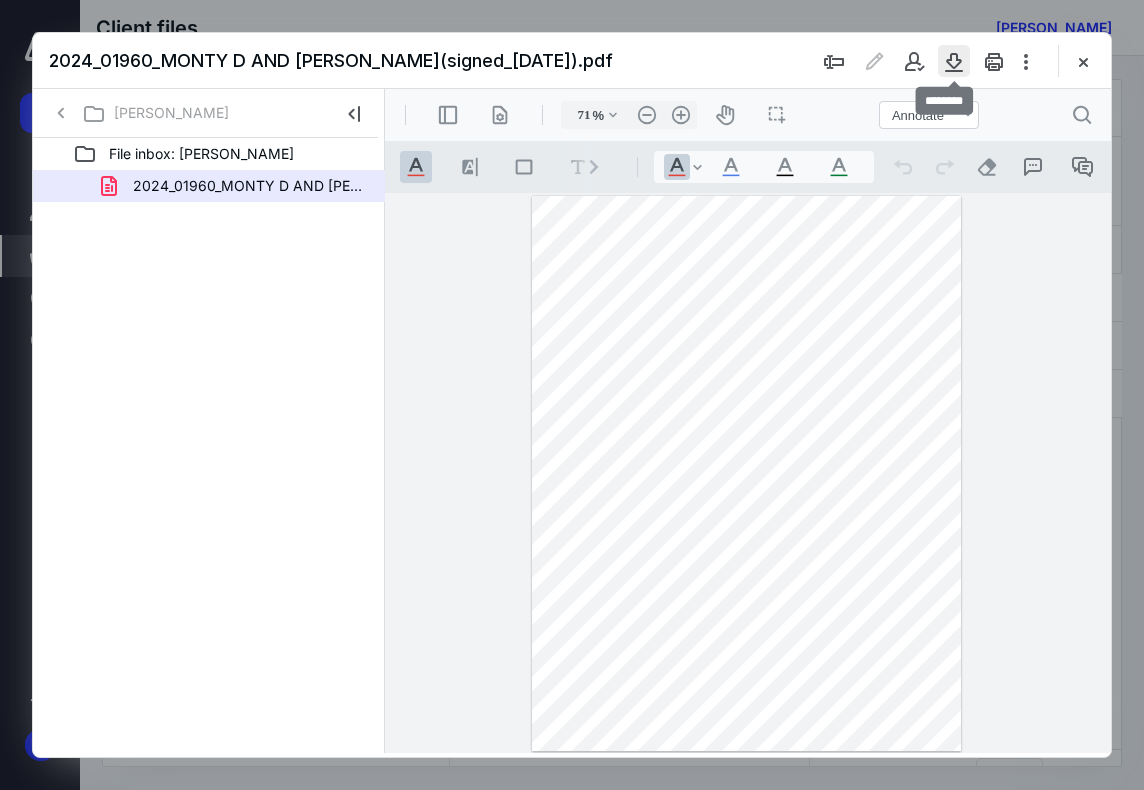 click at bounding box center (954, 61) 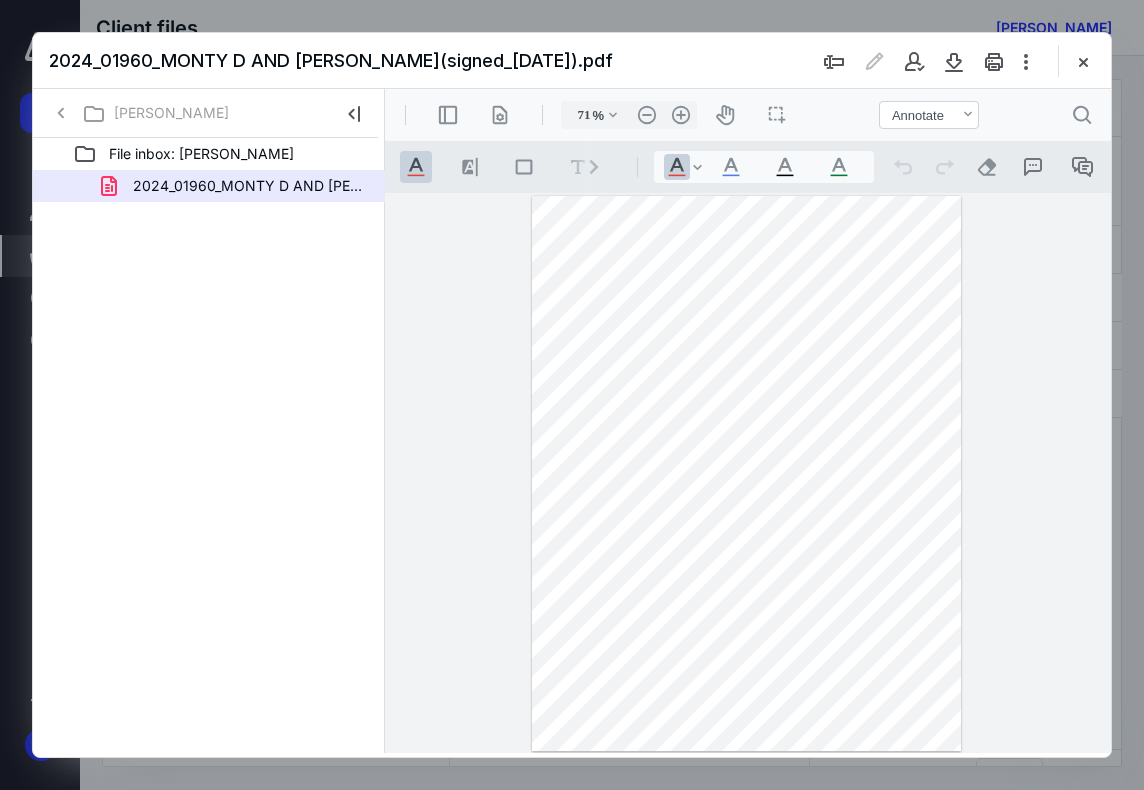 click at bounding box center [1083, 61] 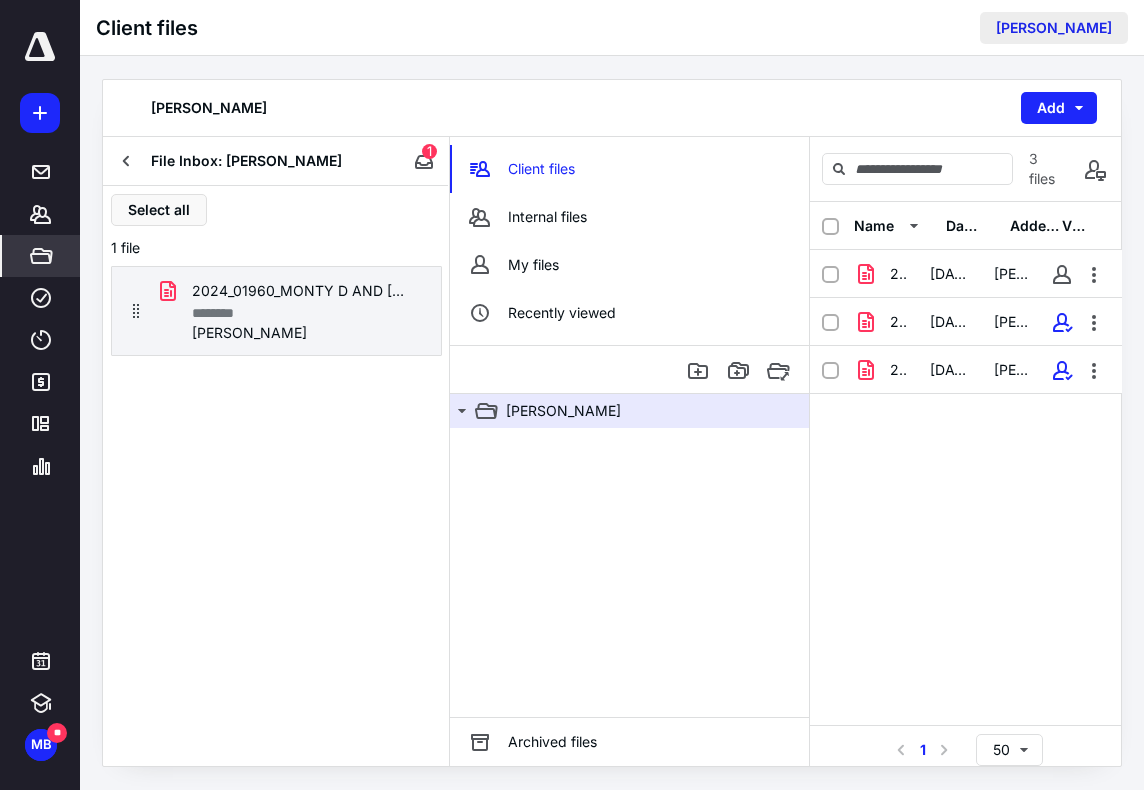 click on "[PERSON_NAME]" at bounding box center (1054, 28) 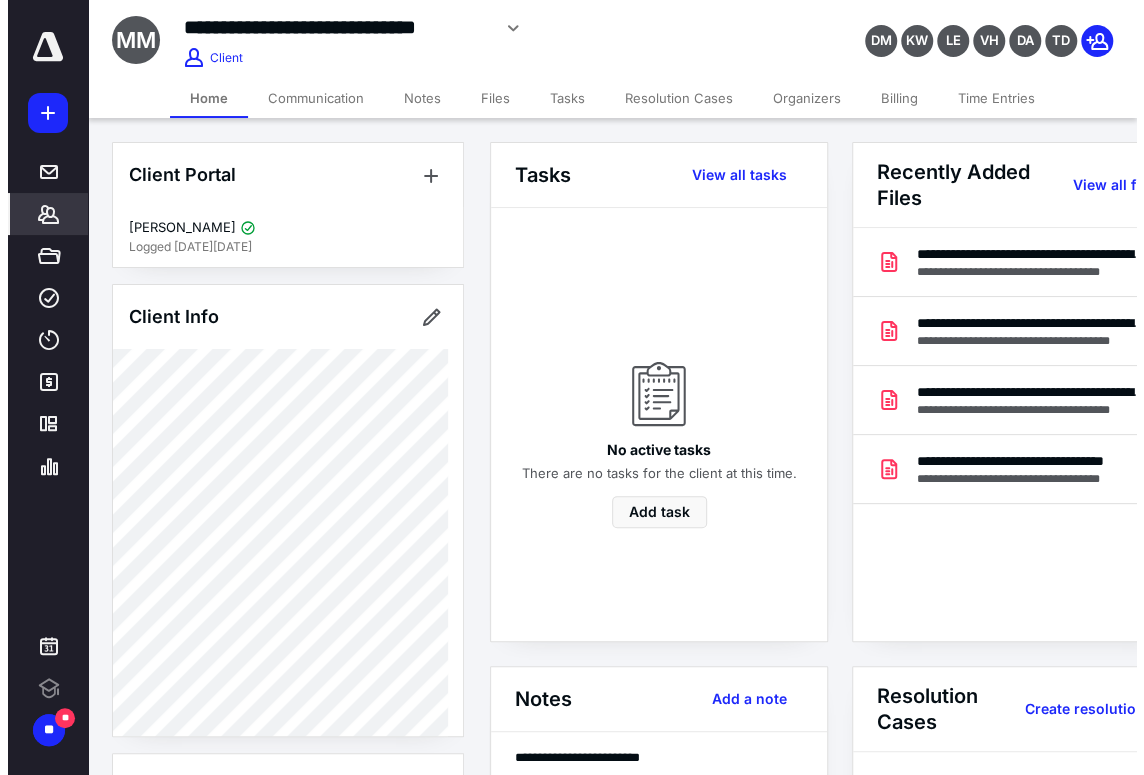 scroll, scrollTop: 0, scrollLeft: 0, axis: both 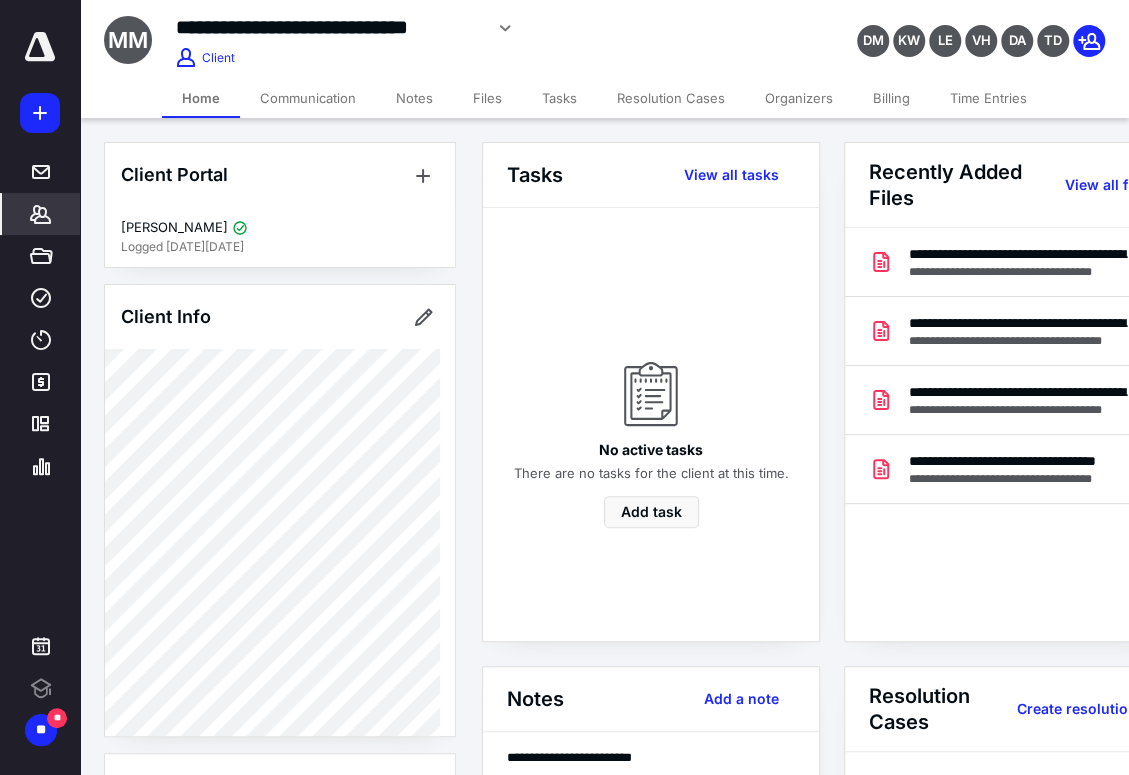 click on "Tasks" at bounding box center (559, 98) 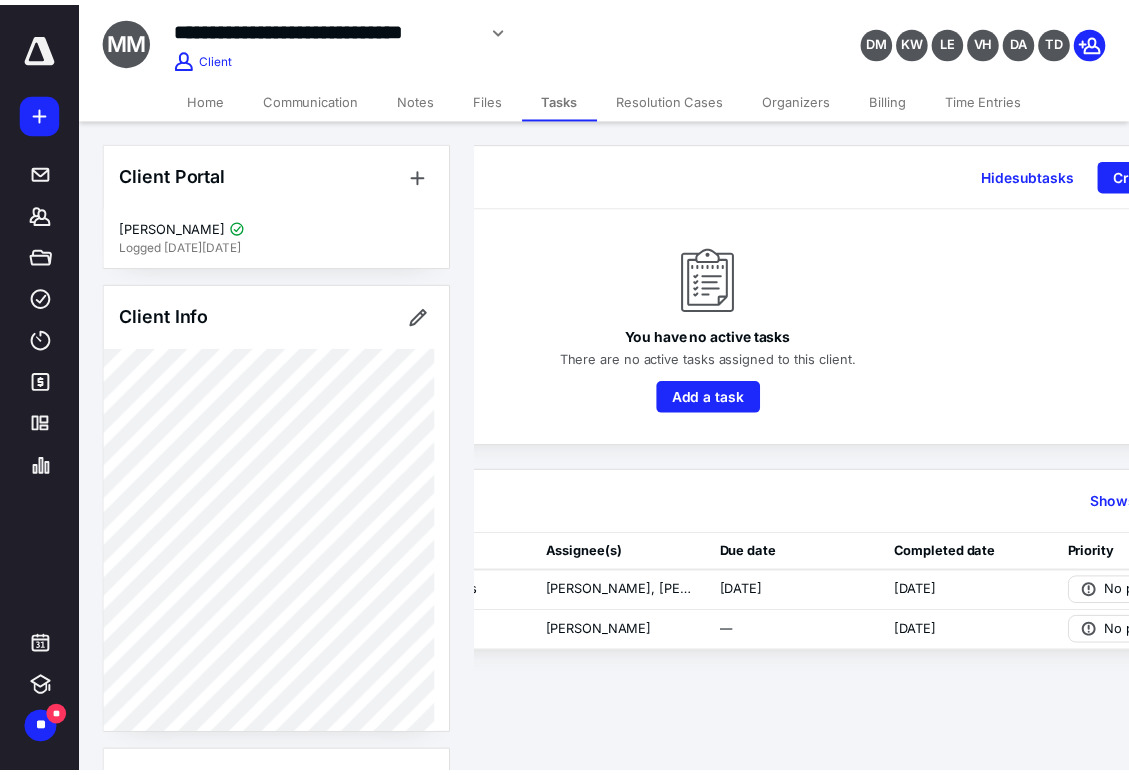 scroll, scrollTop: 0, scrollLeft: 0, axis: both 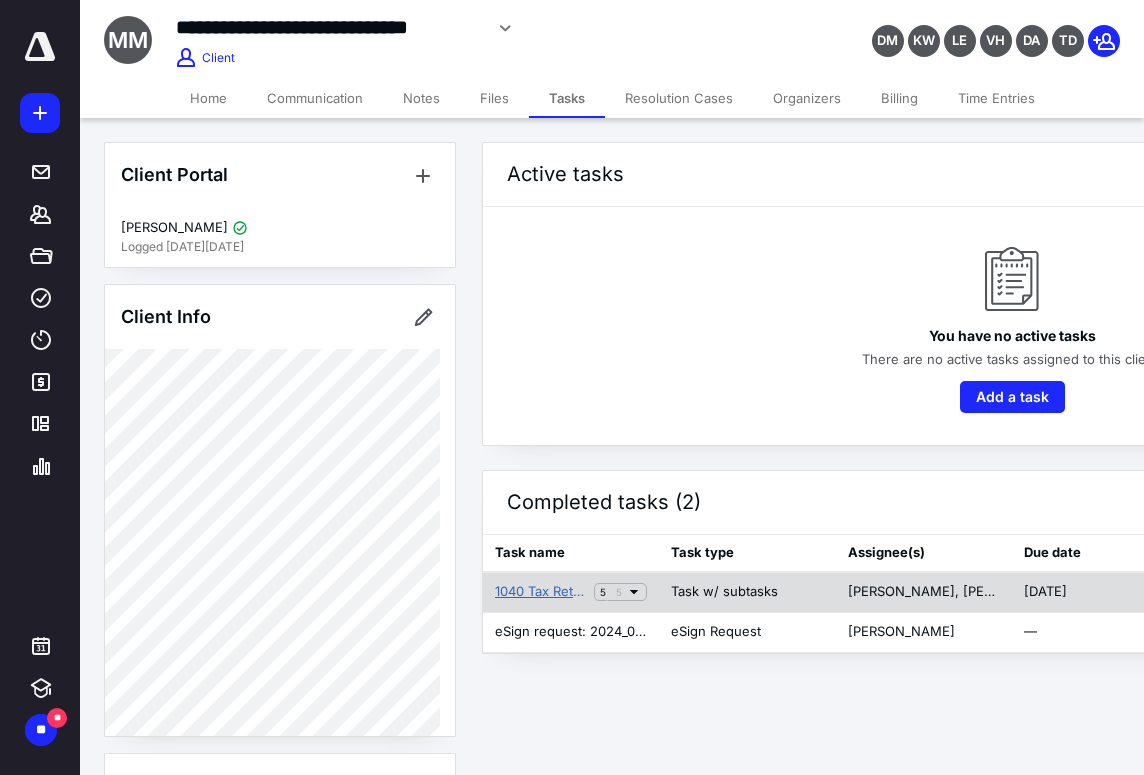 click on "1040 Tax Return 2024" at bounding box center (540, 592) 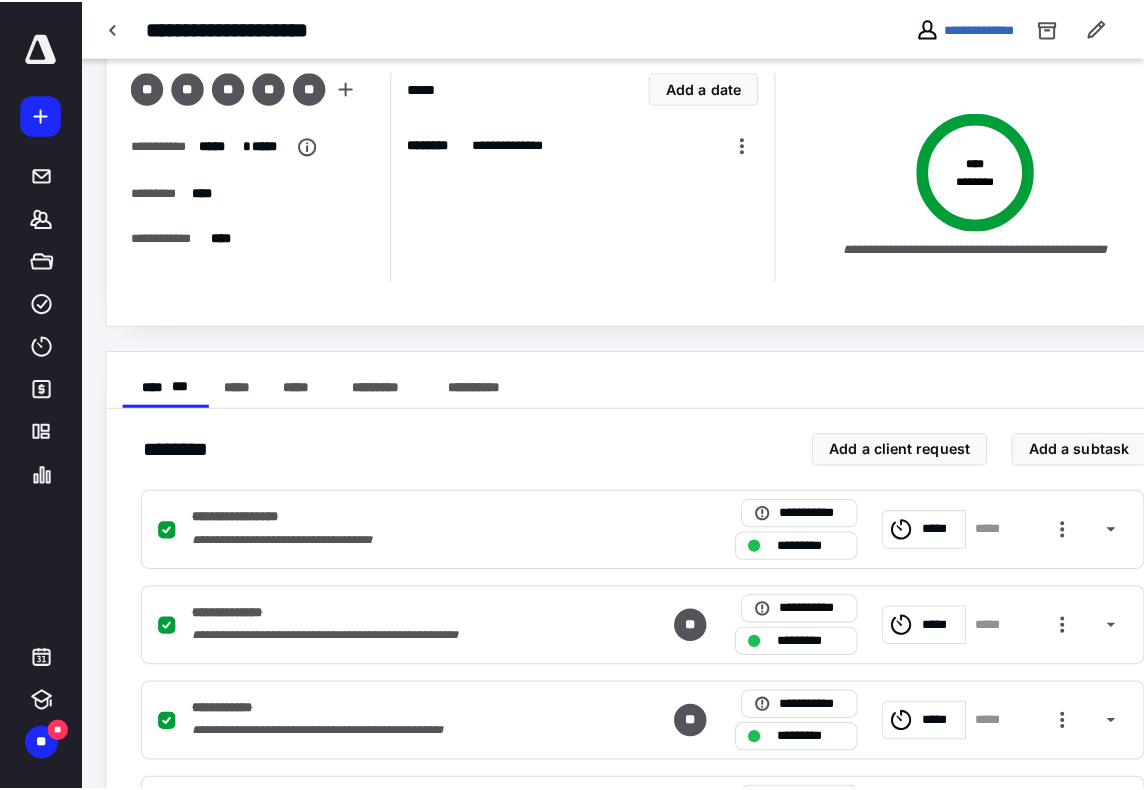 scroll, scrollTop: 0, scrollLeft: 0, axis: both 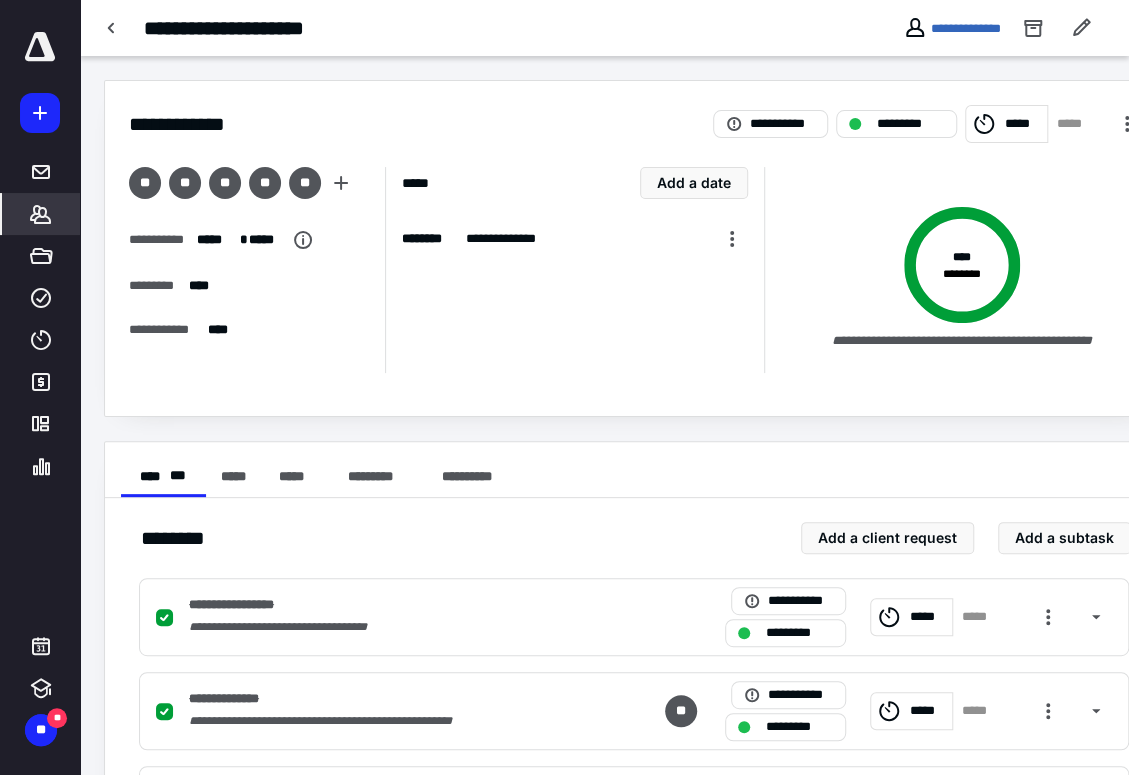 click 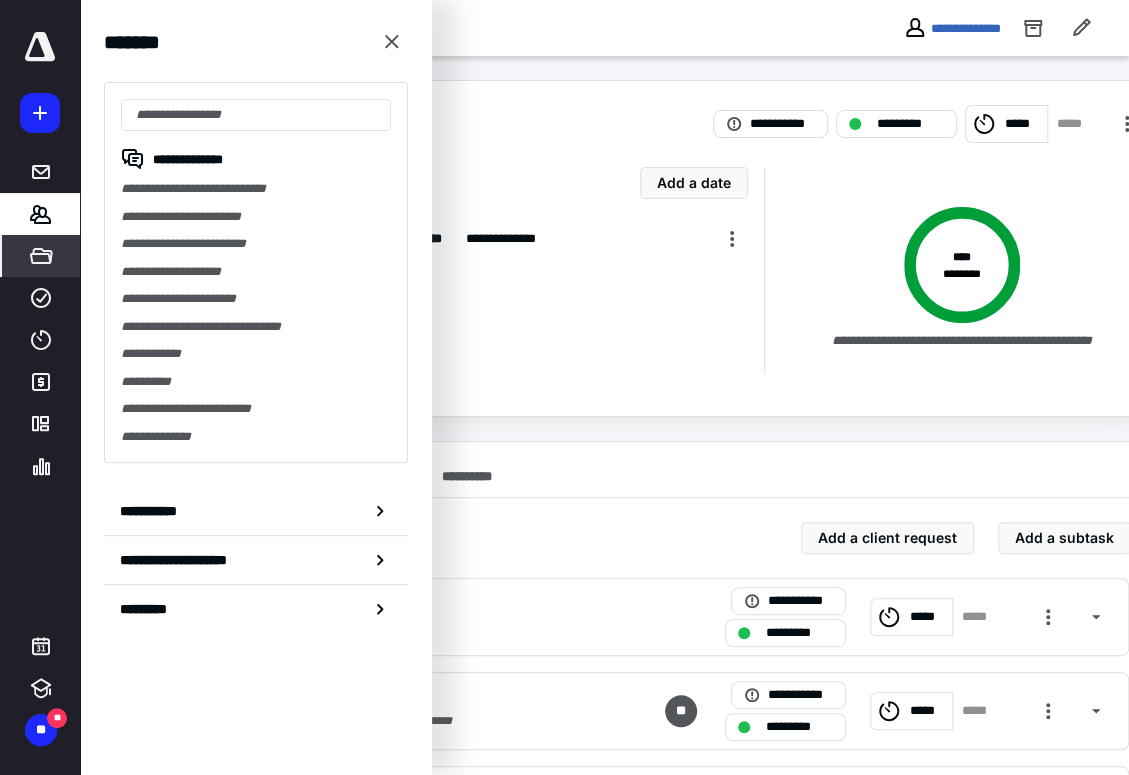 click 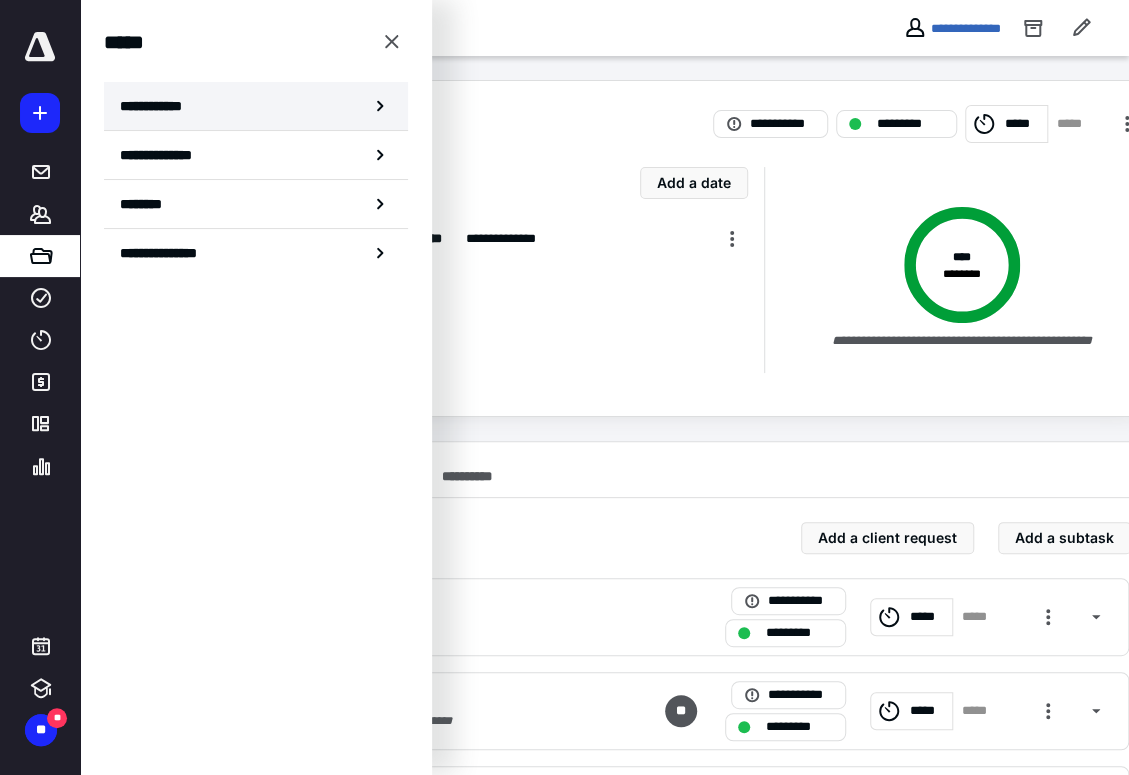 click on "**********" at bounding box center [157, 106] 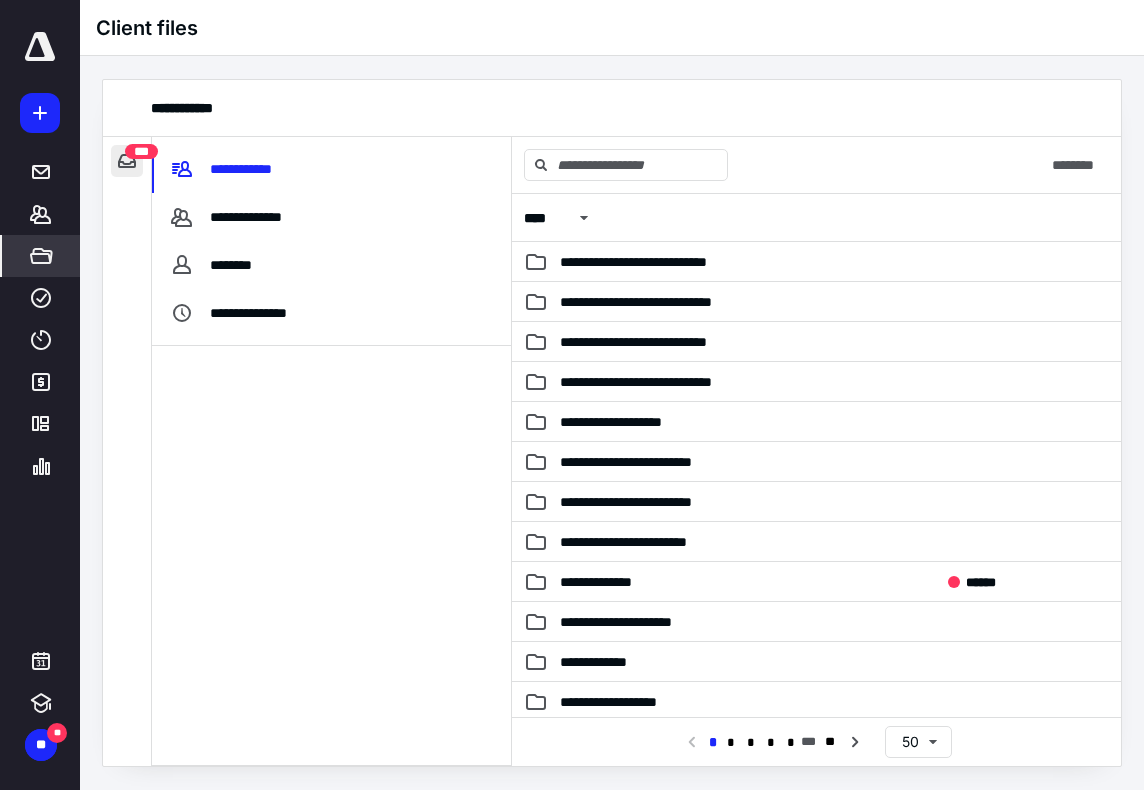 click at bounding box center [127, 161] 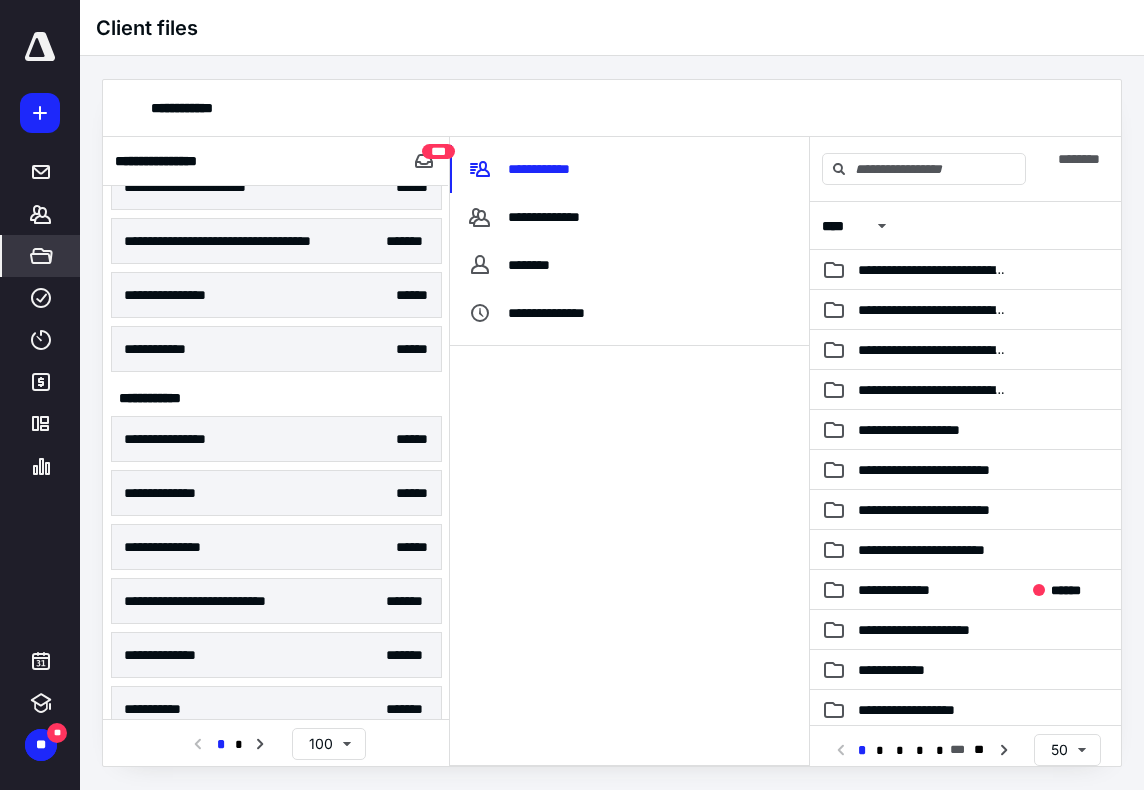 scroll, scrollTop: 700, scrollLeft: 0, axis: vertical 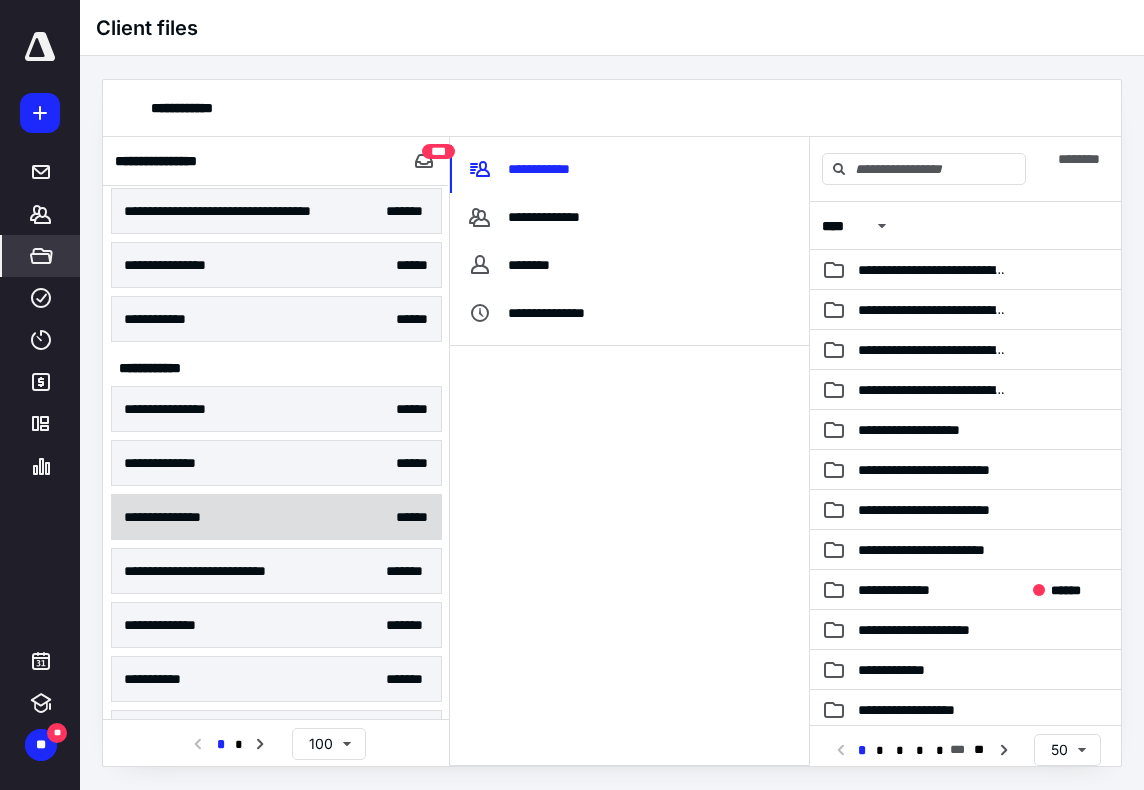 click on "**********" at bounding box center [176, 517] 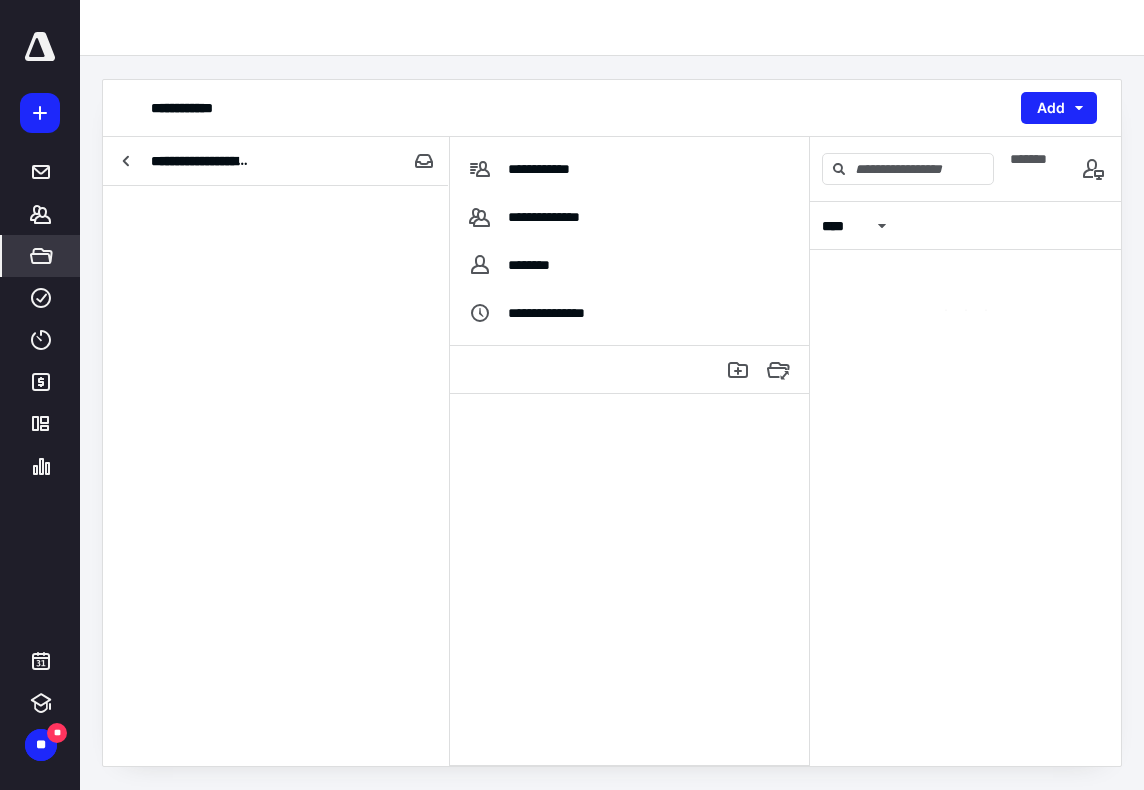 scroll, scrollTop: 0, scrollLeft: 0, axis: both 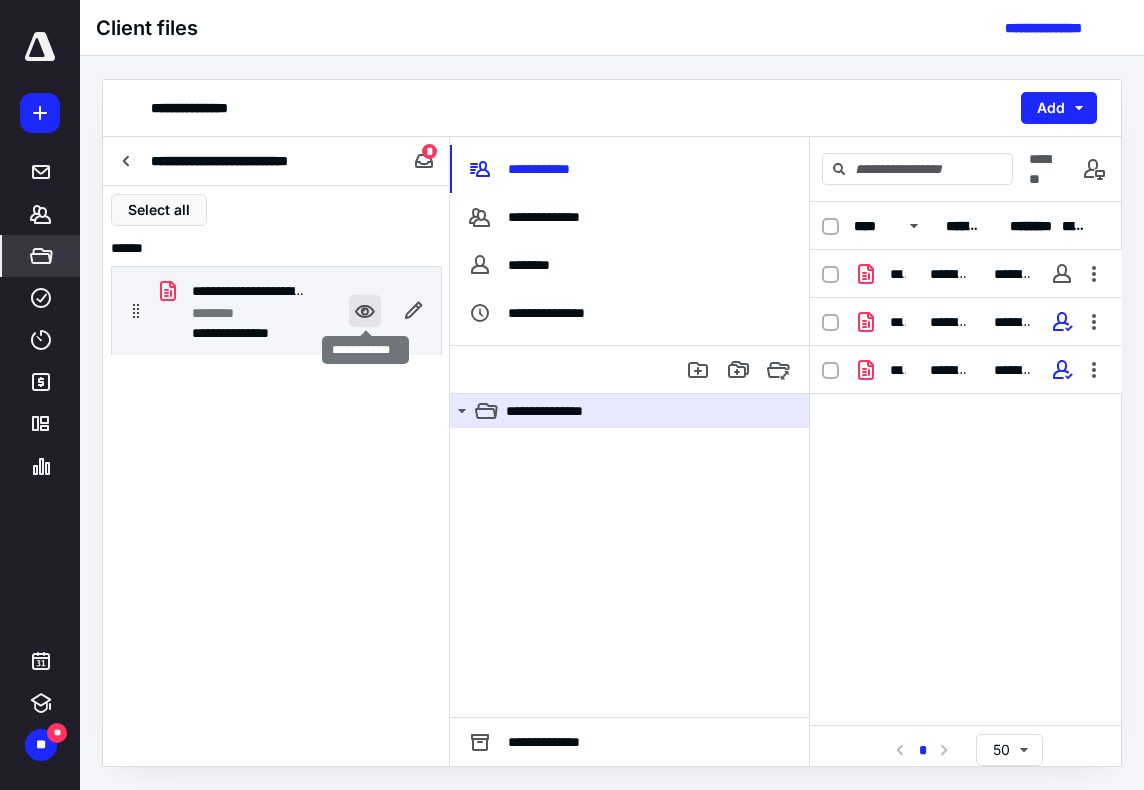 click at bounding box center [365, 311] 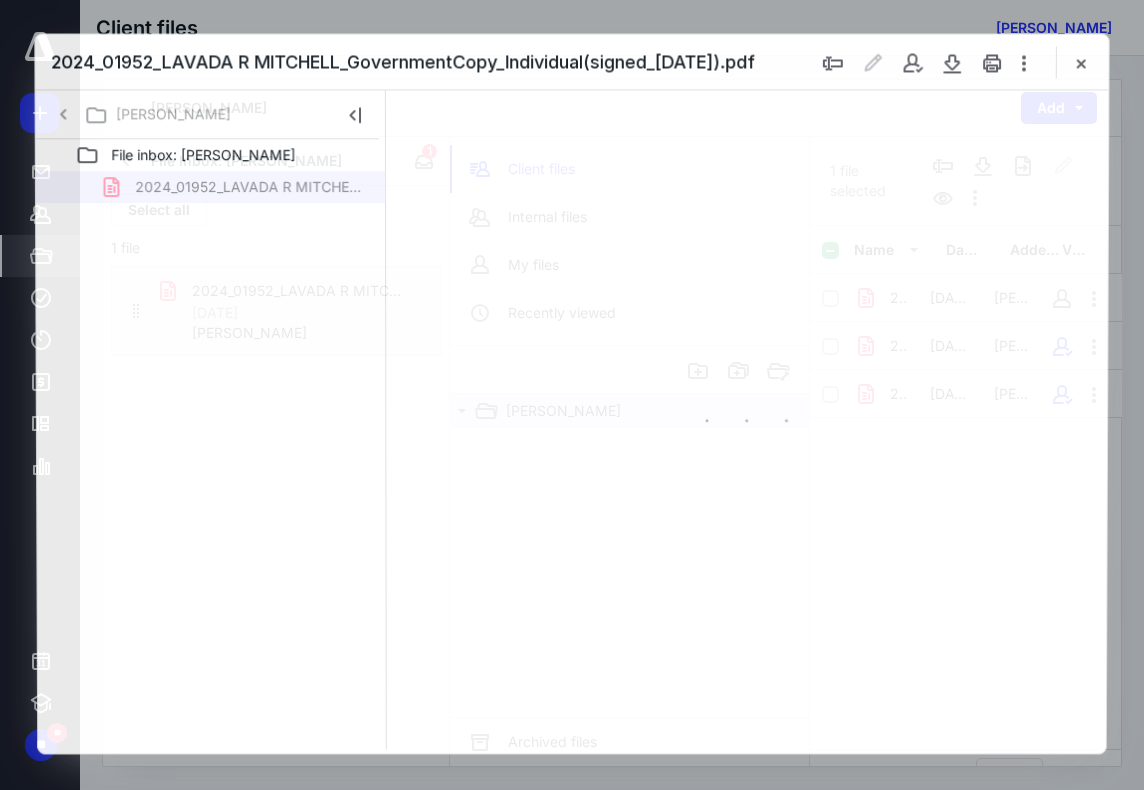 scroll, scrollTop: 0, scrollLeft: 0, axis: both 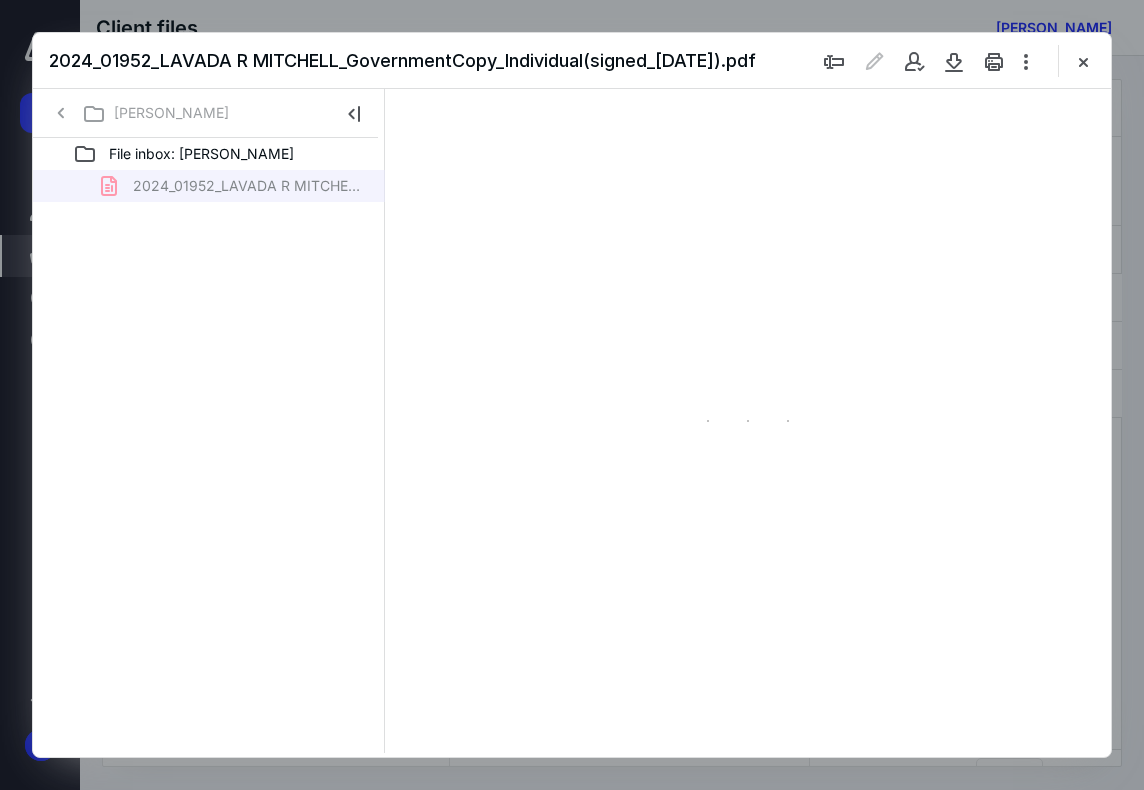 type on "71" 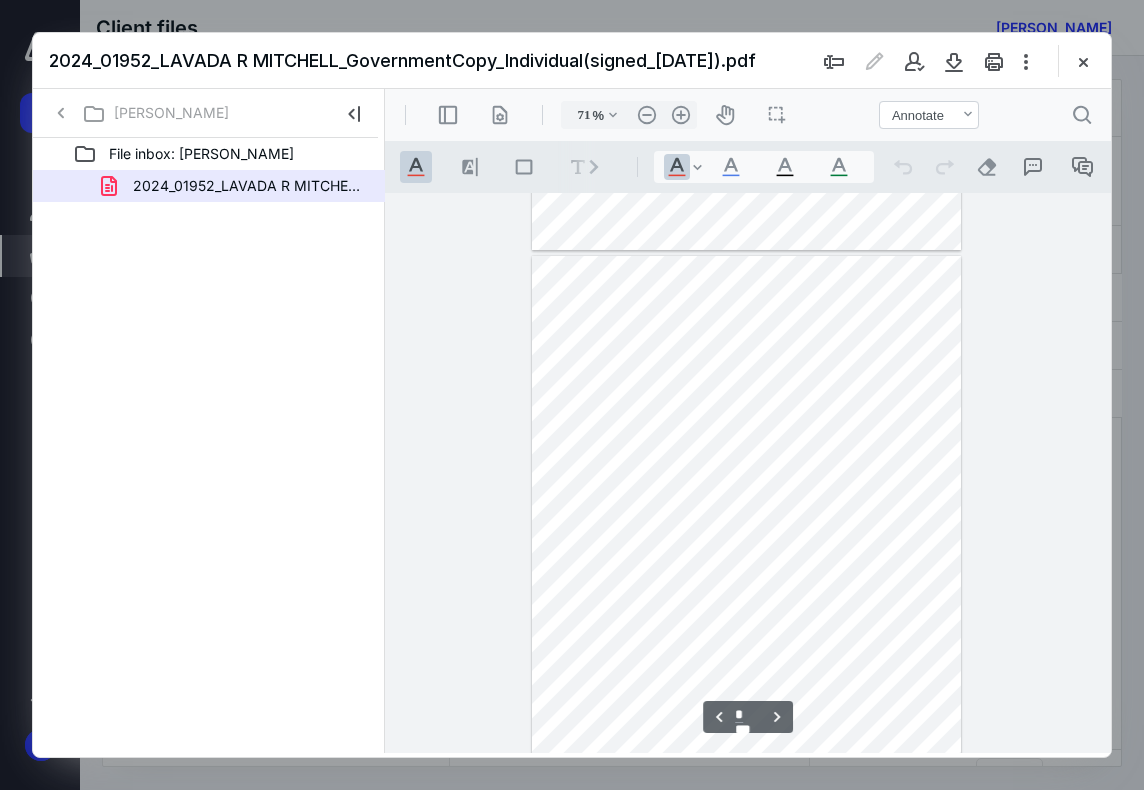 scroll, scrollTop: 500, scrollLeft: 0, axis: vertical 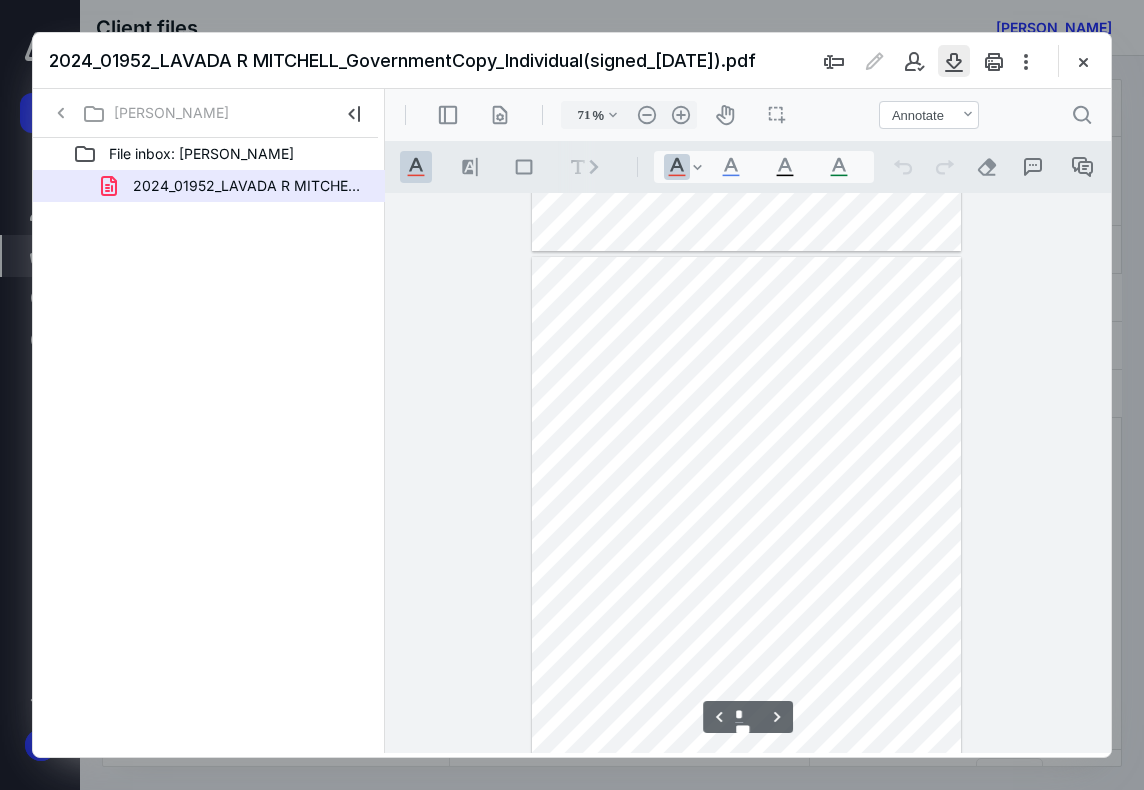 drag, startPoint x: 945, startPoint y: 61, endPoint x: 952, endPoint y: 71, distance: 12.206555 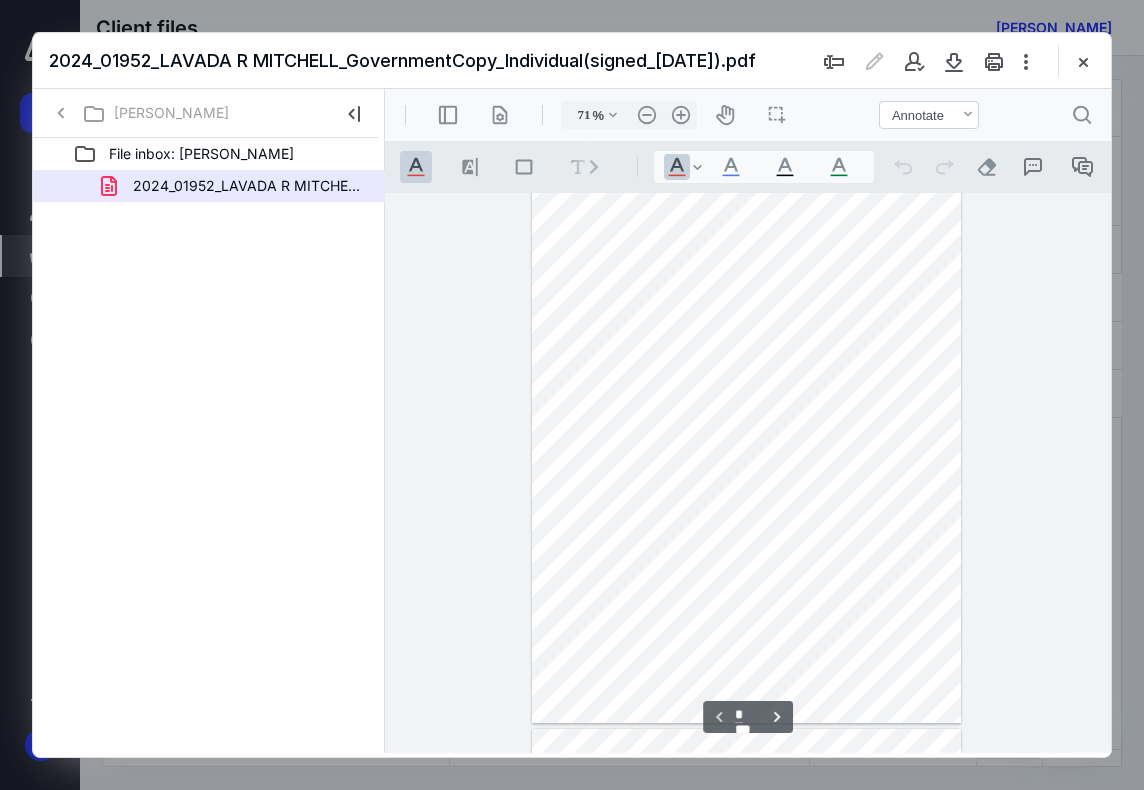 scroll, scrollTop: 0, scrollLeft: 0, axis: both 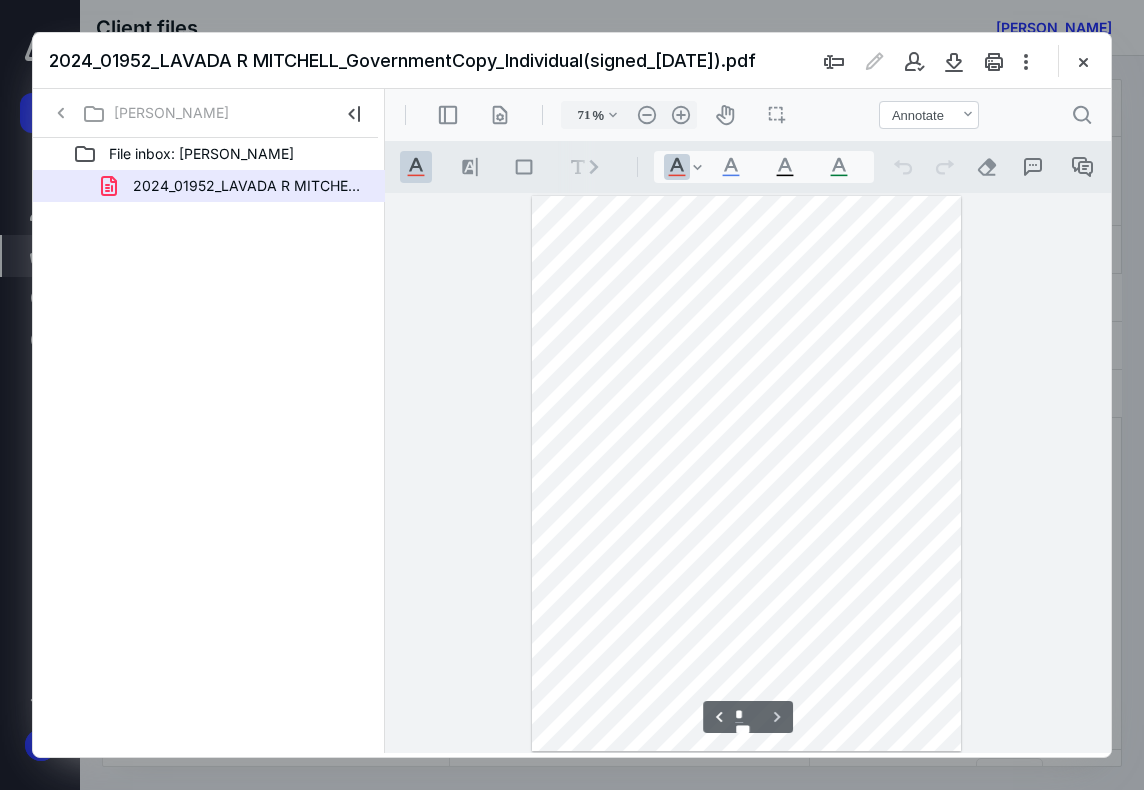 type on "*" 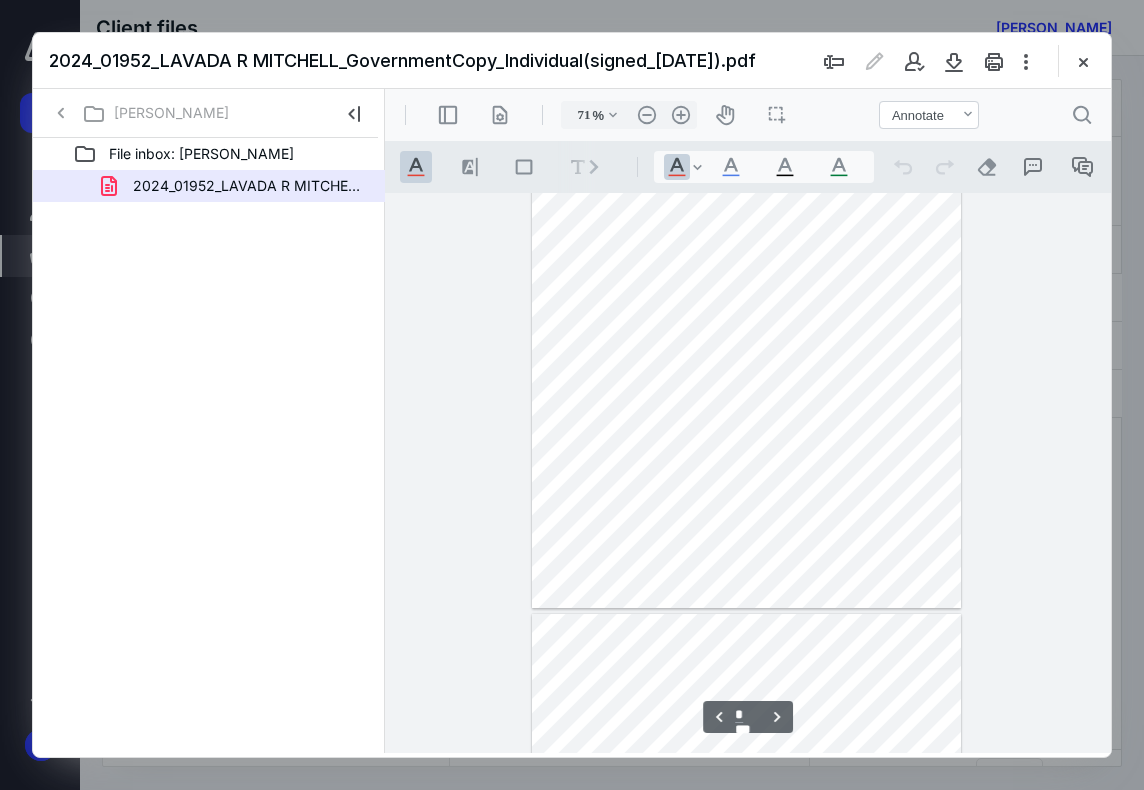 scroll, scrollTop: 522, scrollLeft: 0, axis: vertical 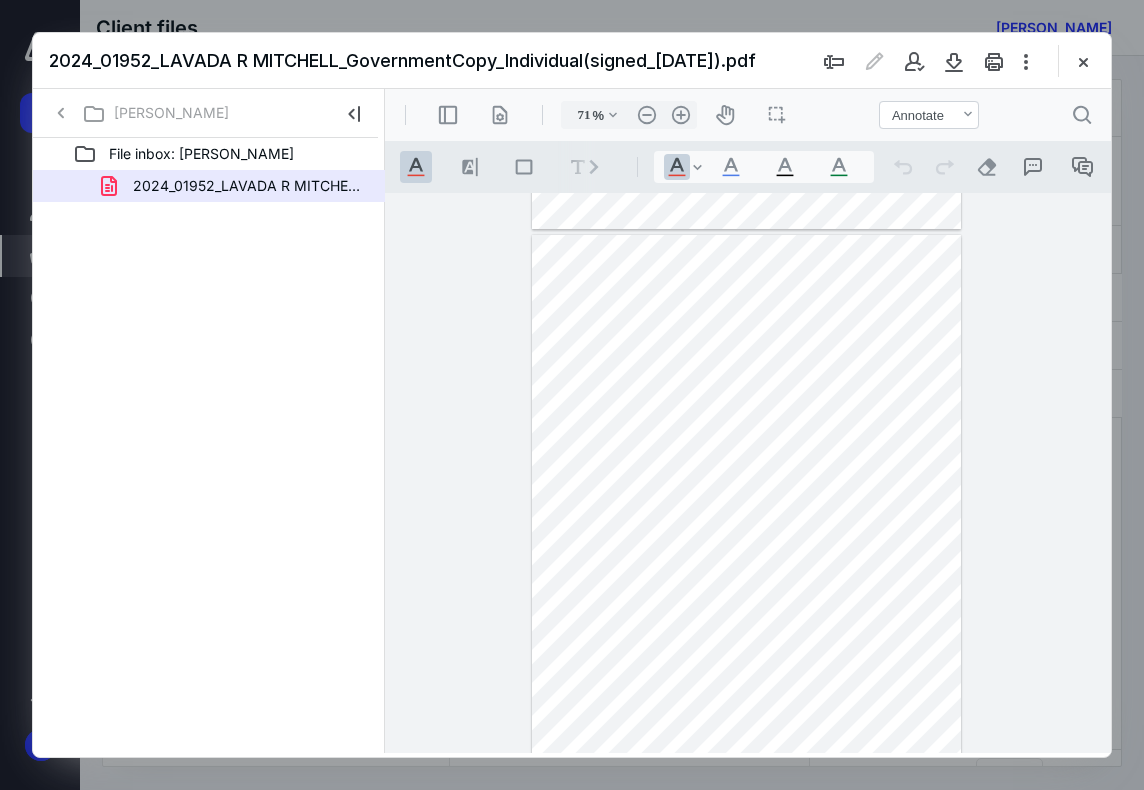 drag, startPoint x: 1072, startPoint y: 69, endPoint x: 1023, endPoint y: 121, distance: 71.44928 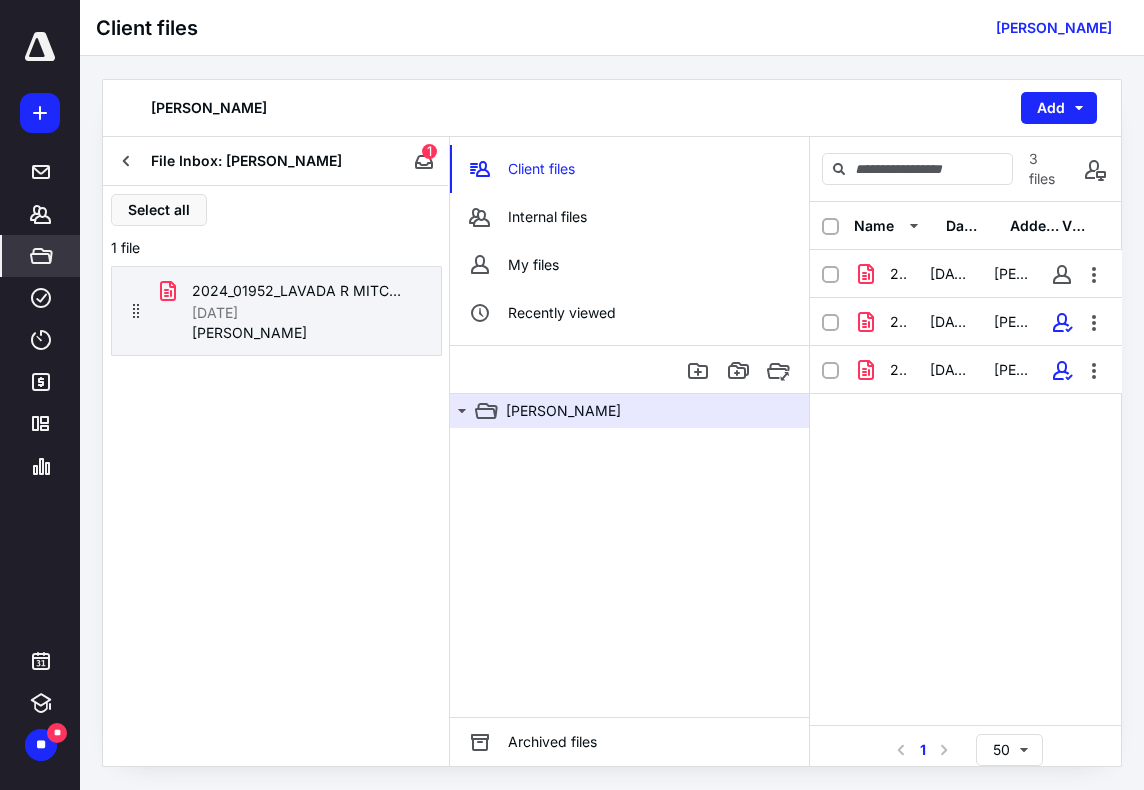 click at bounding box center [127, 161] 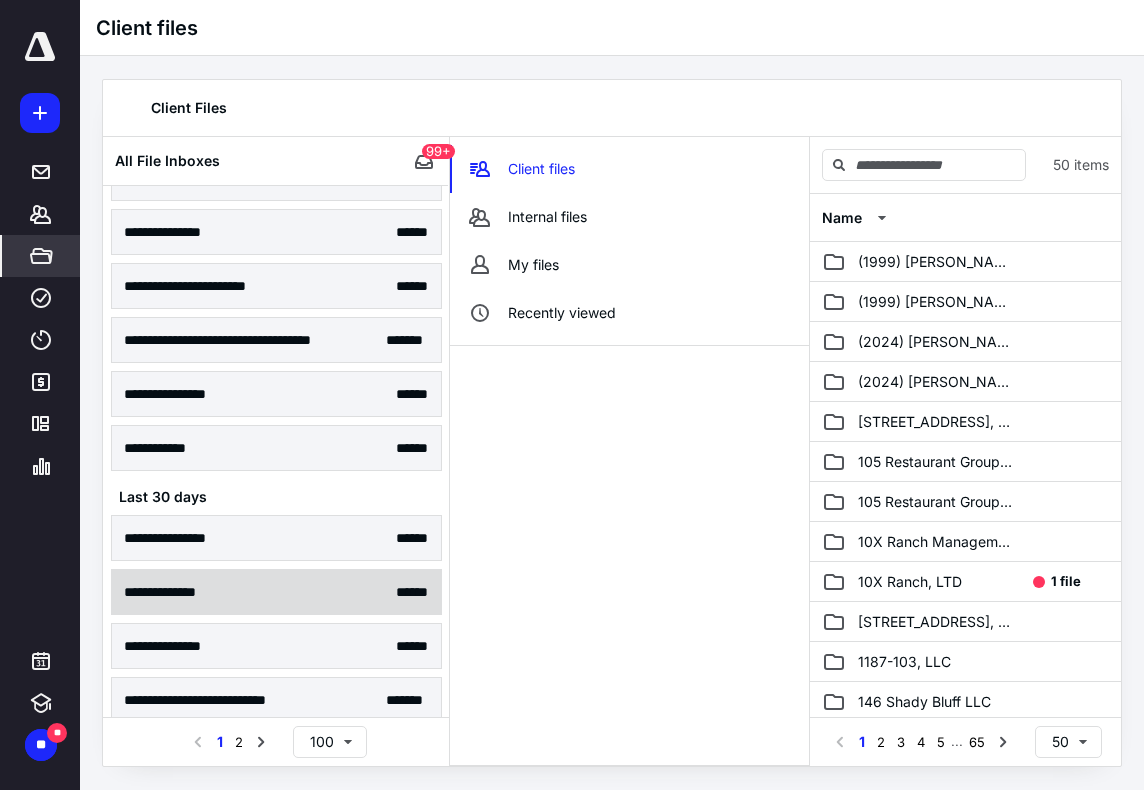 scroll, scrollTop: 800, scrollLeft: 0, axis: vertical 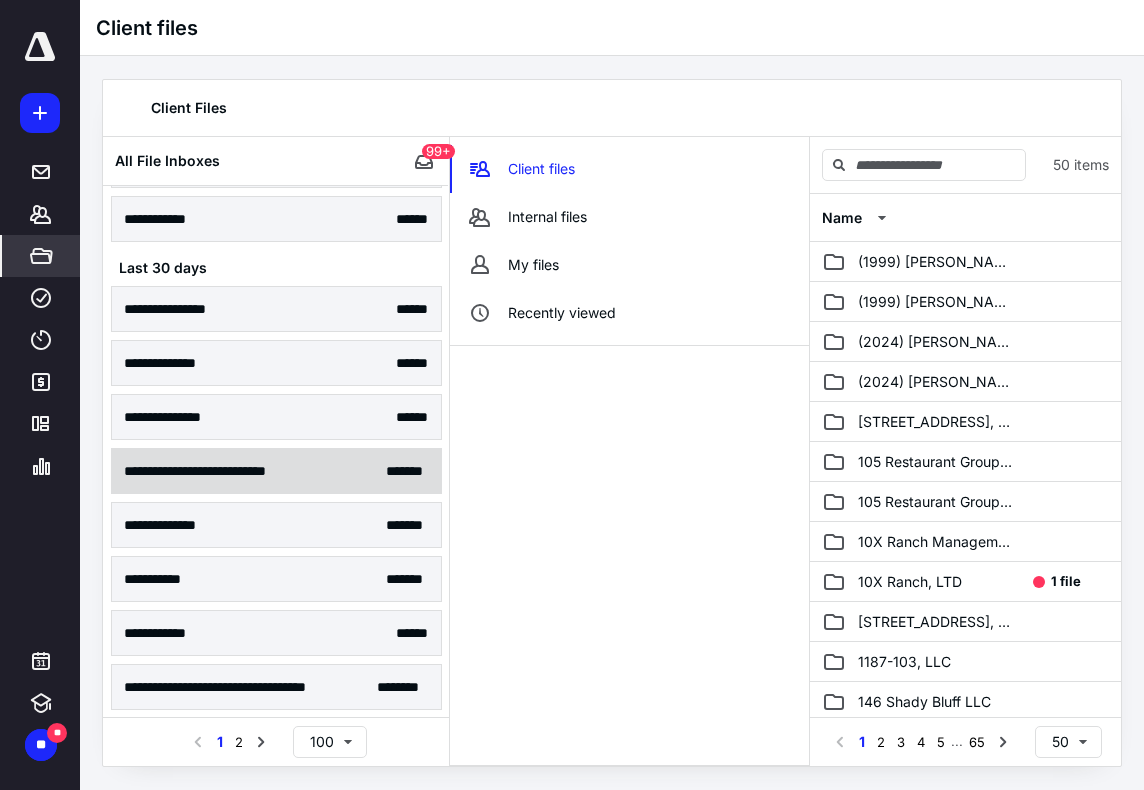 click on "**********" at bounding box center [217, 471] 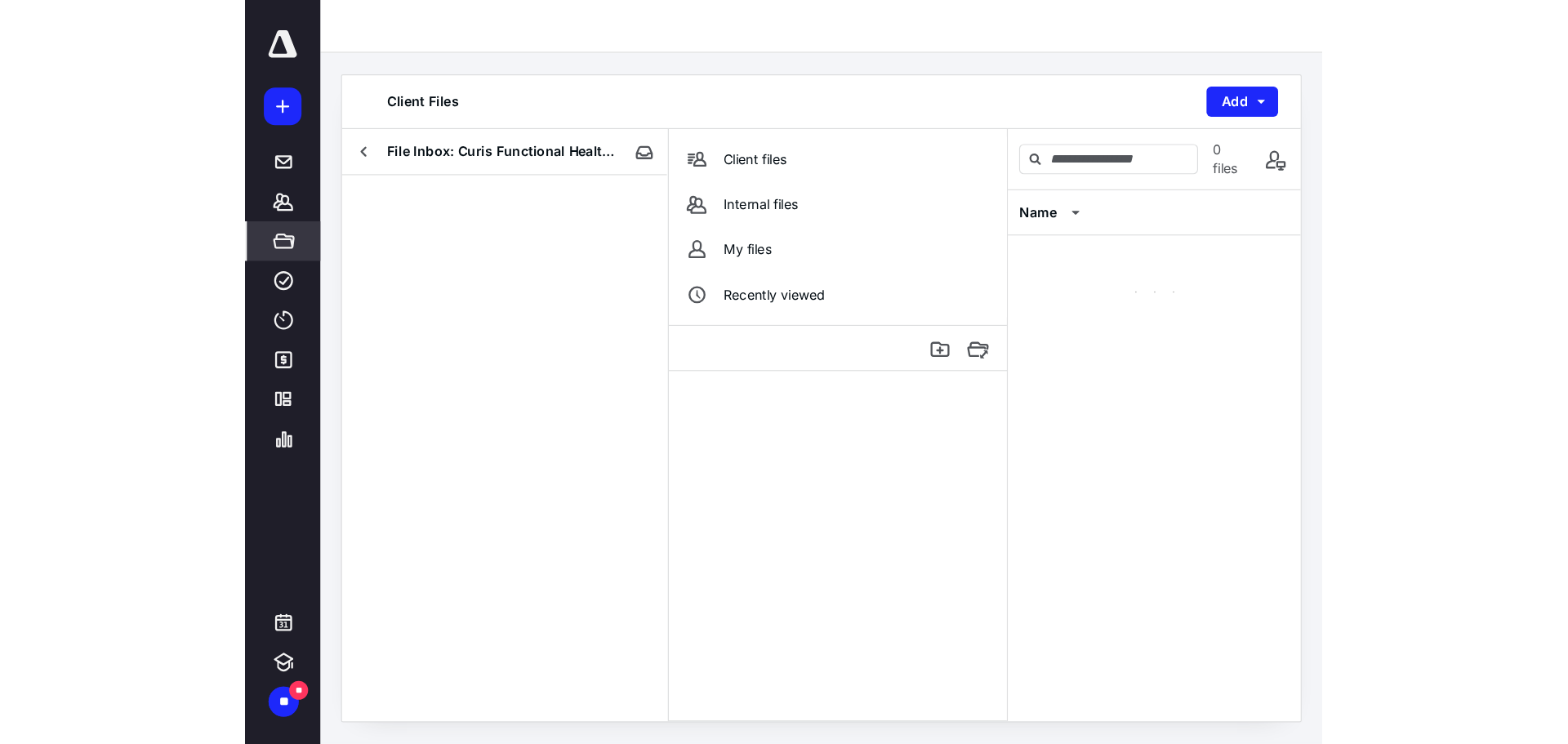 scroll, scrollTop: 0, scrollLeft: 0, axis: both 